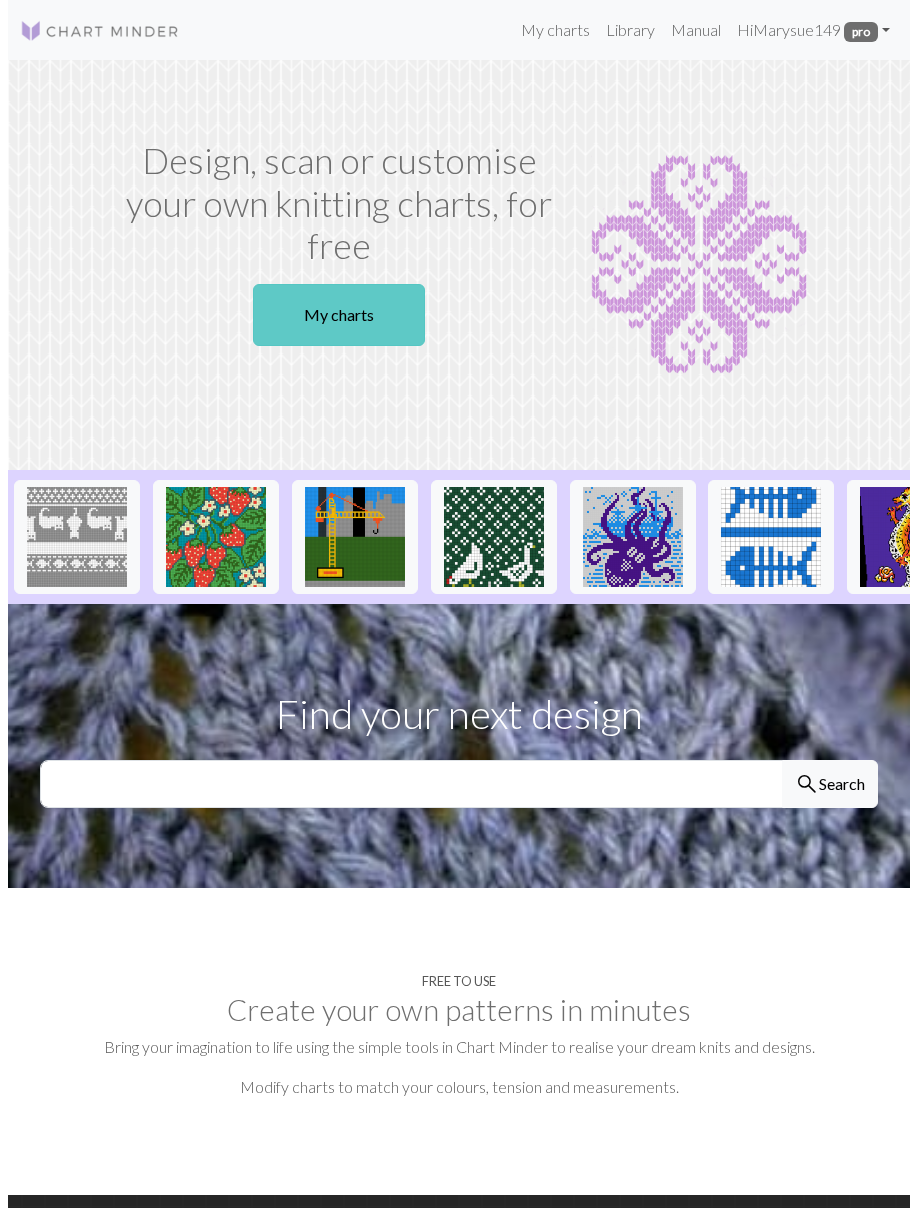 scroll, scrollTop: 0, scrollLeft: 0, axis: both 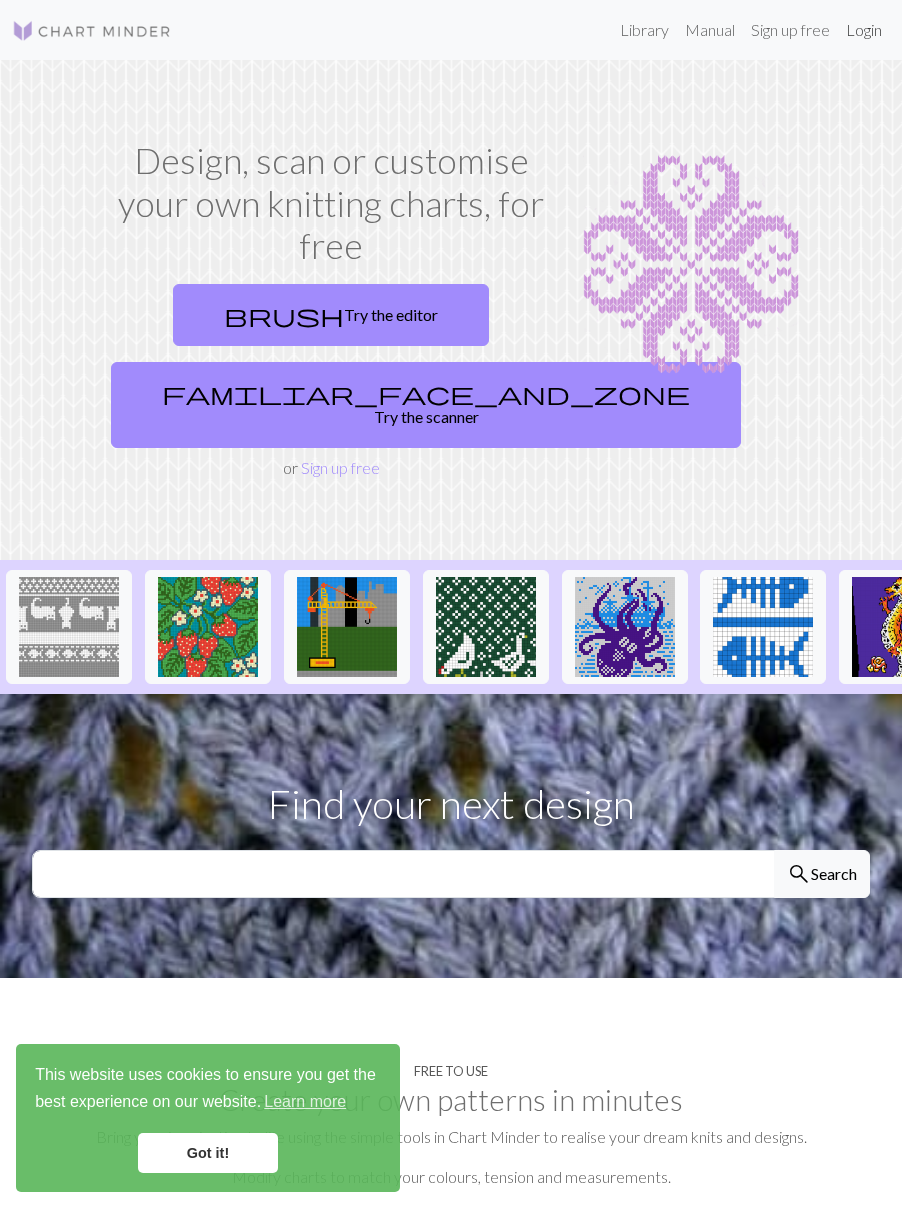 click on "Login" at bounding box center [864, 30] 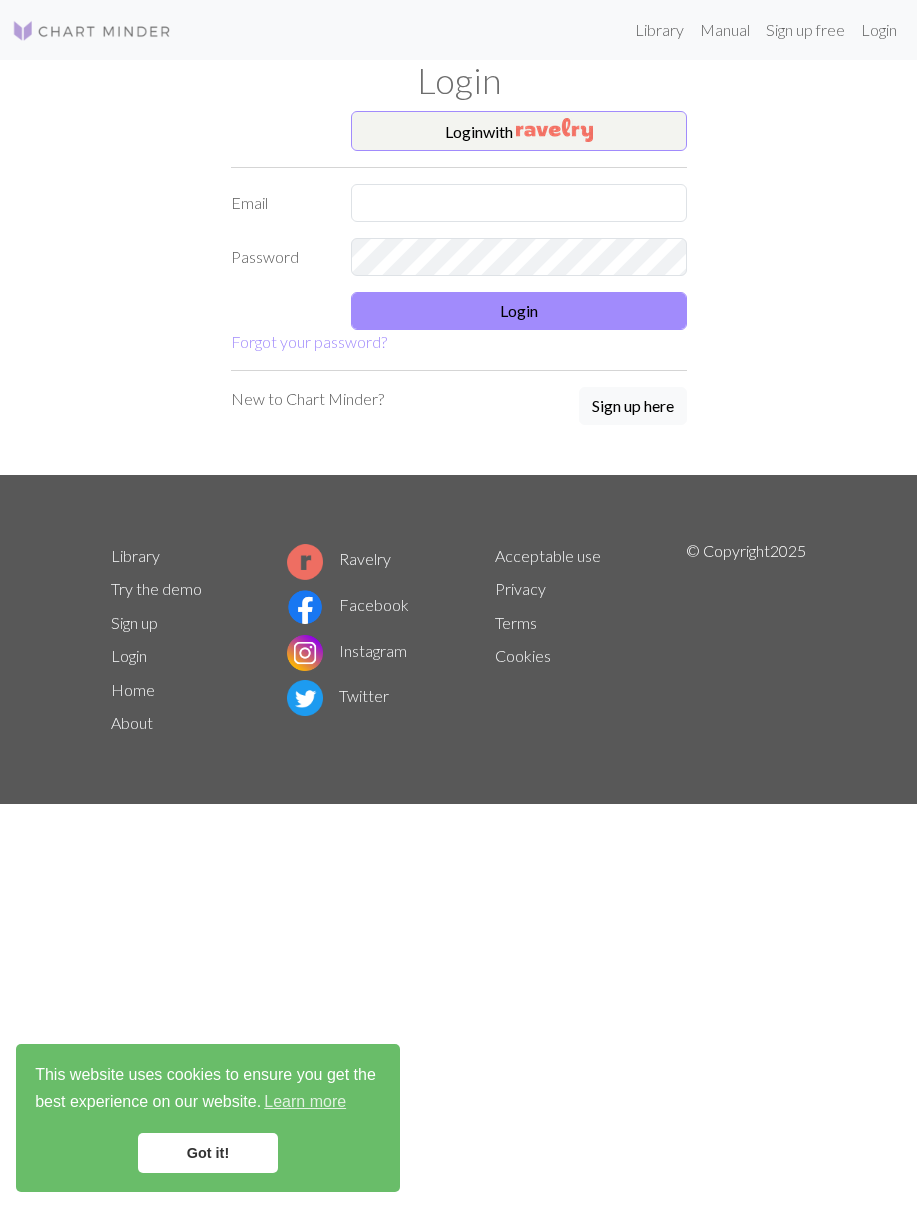 click on "Login  with   Email Password Login Forgot your password?" at bounding box center (459, 232) 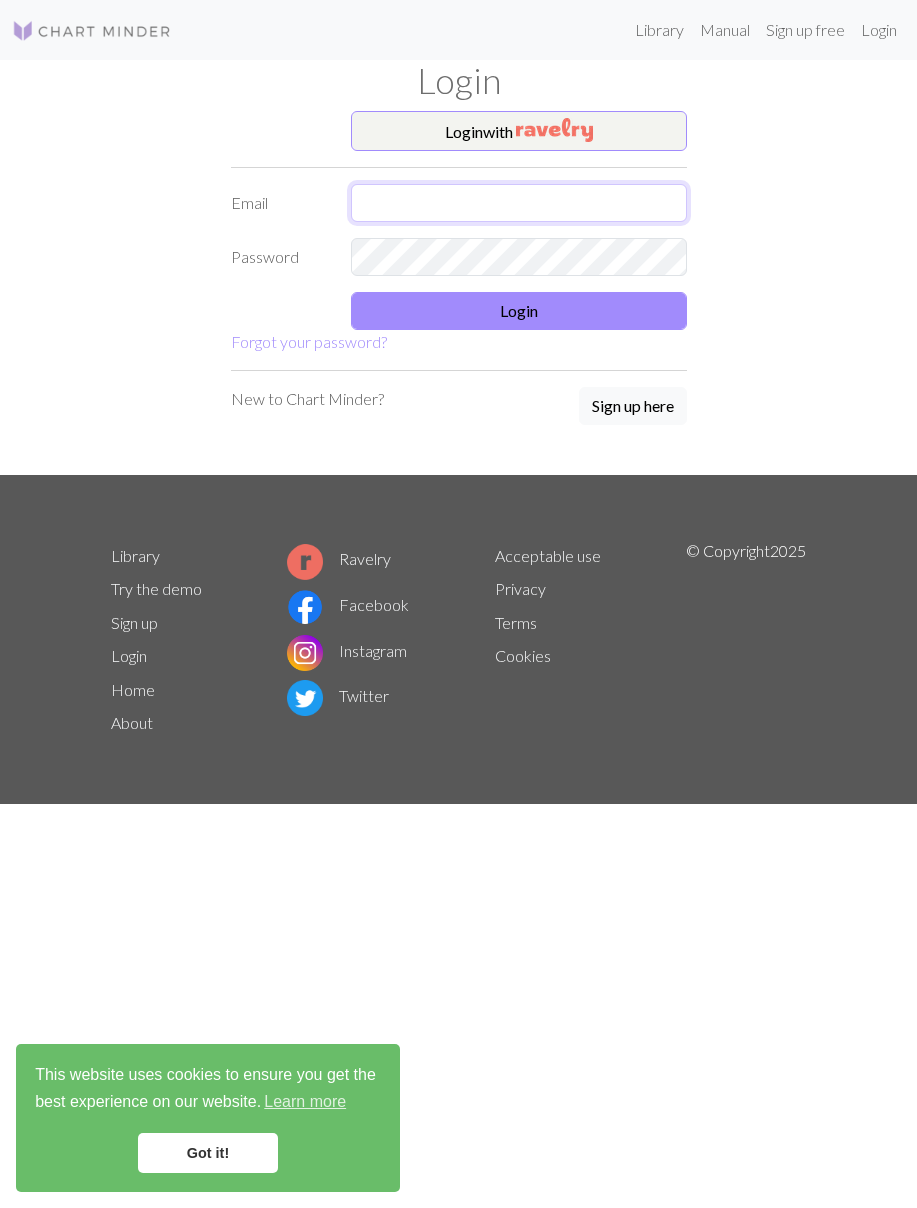 click at bounding box center (519, 203) 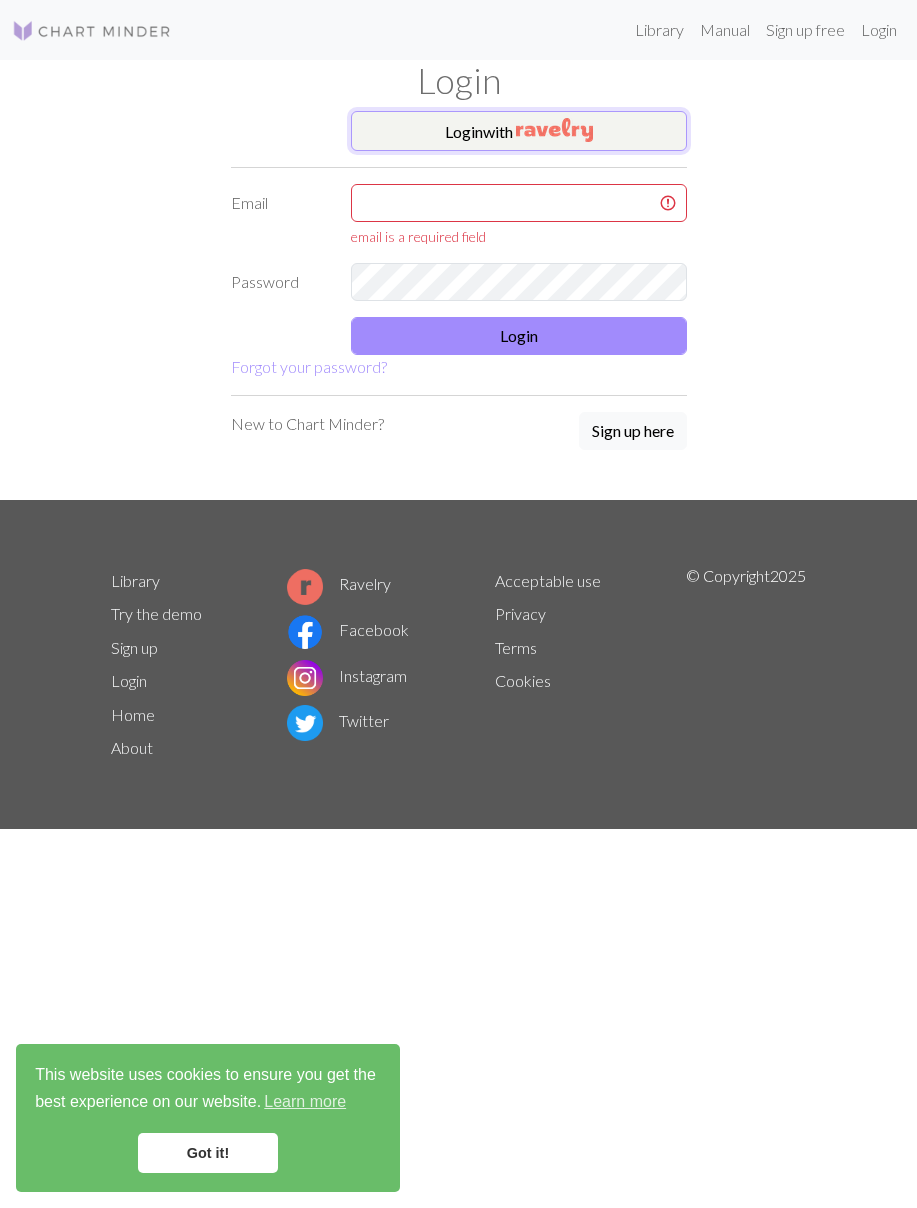 click on "Login  with" at bounding box center [519, 131] 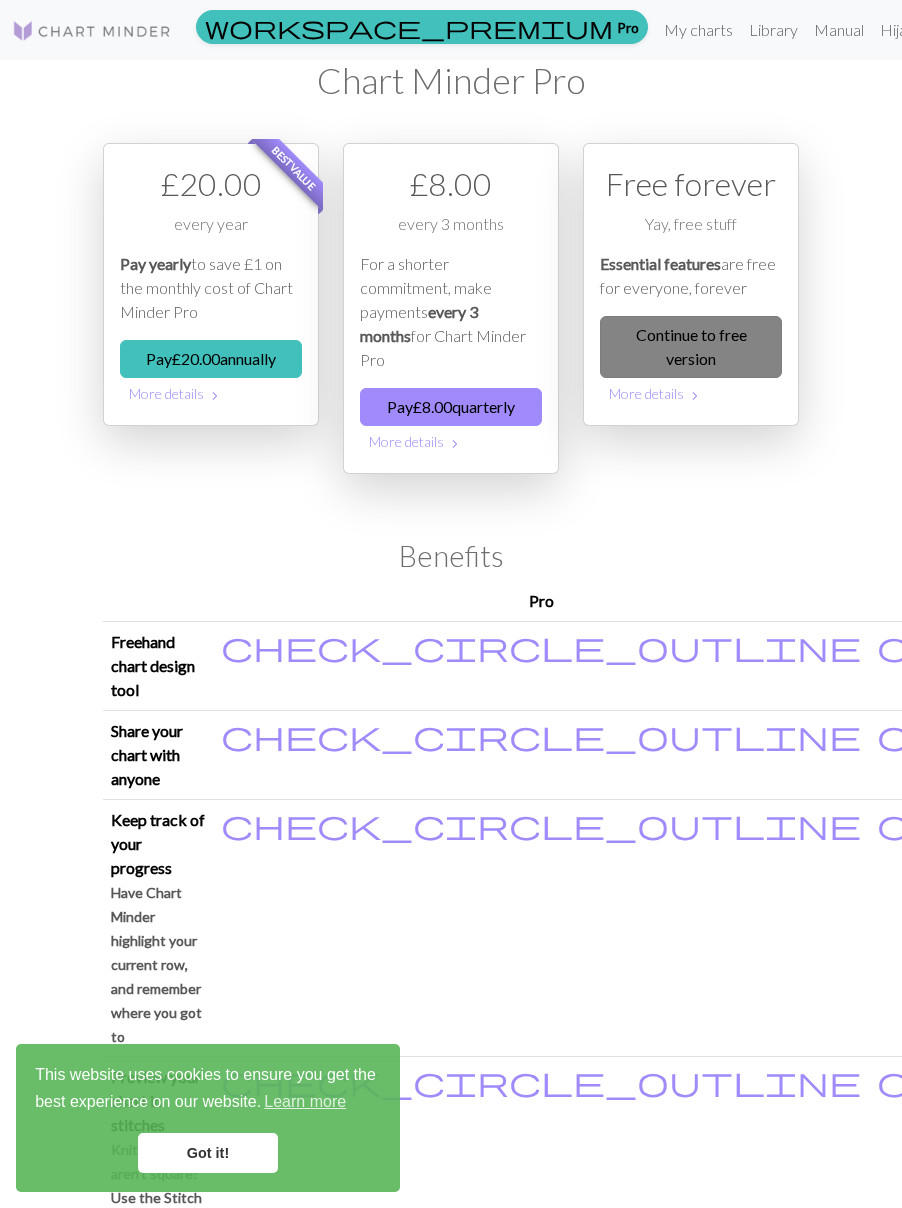click on "Continue to free version" at bounding box center [691, 347] 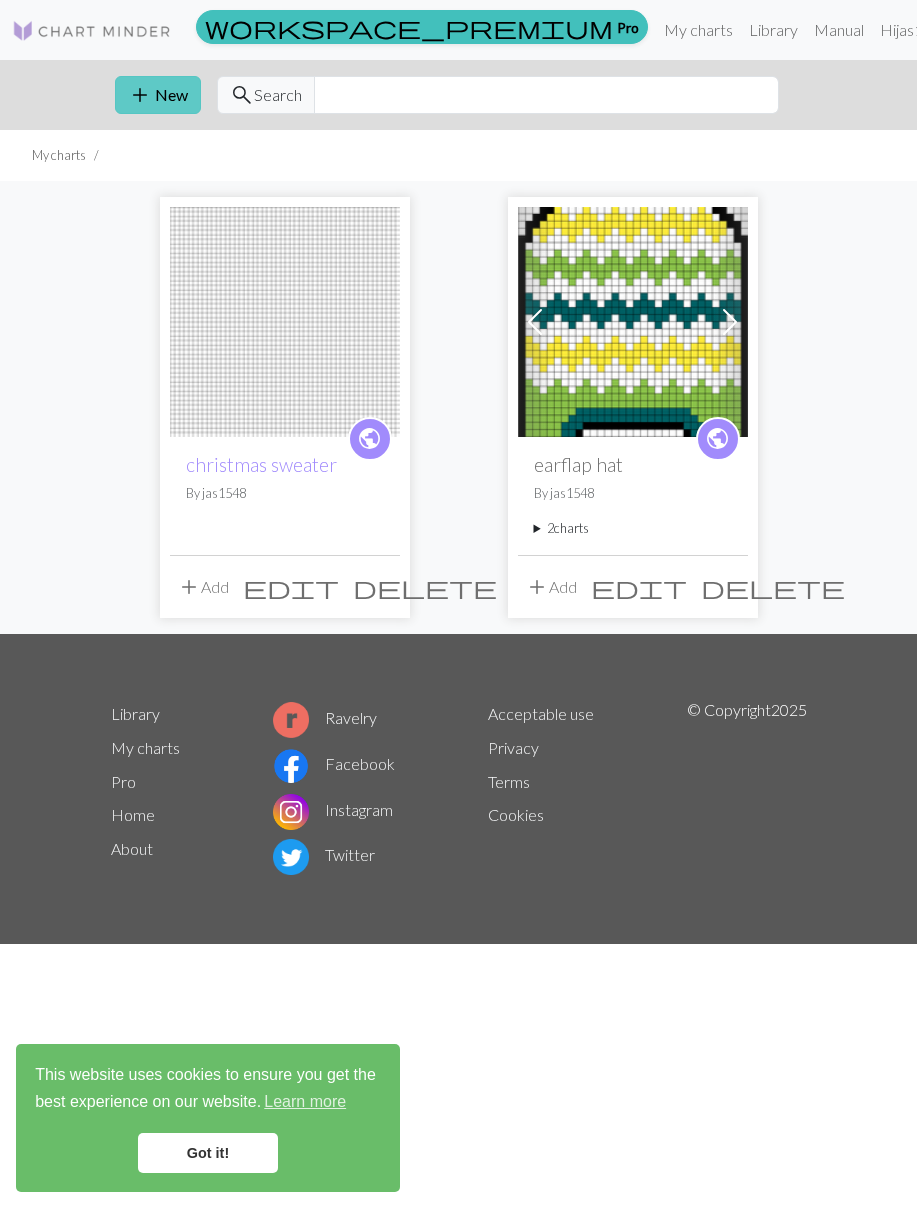 click on "add   New" at bounding box center (158, 95) 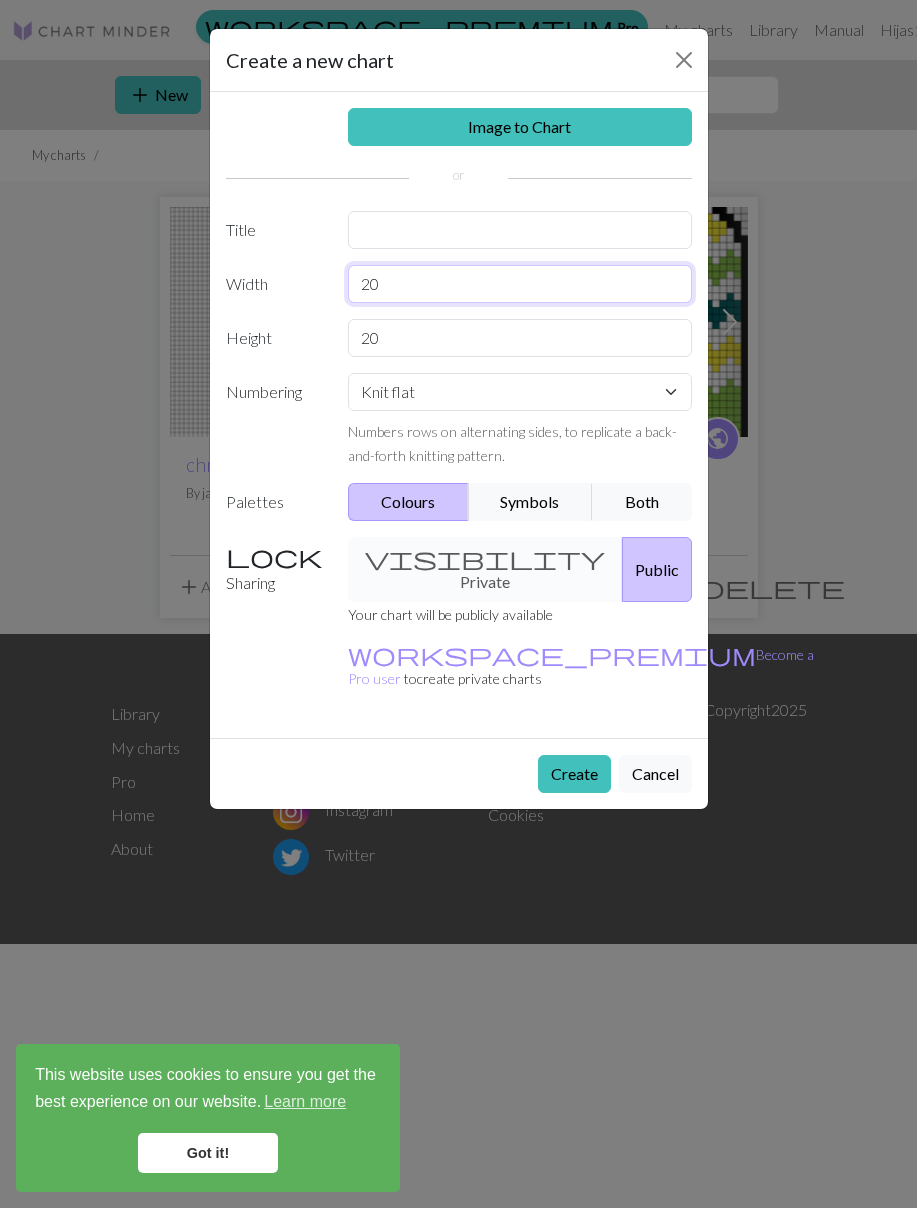 drag, startPoint x: 396, startPoint y: 287, endPoint x: 262, endPoint y: 285, distance: 134.01492 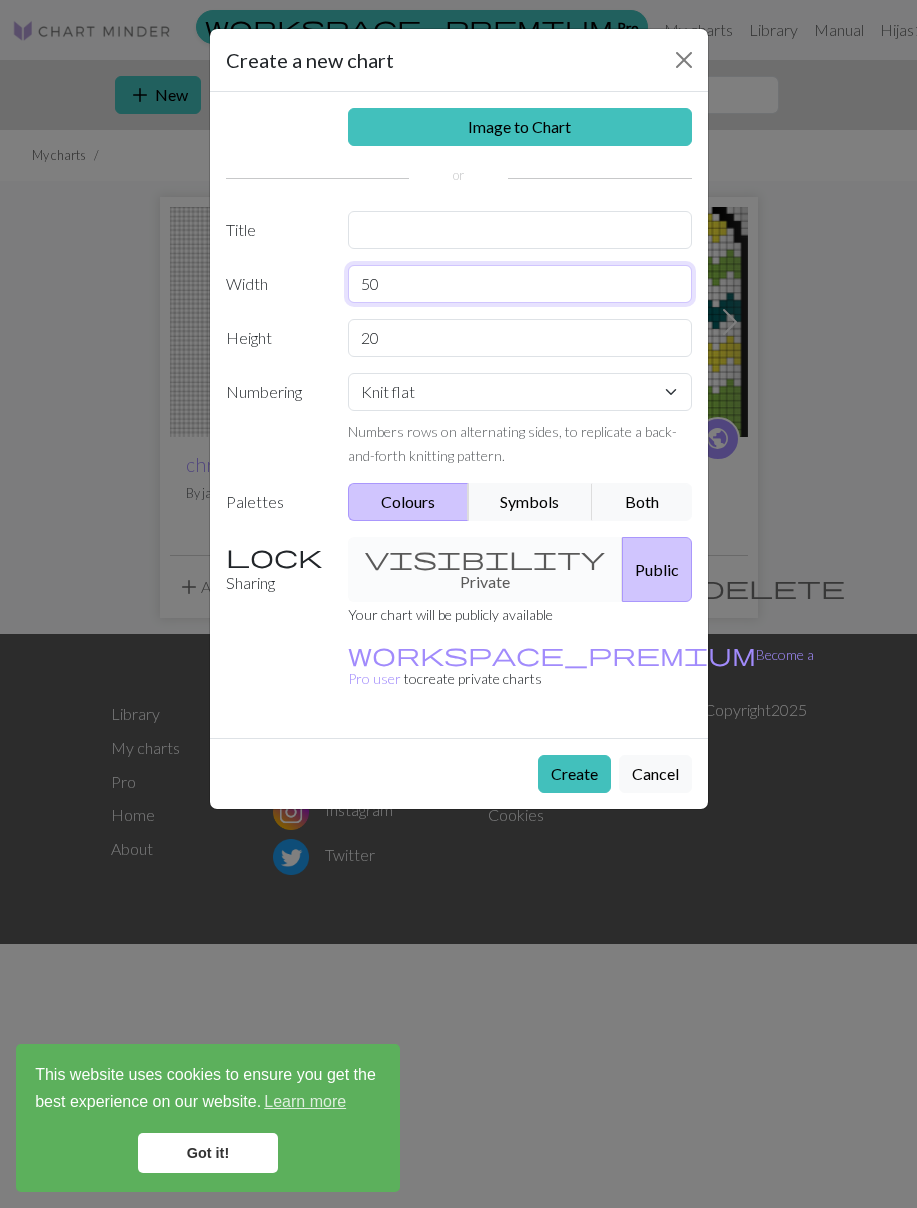 type on "50" 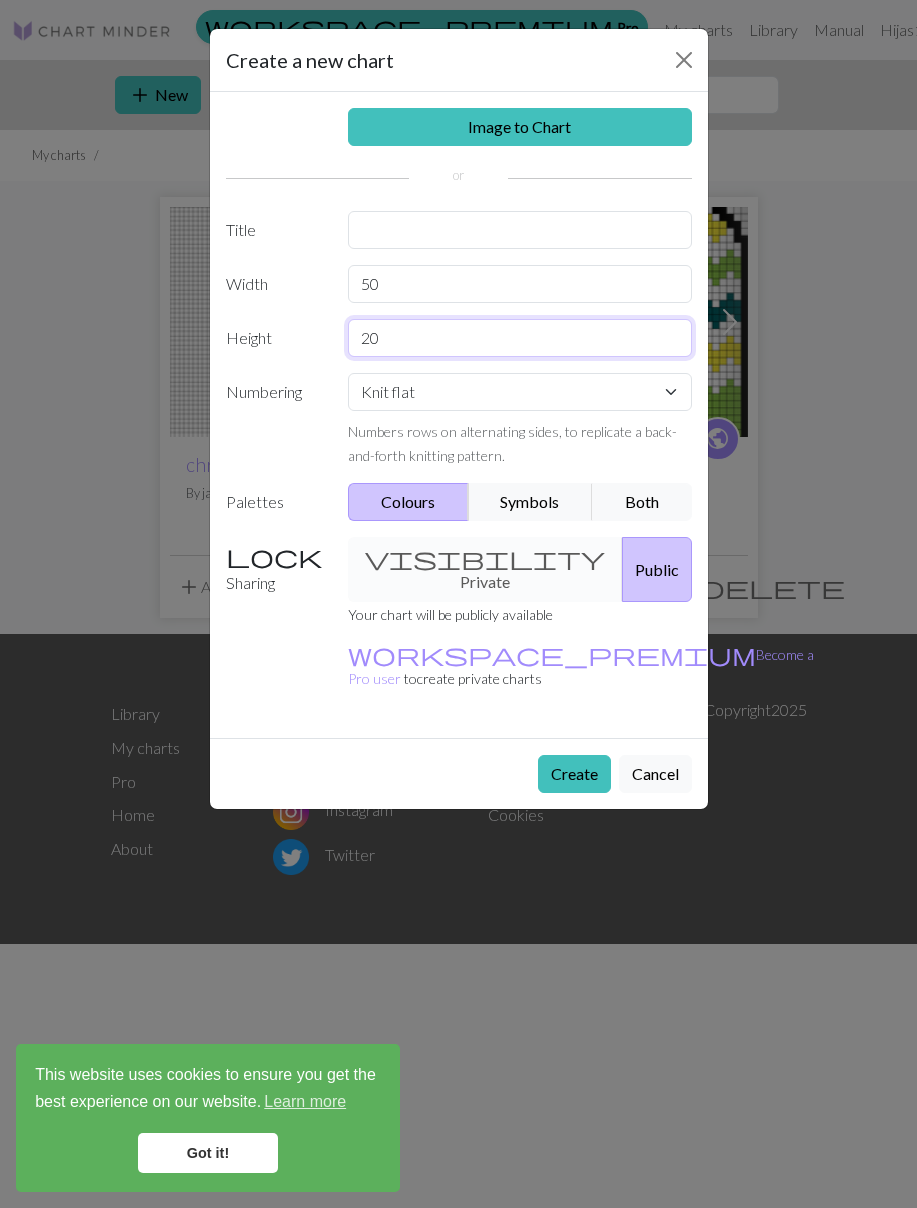 drag, startPoint x: 422, startPoint y: 335, endPoint x: 206, endPoint y: 345, distance: 216.23135 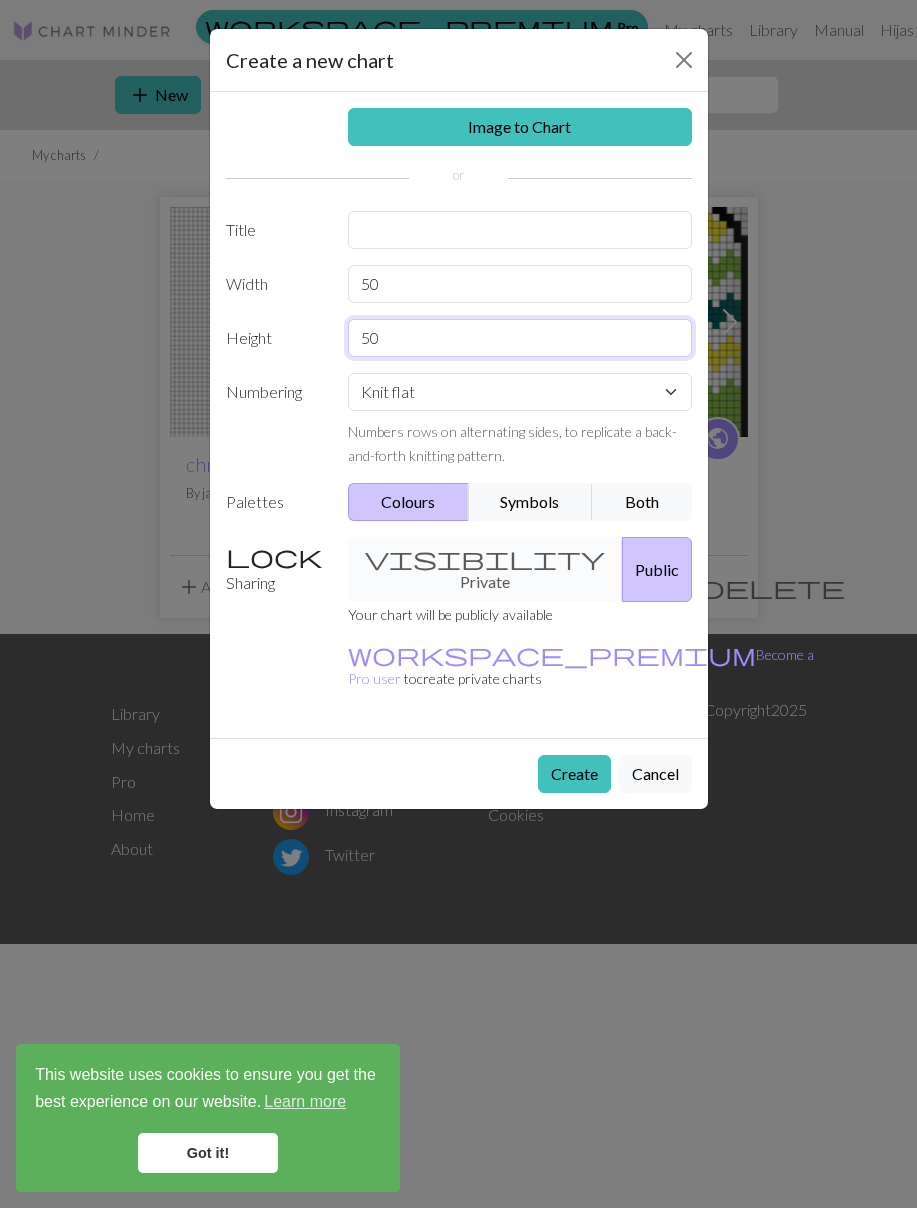 type on "50" 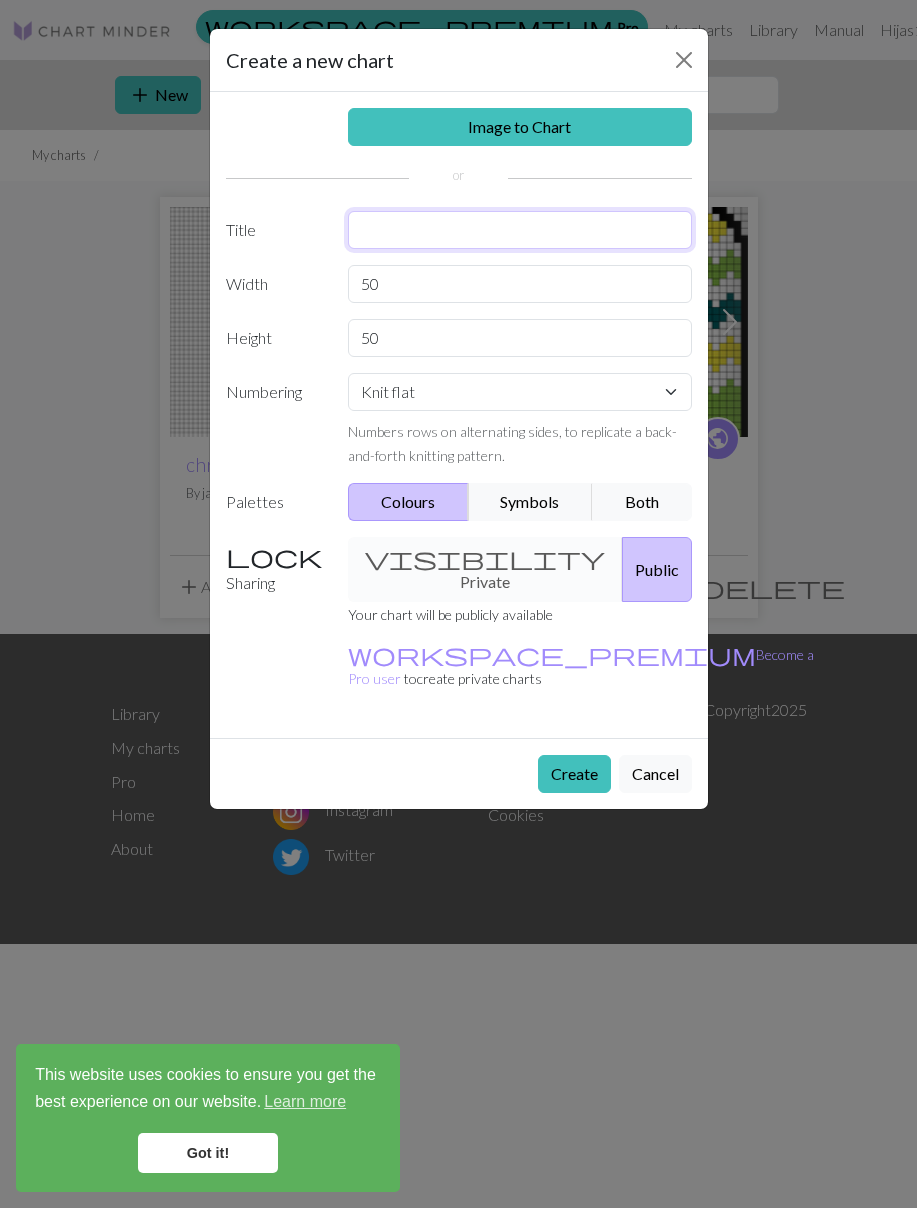 click at bounding box center [520, 230] 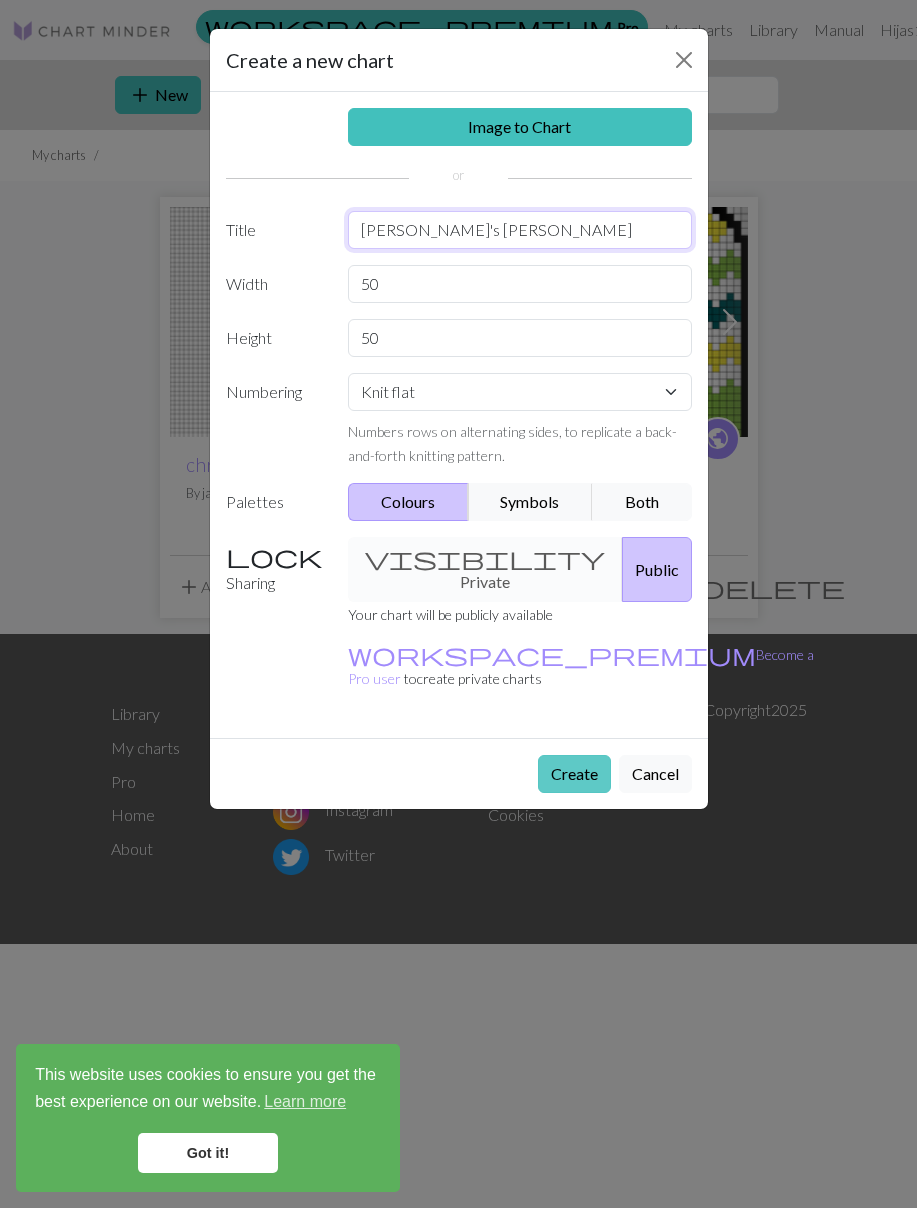 type on "[PERSON_NAME]'s [PERSON_NAME]" 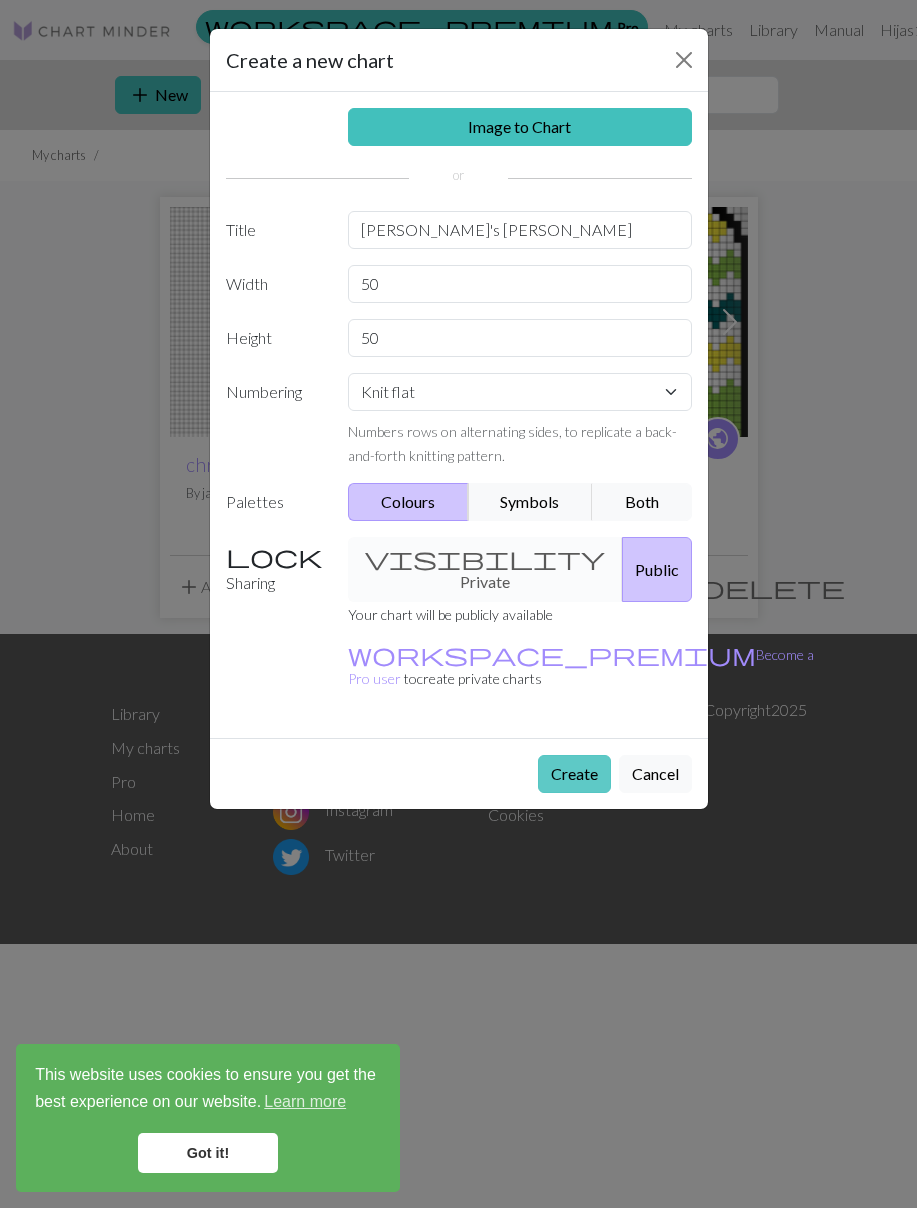 click on "Create" at bounding box center [574, 774] 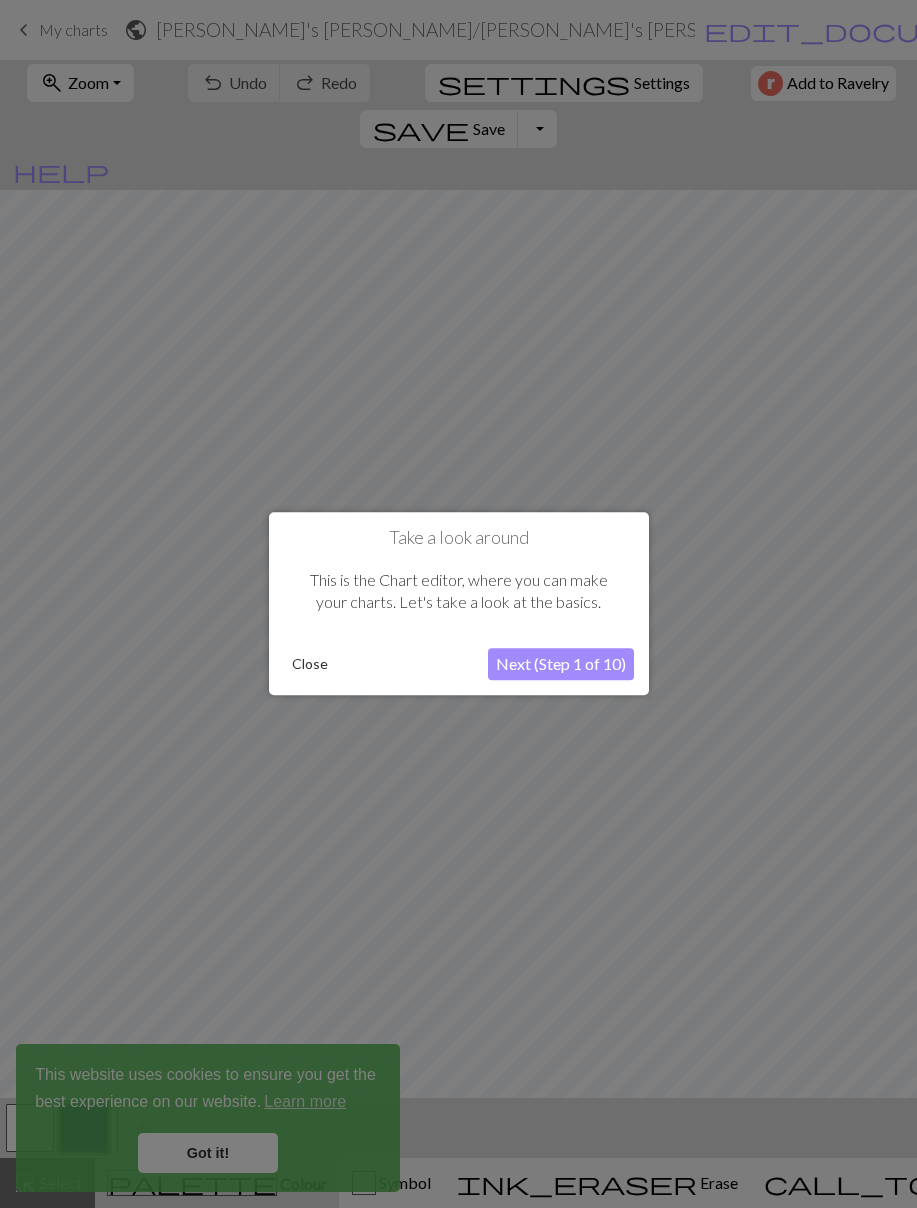 click on "Close" at bounding box center (310, 665) 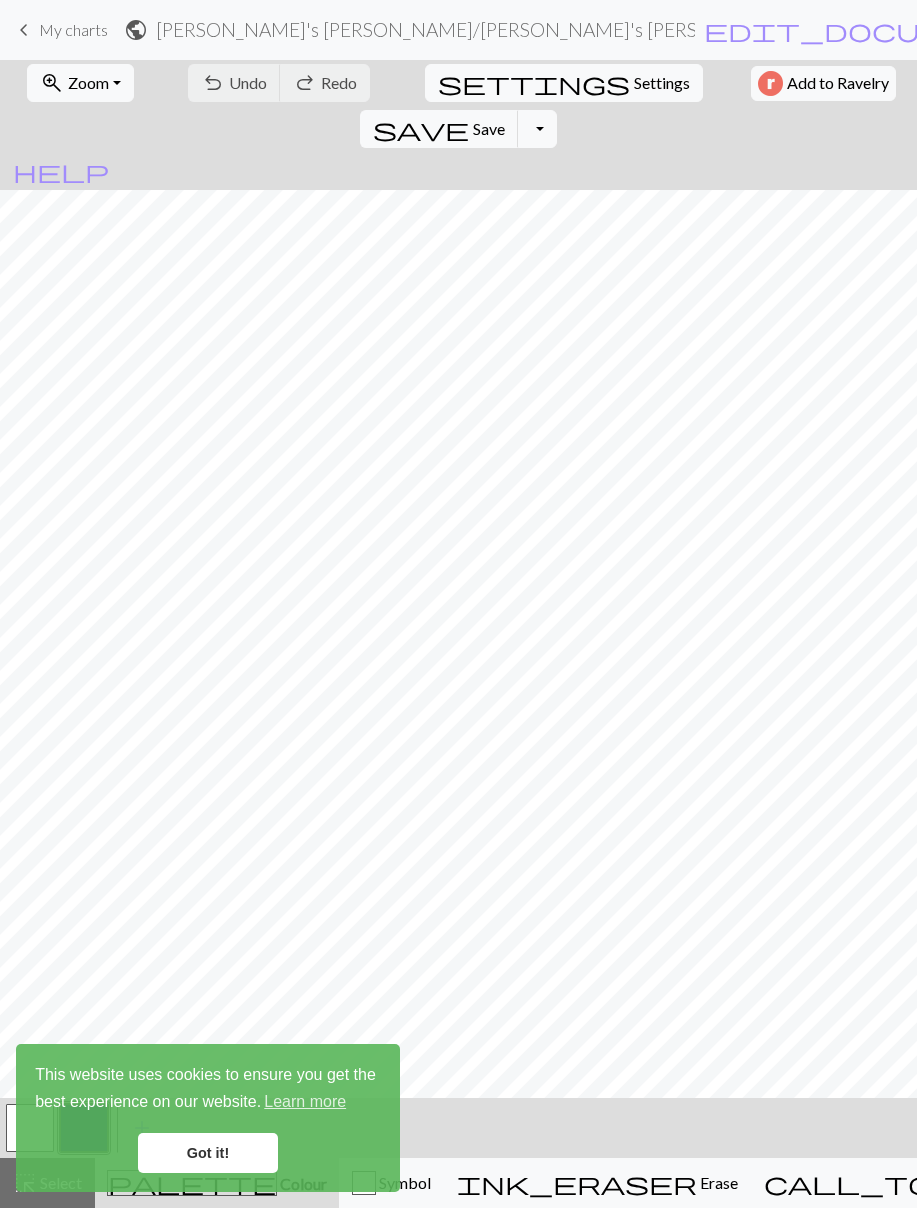 click on "Got it!" at bounding box center [208, 1153] 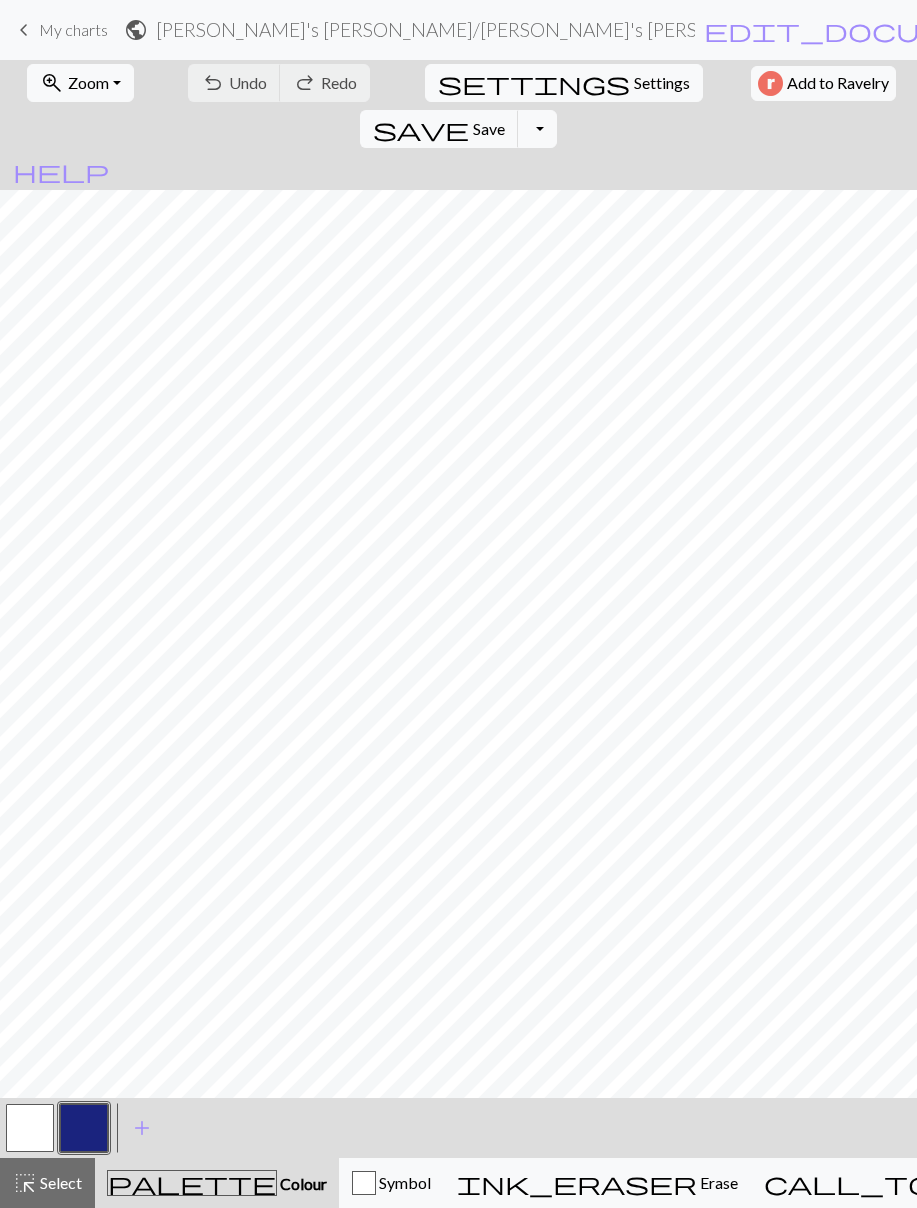 click at bounding box center (84, 1128) 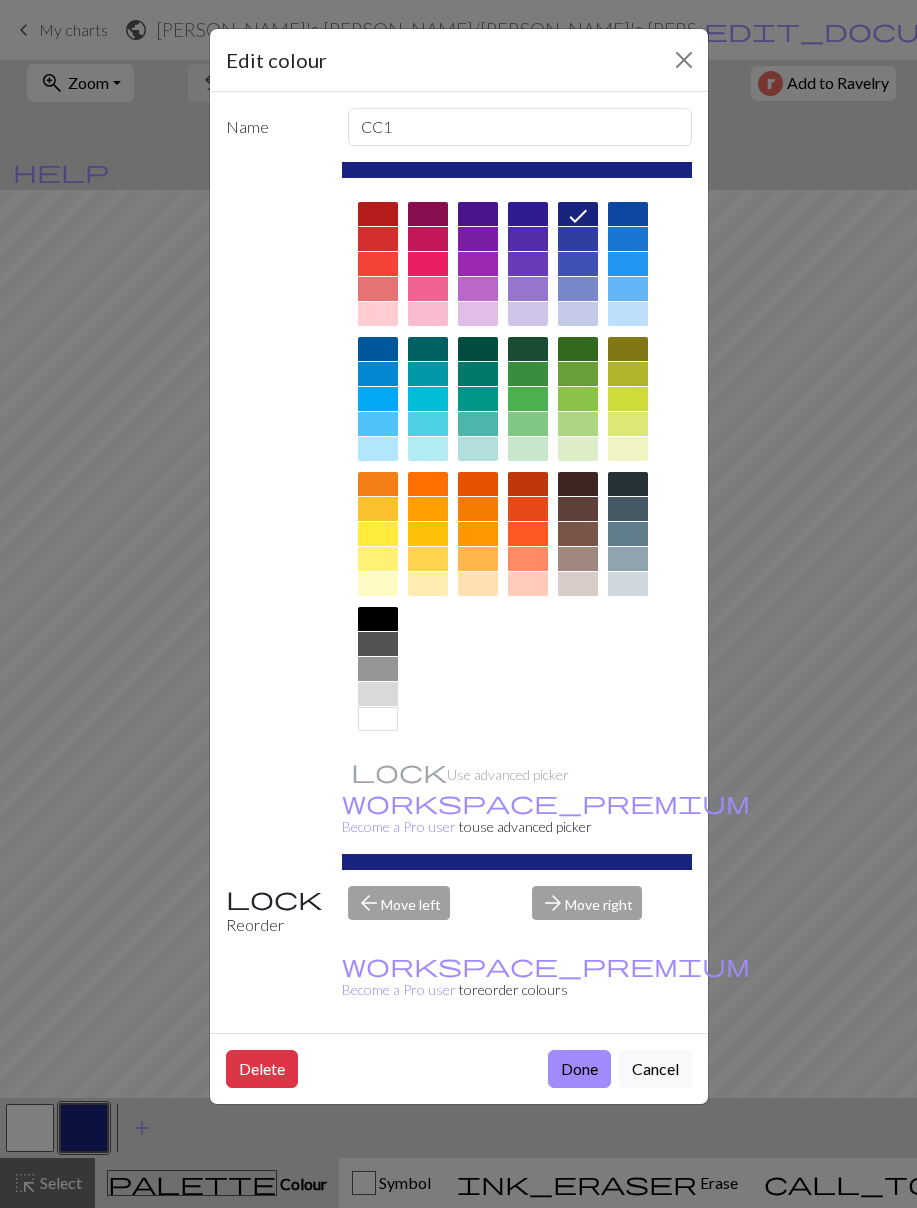 click at bounding box center (378, 619) 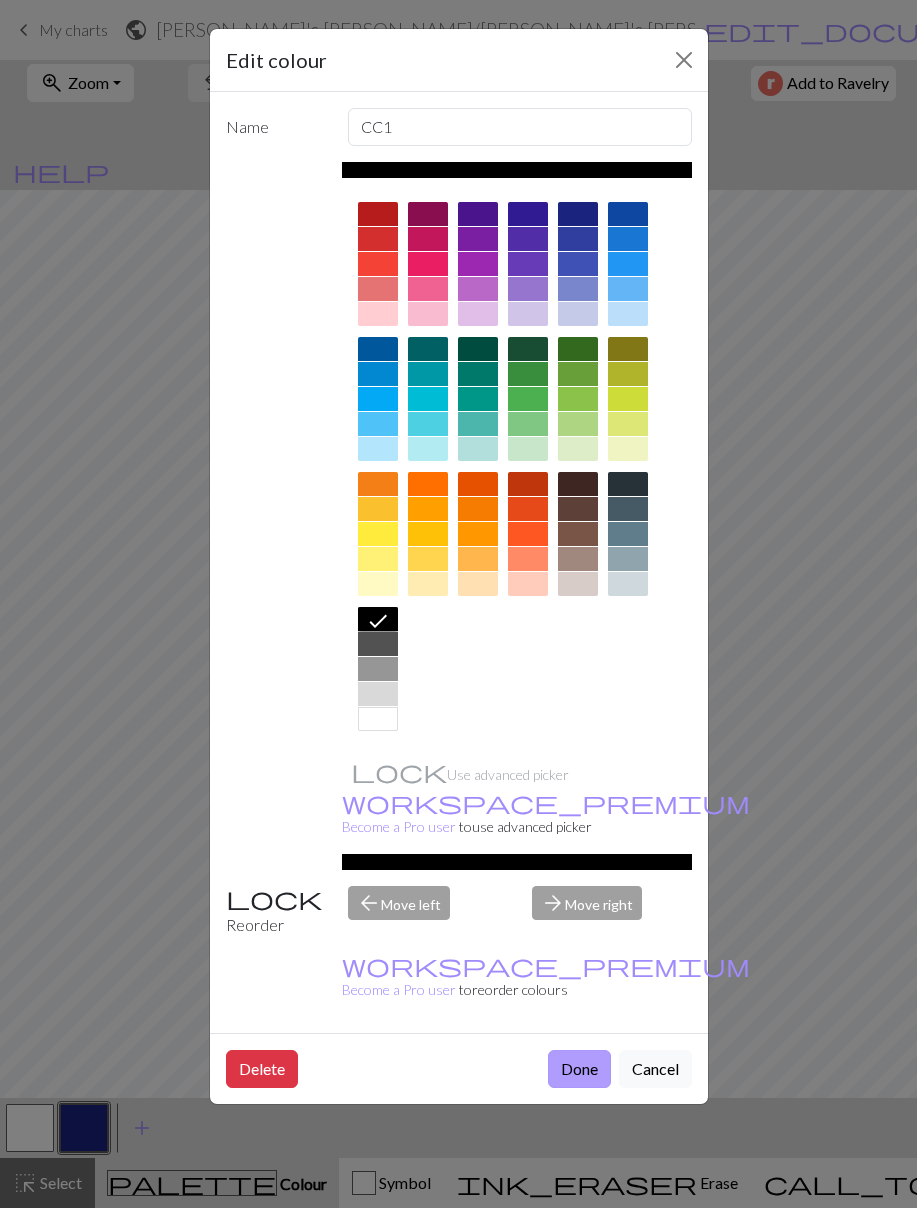 click on "Done" at bounding box center [579, 1069] 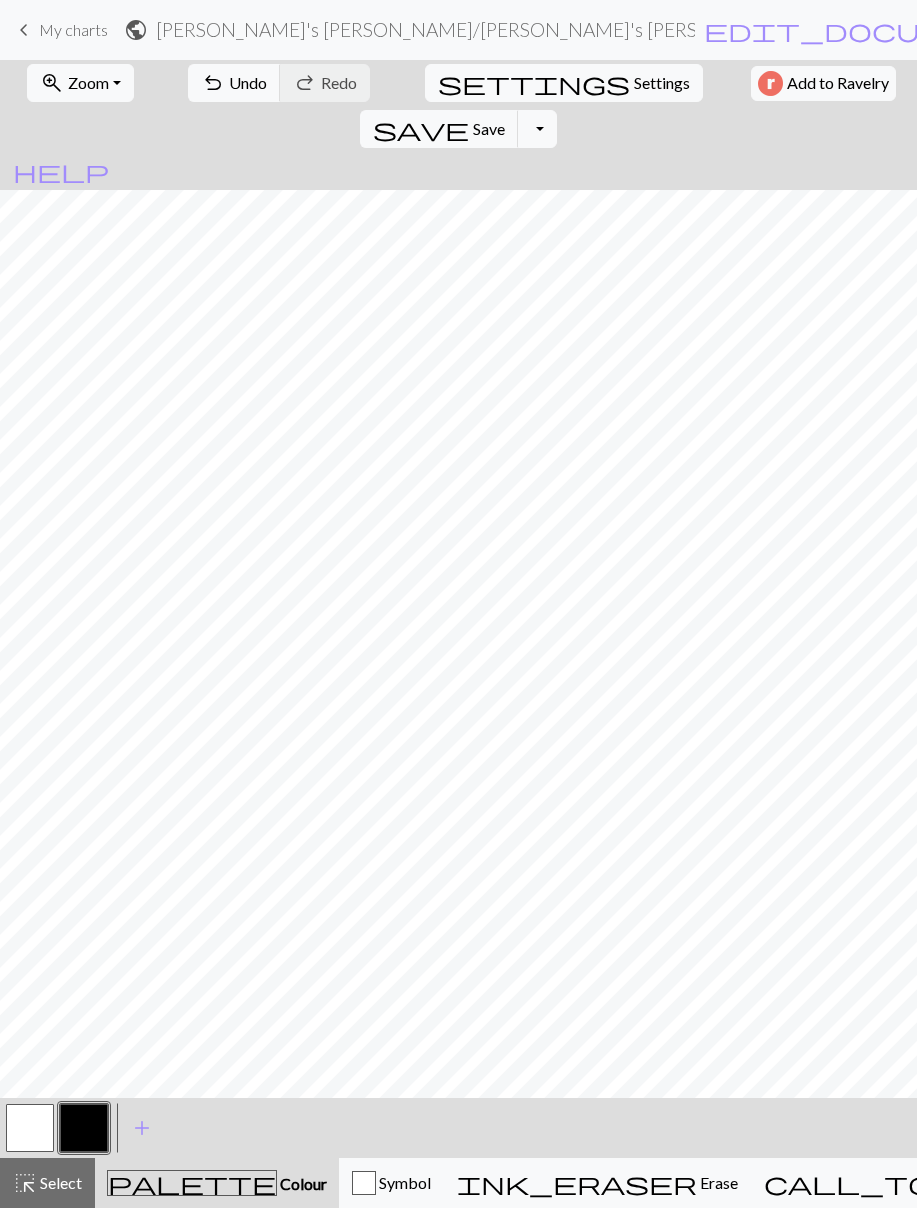 click at bounding box center [30, 1128] 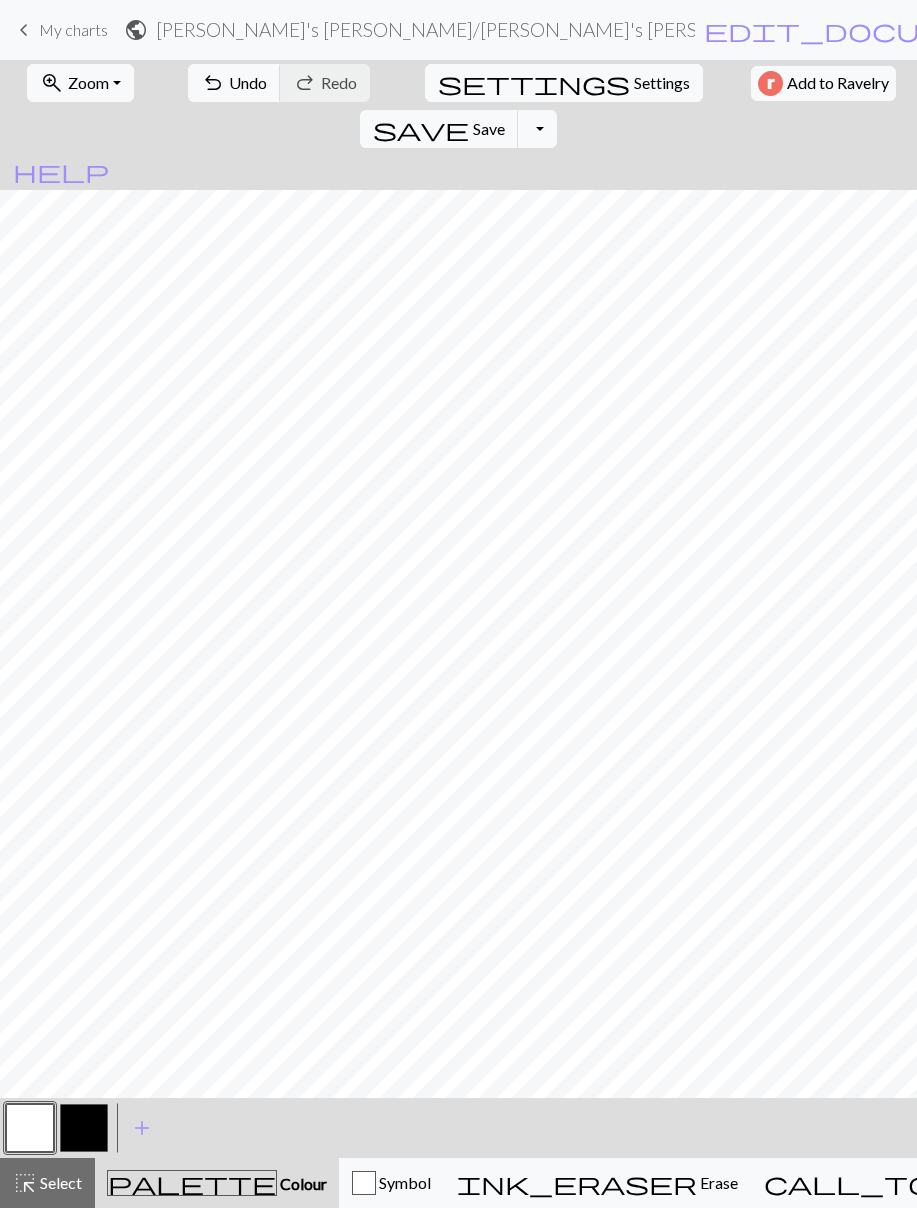 click at bounding box center [84, 1128] 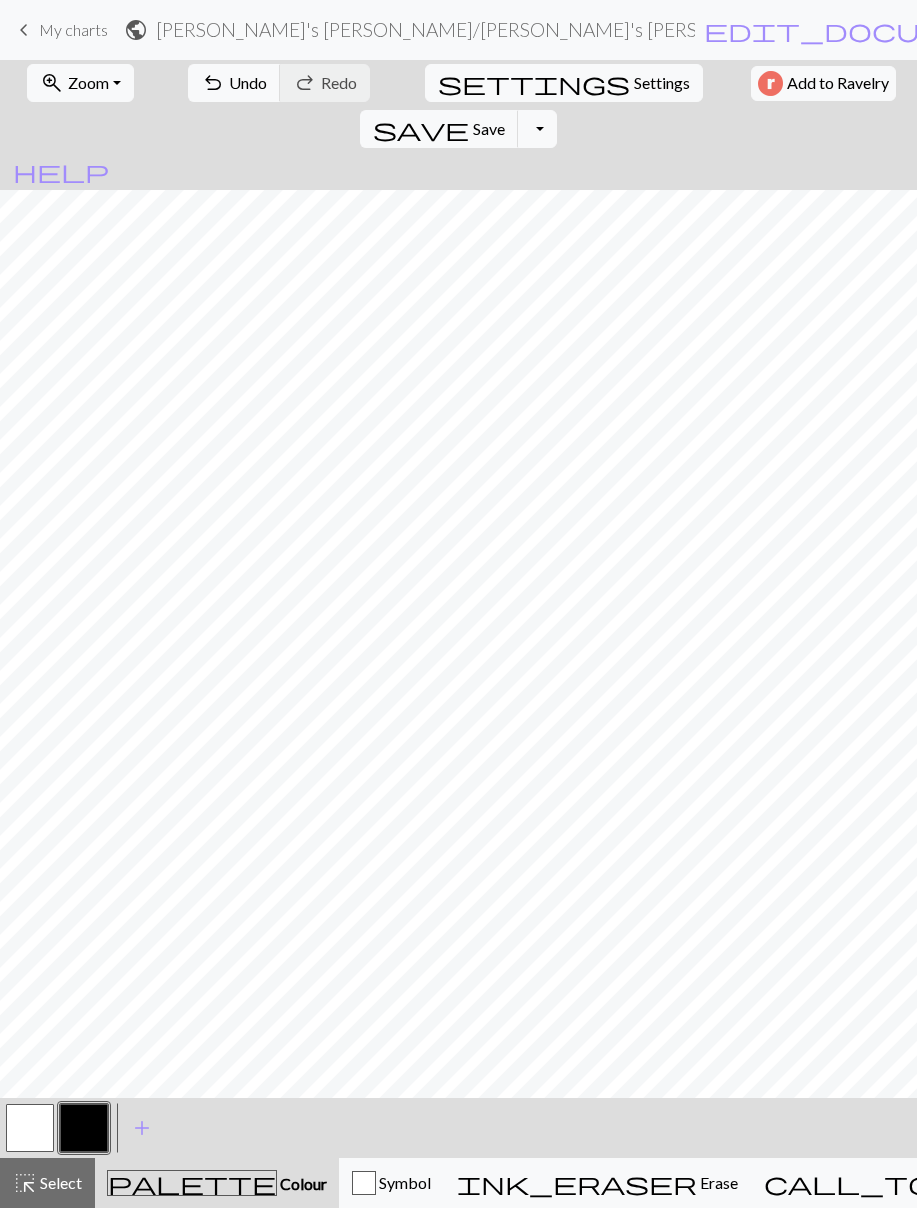 click at bounding box center (30, 1128) 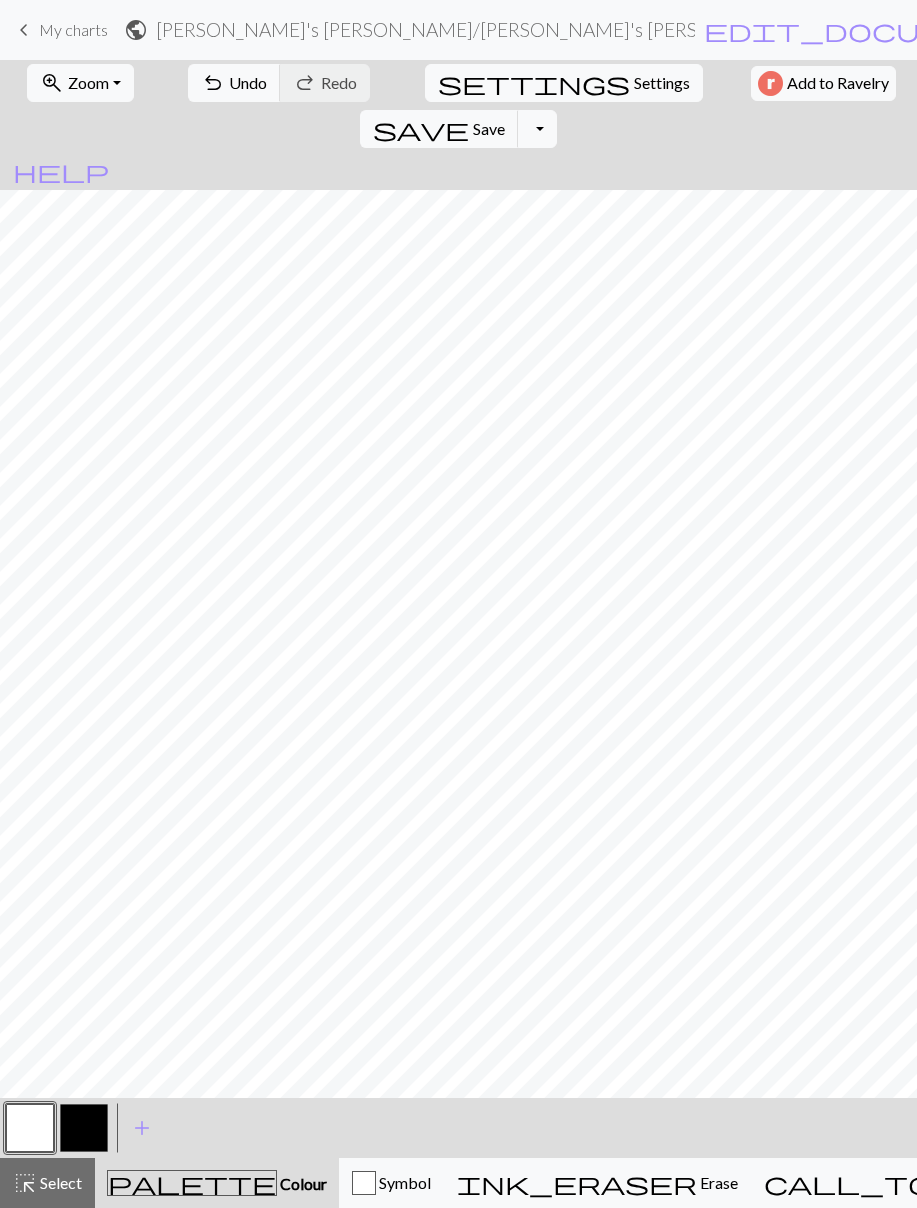 click at bounding box center [84, 1128] 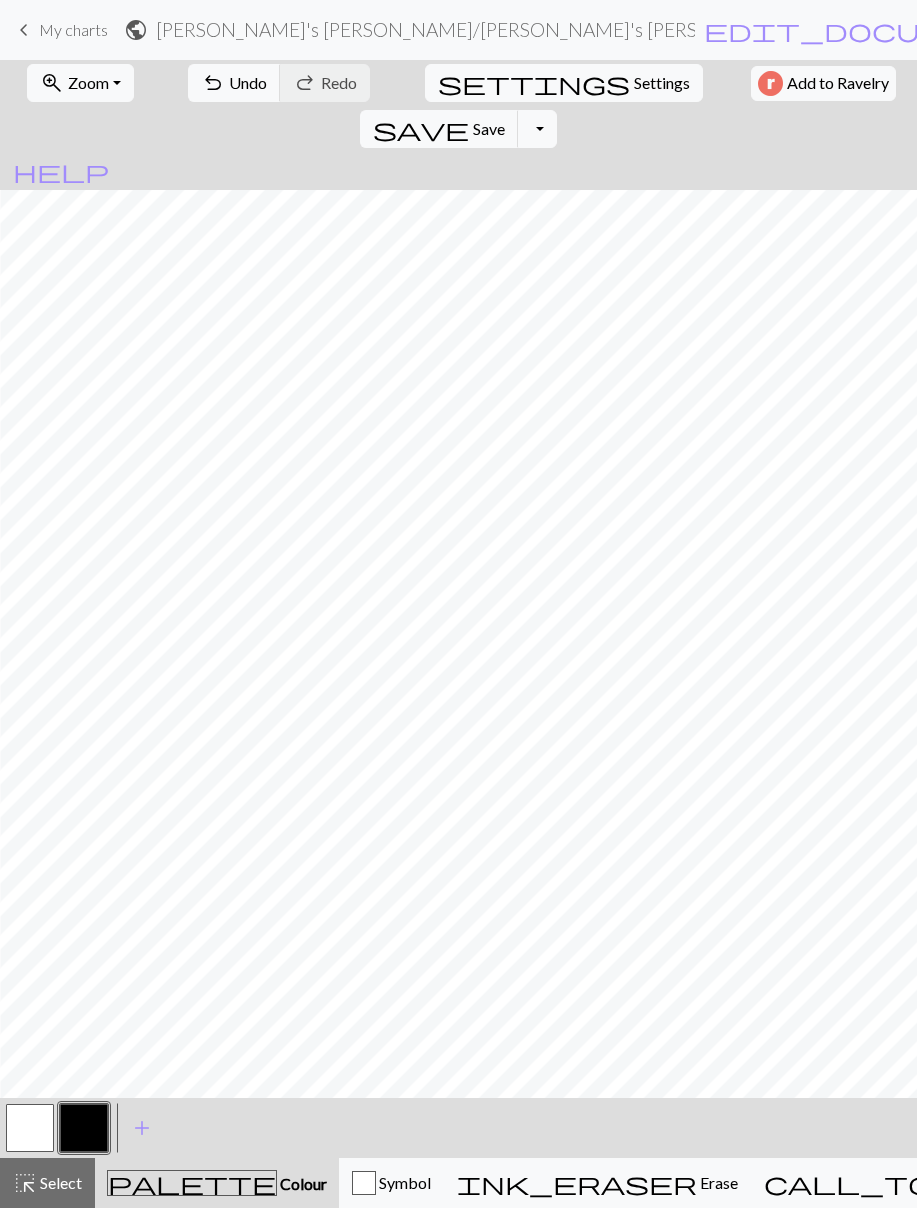 scroll, scrollTop: 0, scrollLeft: 4, axis: horizontal 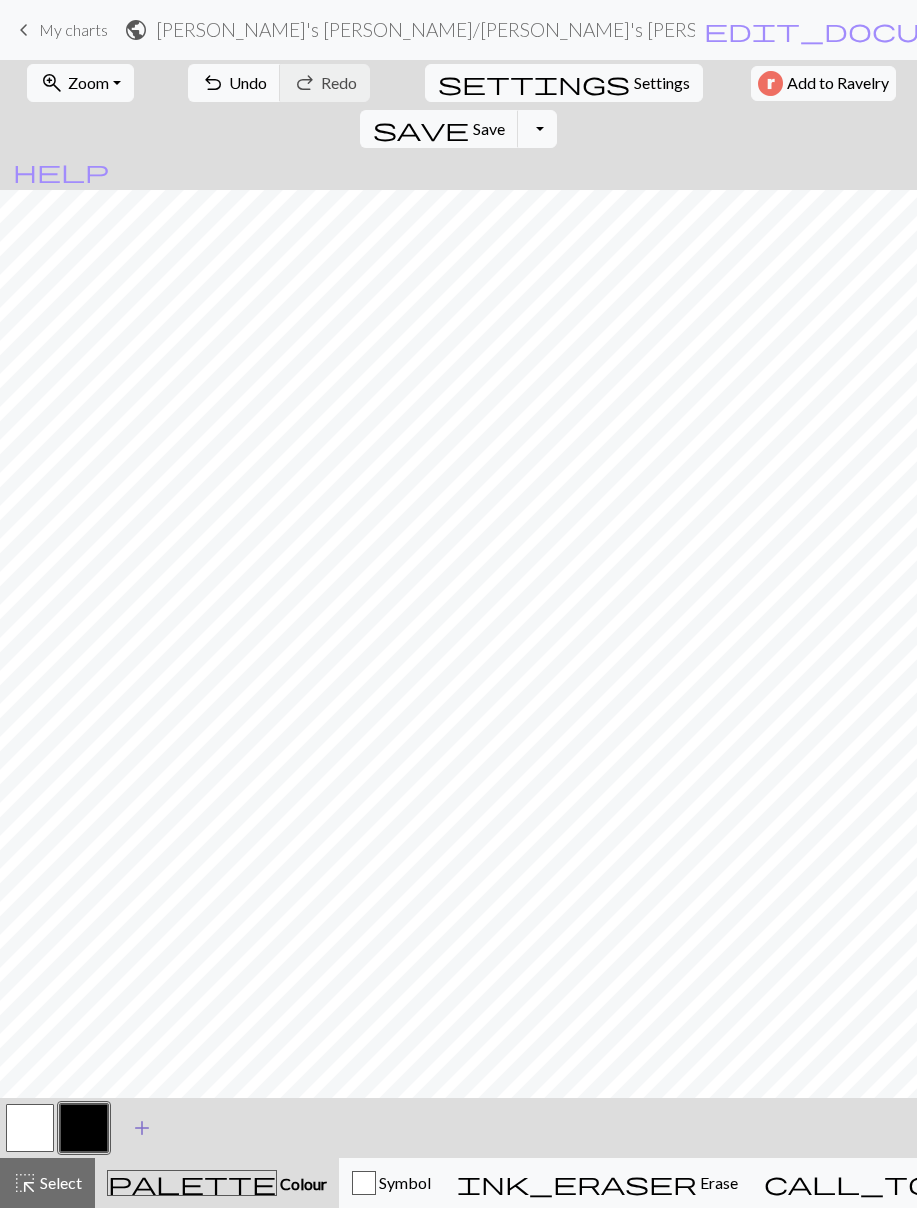 click on "add" at bounding box center (142, 1128) 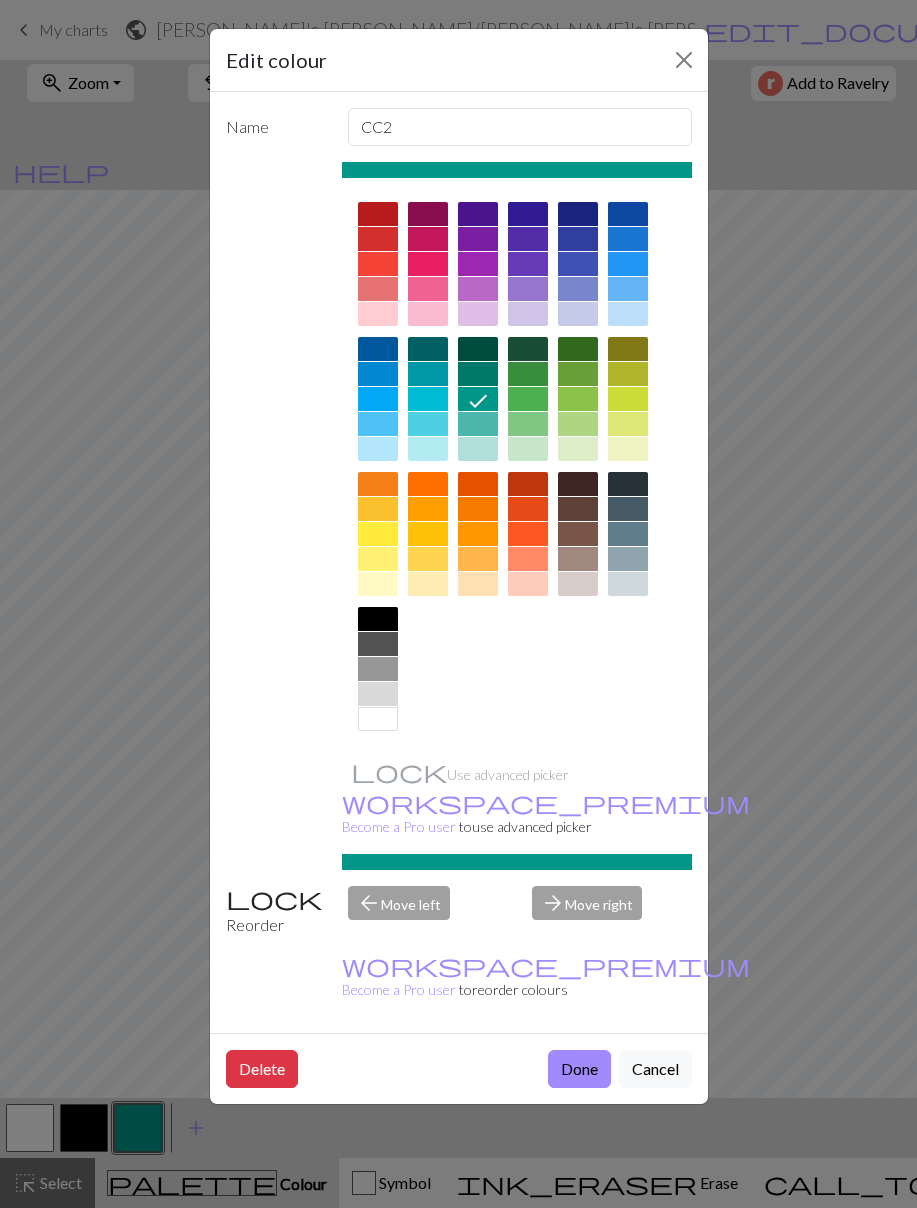 click on "Use advanced picker workspace_premium Become a Pro user   to  use advanced picker" at bounding box center (517, 516) 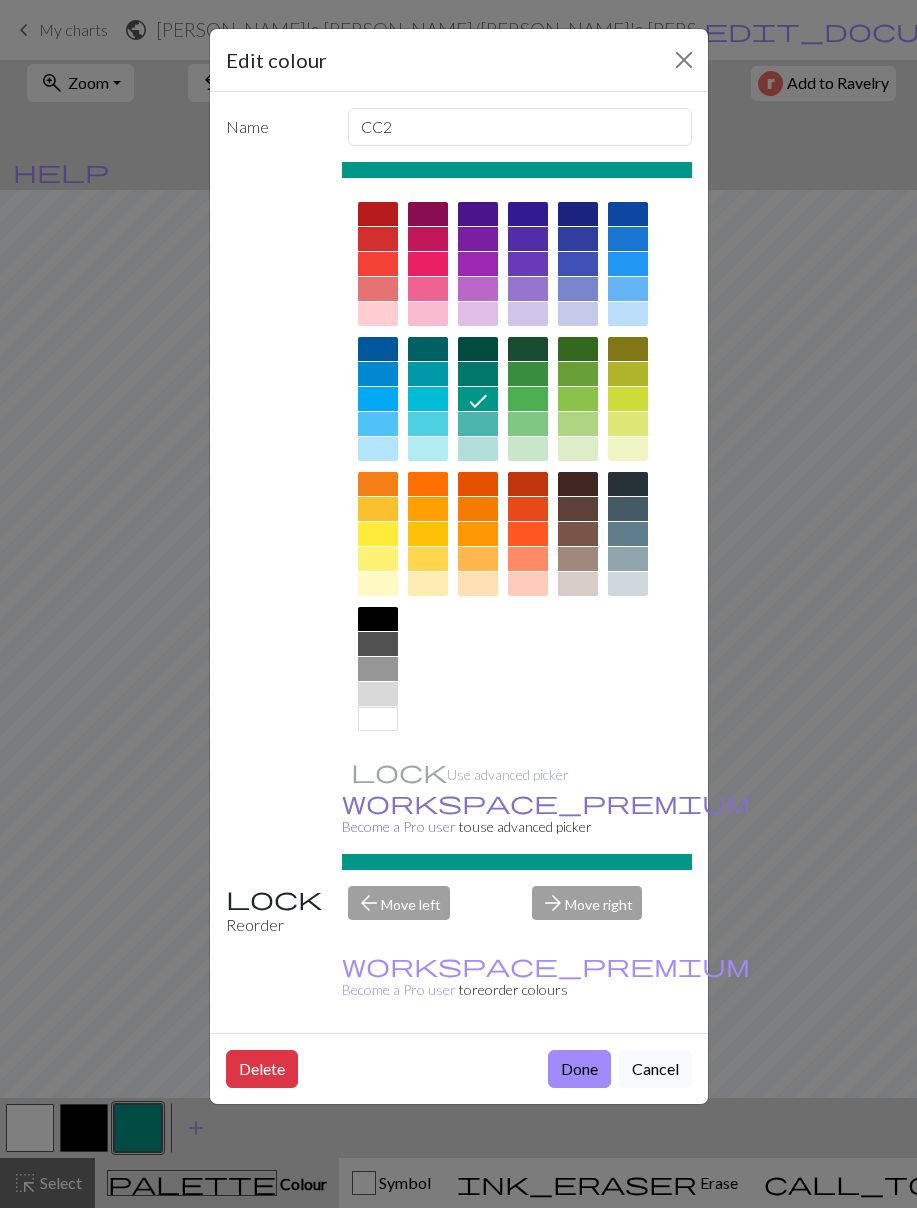 click on "workspace_premium Become a Pro user   to  use advanced picker" at bounding box center (546, 814) 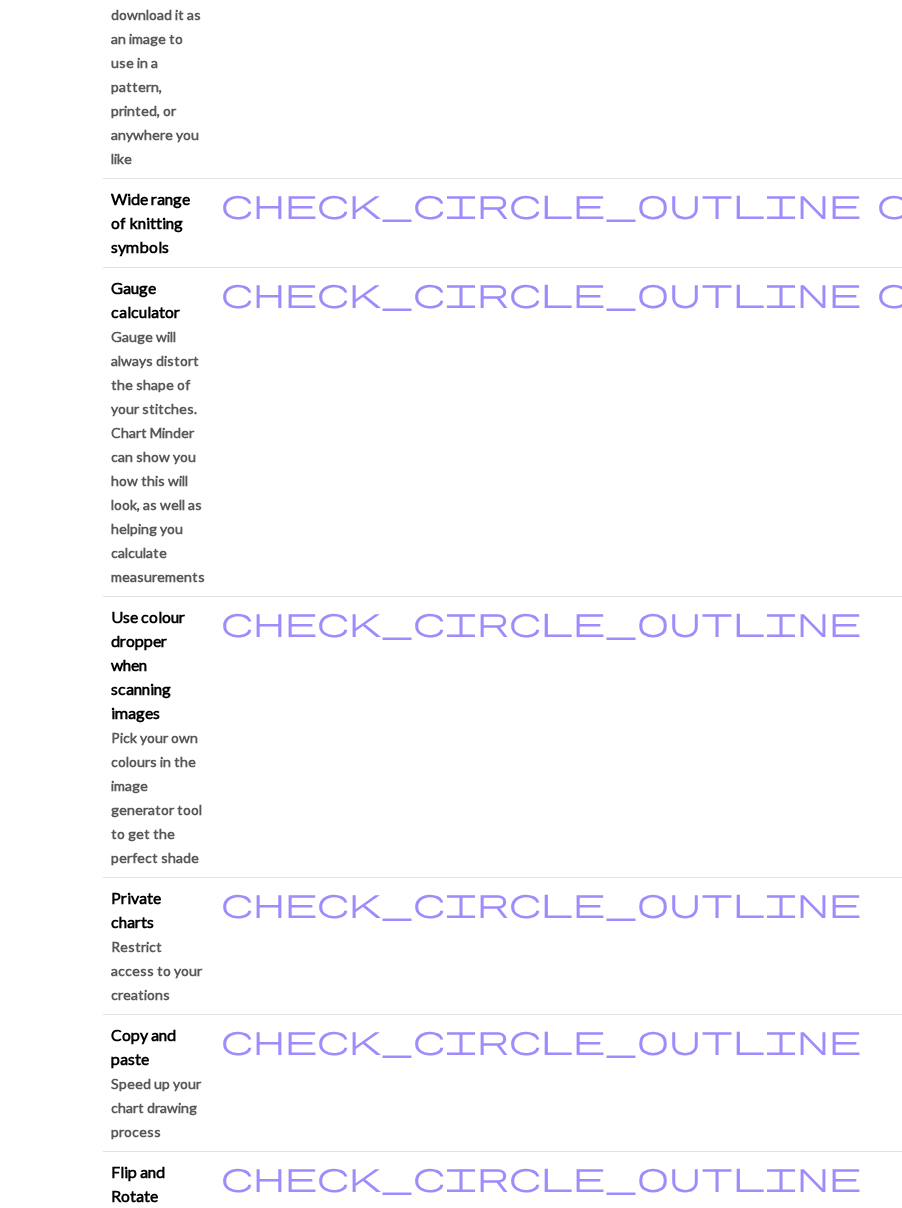 scroll, scrollTop: 1776, scrollLeft: 0, axis: vertical 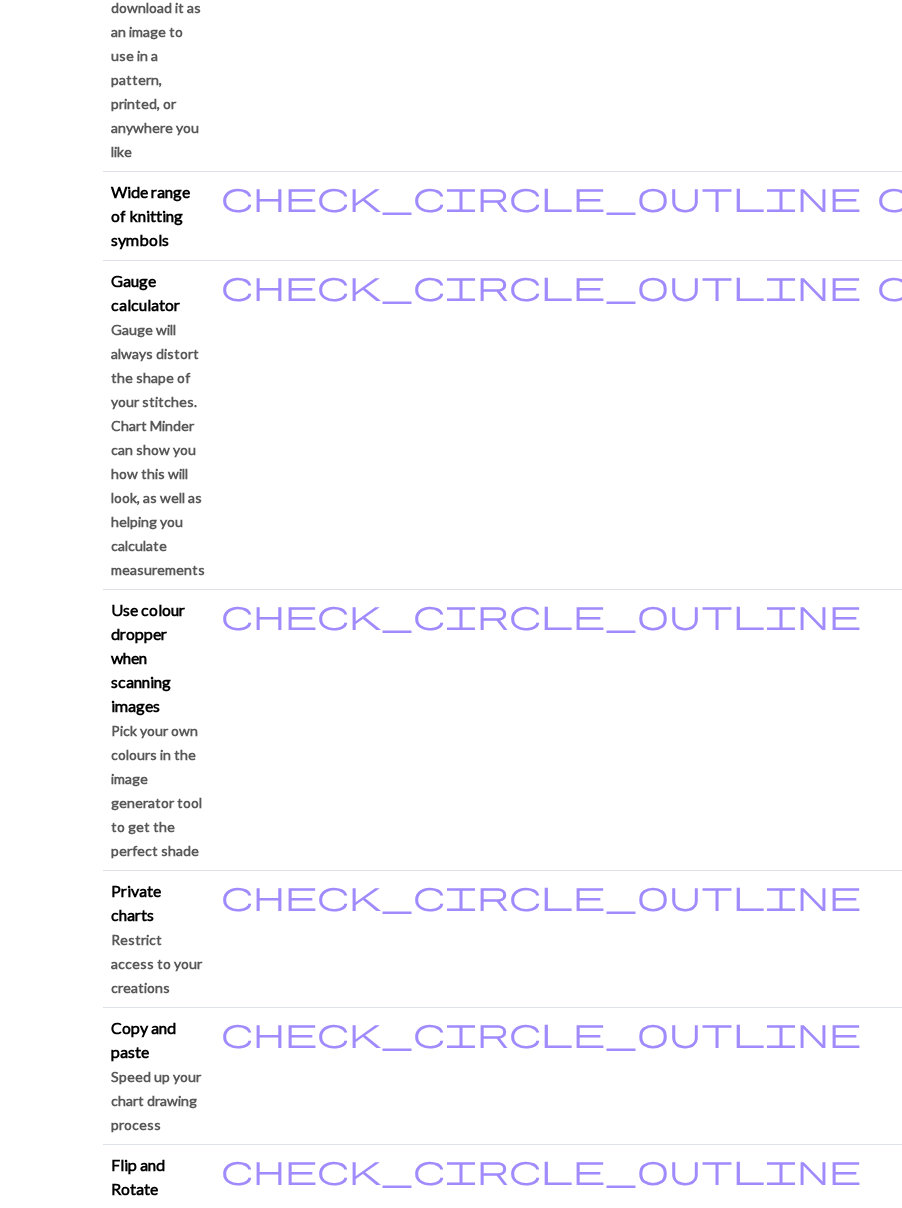 click on "Pay  £ 8.00  quarterly" at bounding box center [451, 3830] 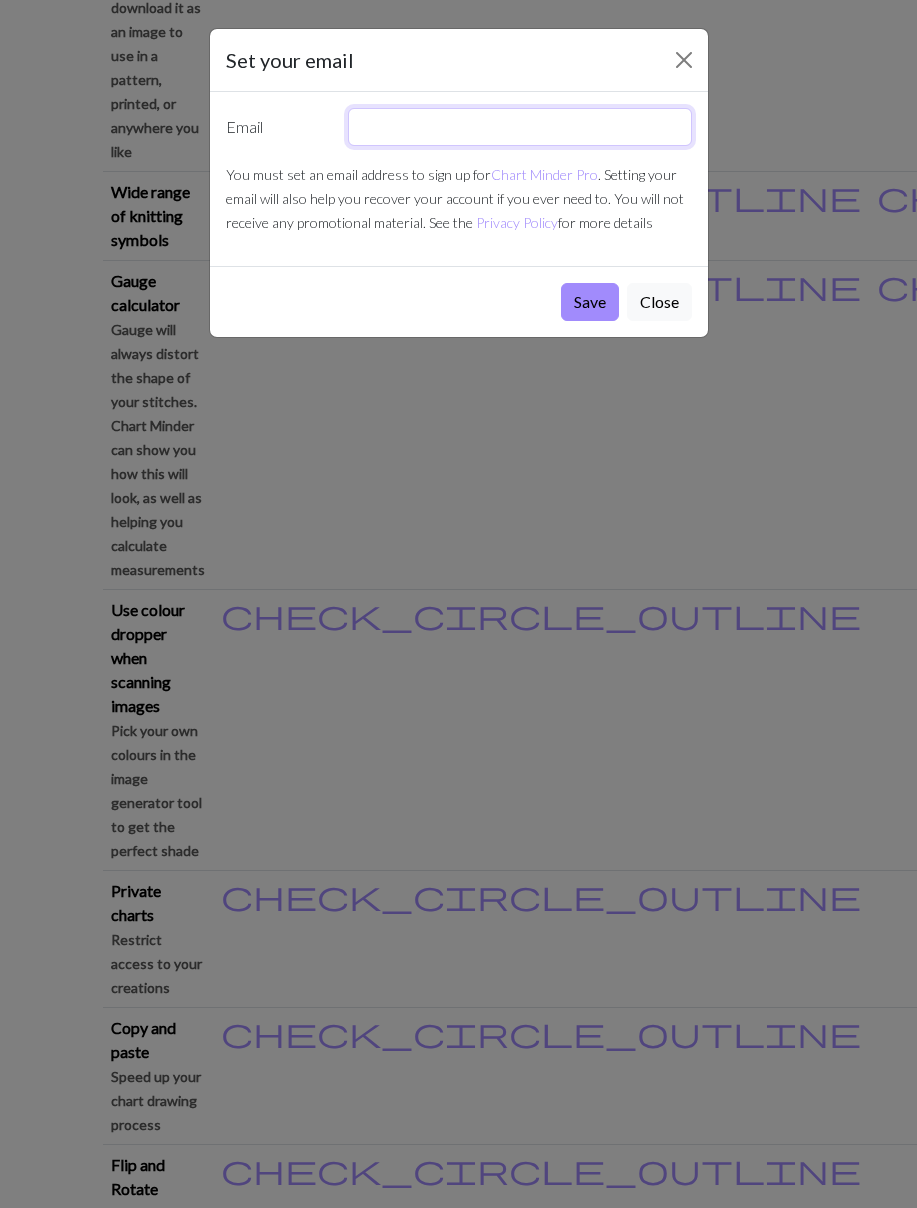 click at bounding box center (520, 127) 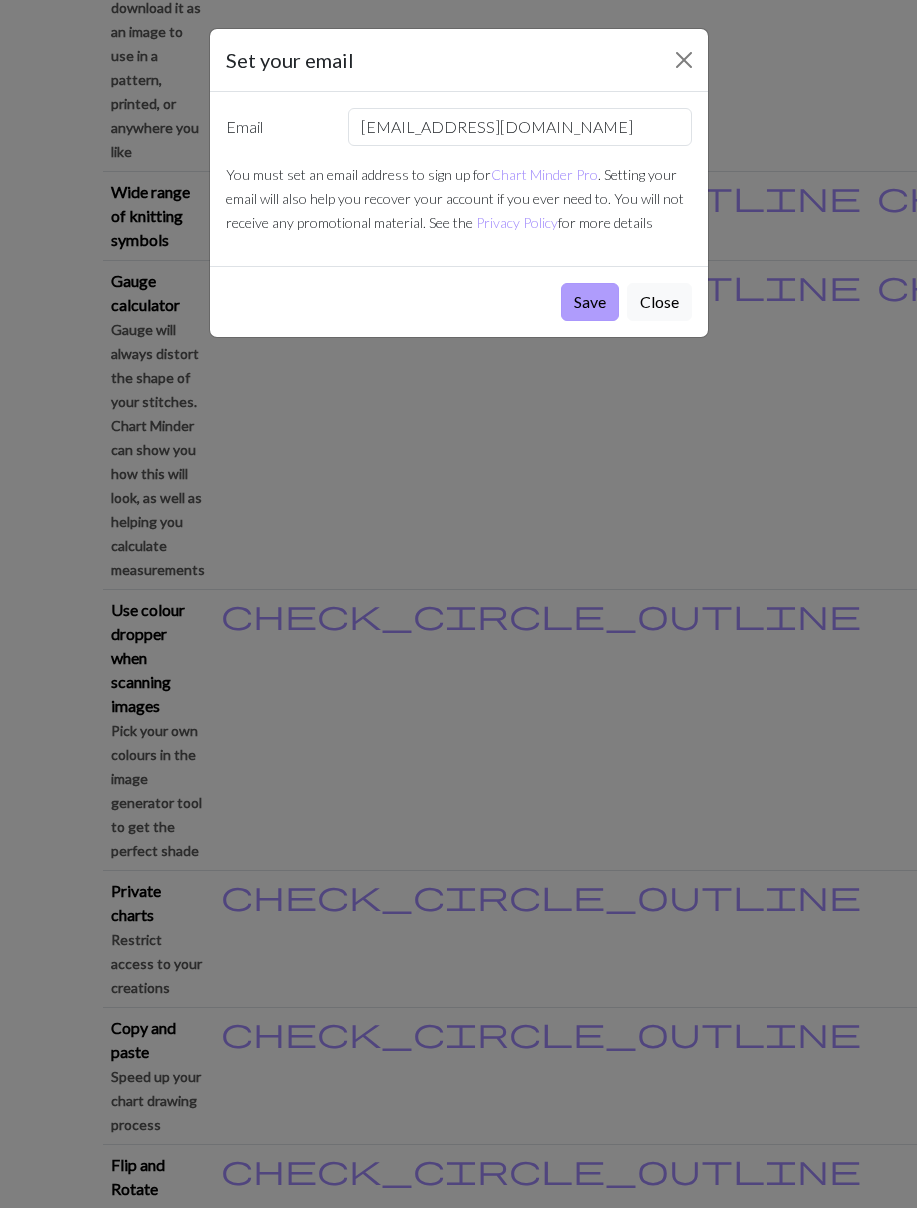 click on "Save" at bounding box center [590, 302] 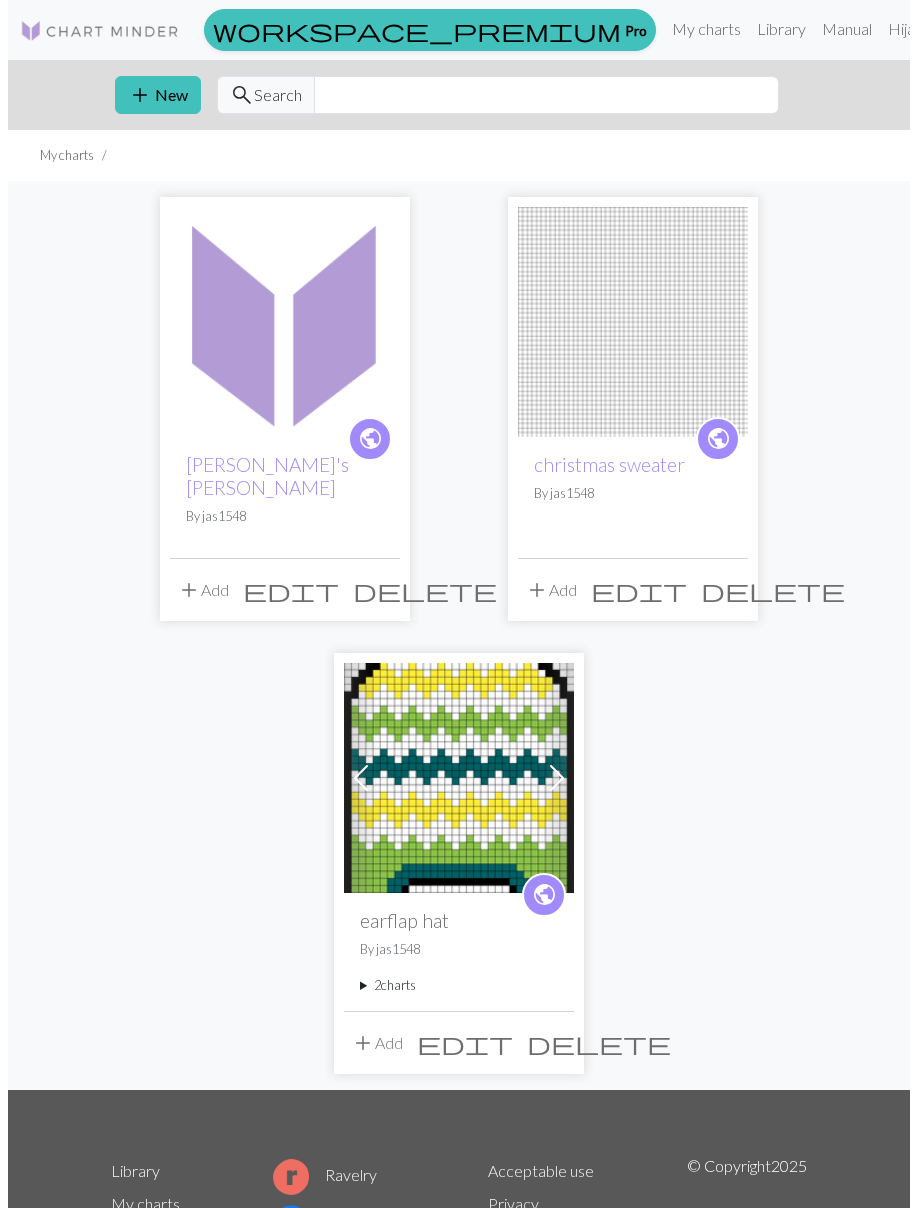 scroll, scrollTop: 0, scrollLeft: 0, axis: both 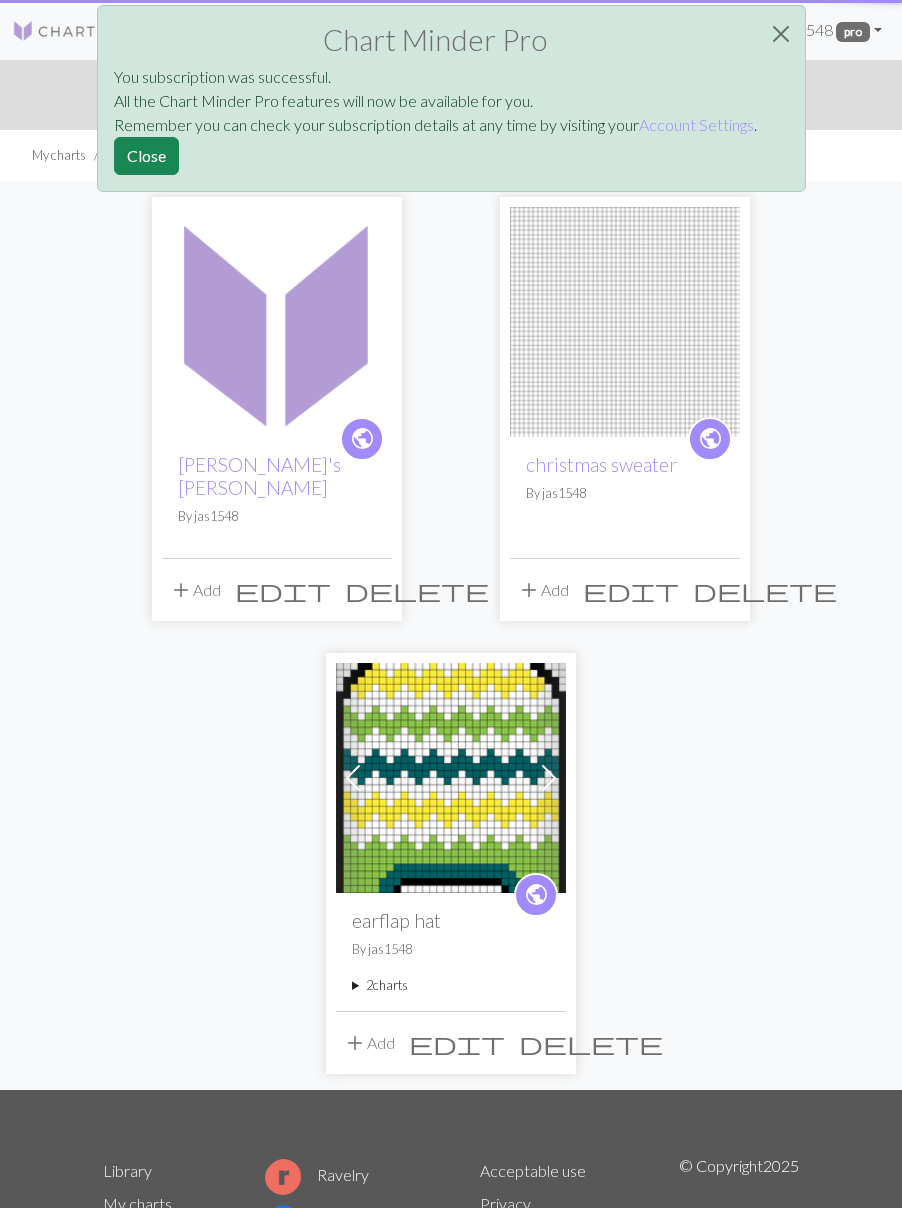 click at bounding box center [277, 322] 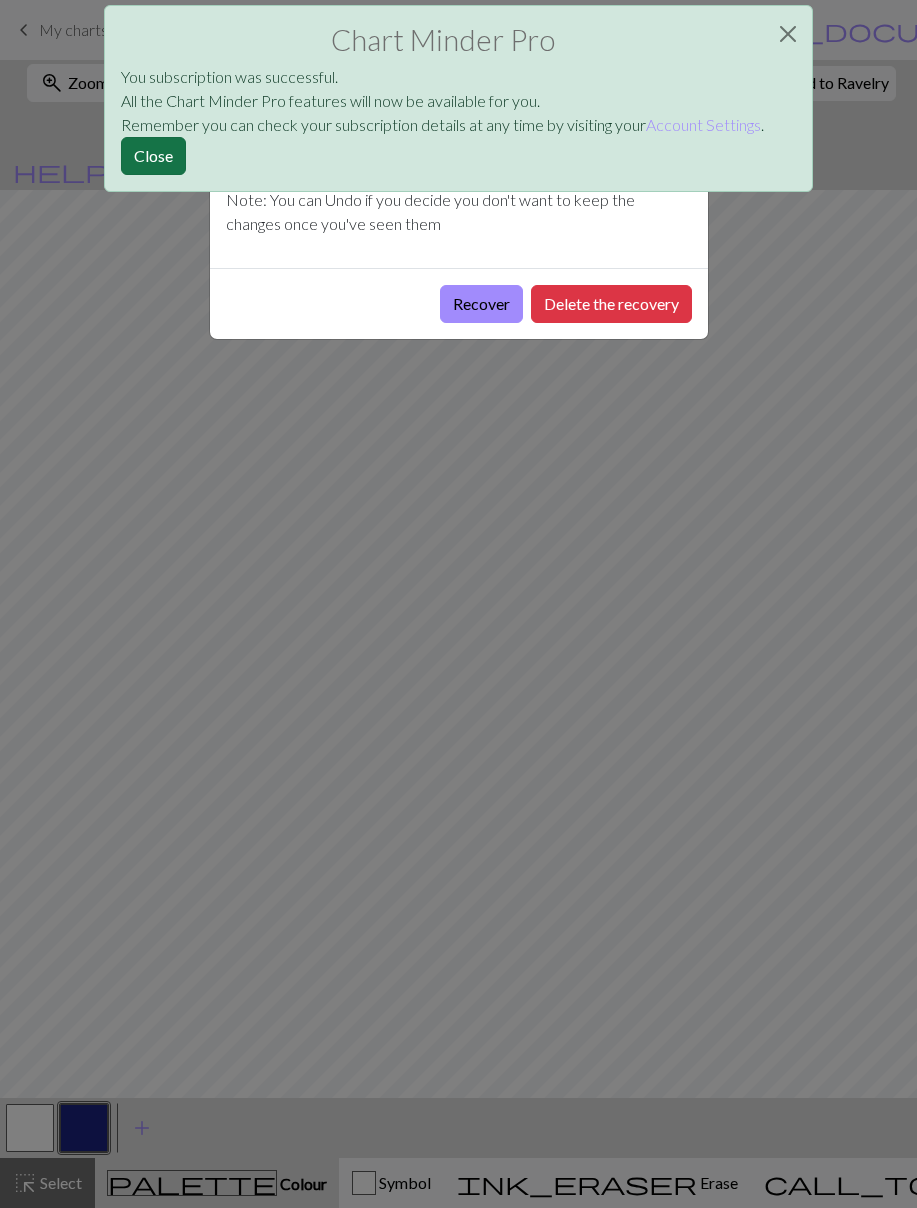 click on "Close" at bounding box center [153, 156] 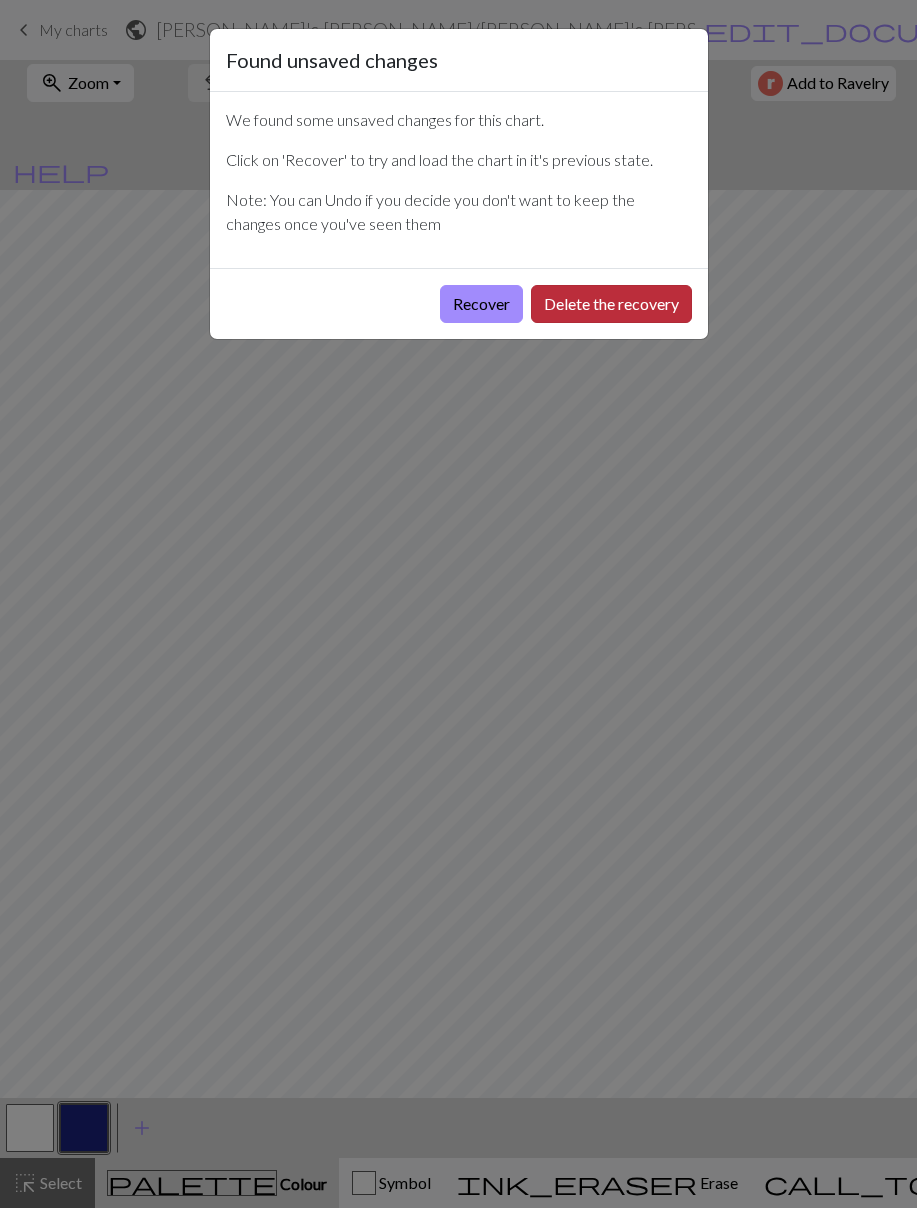 click on "Delete the recovery" at bounding box center (611, 304) 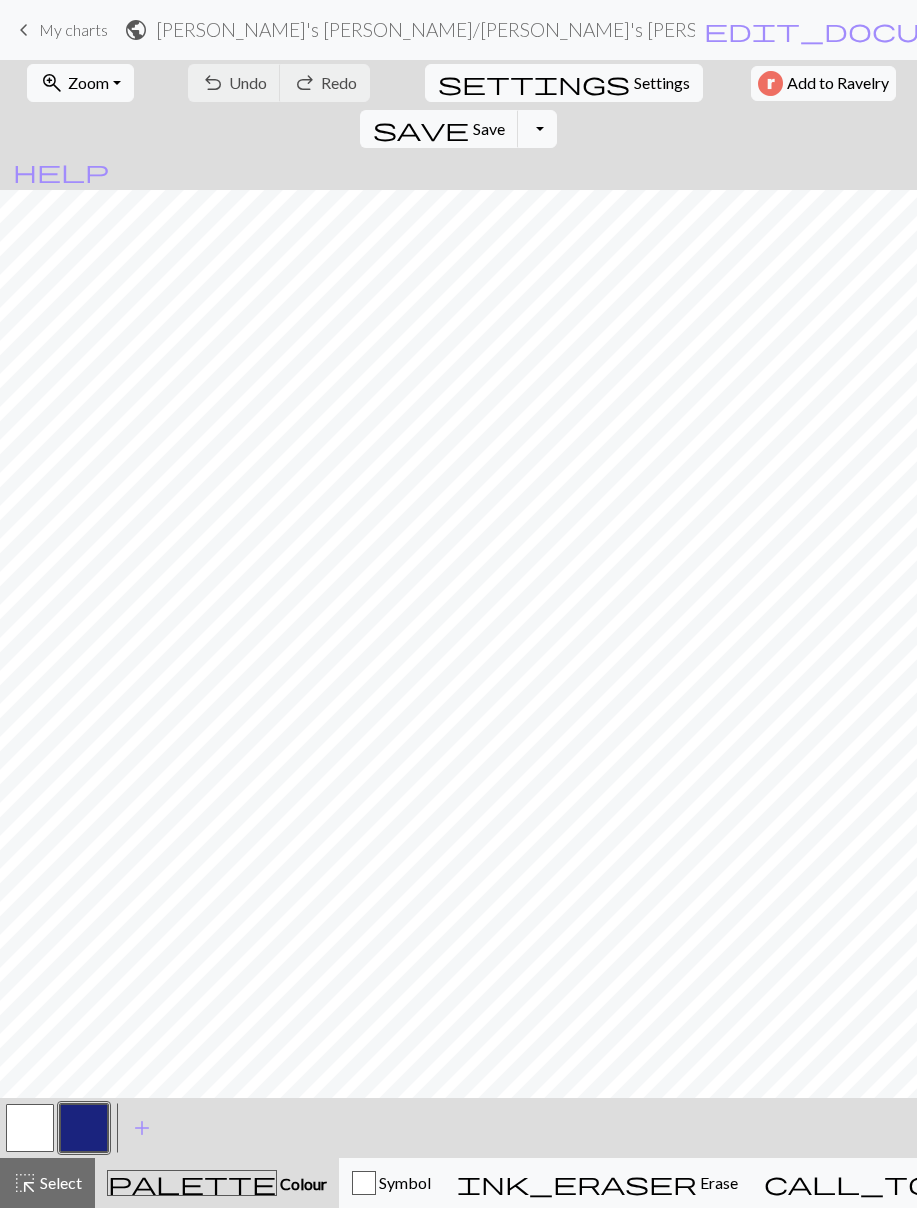 click at bounding box center [84, 1128] 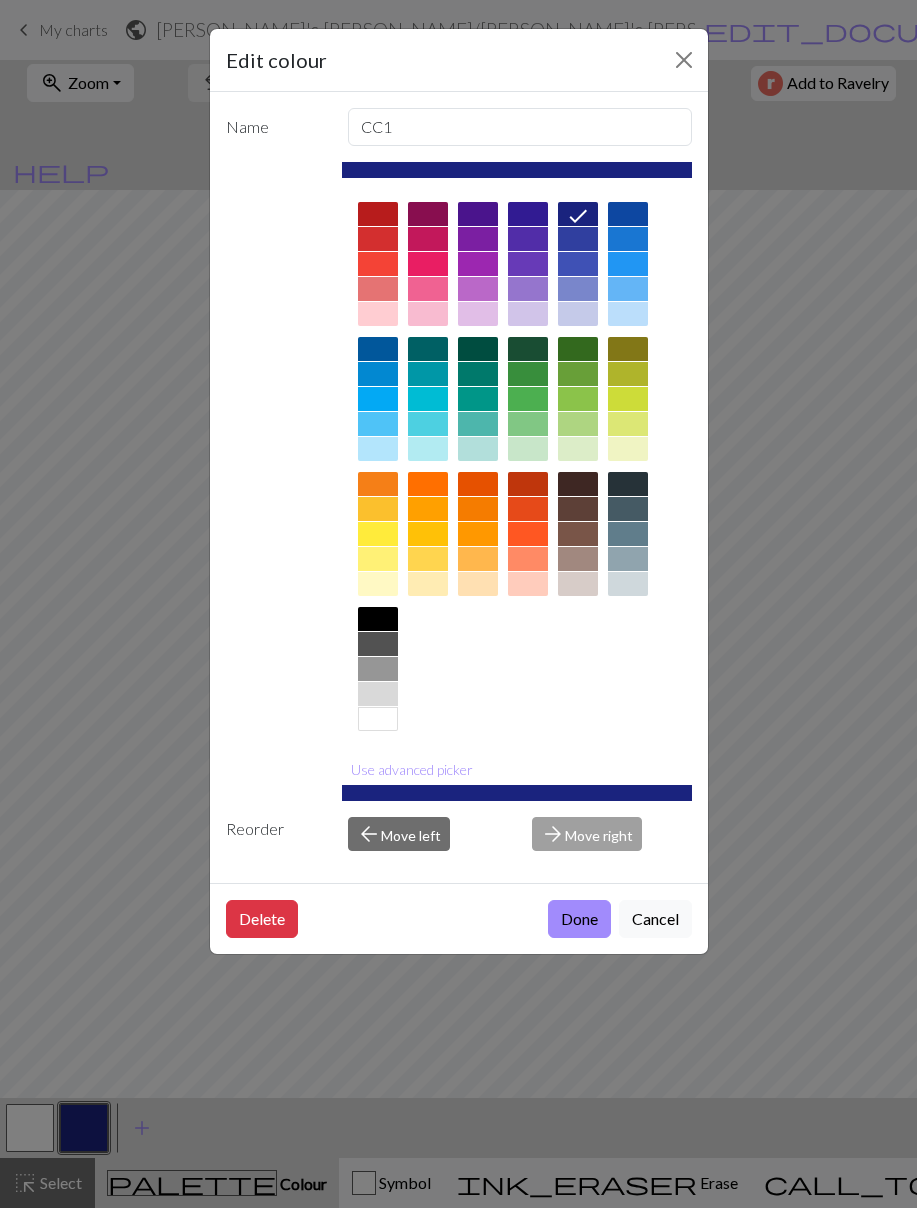 click at bounding box center (517, 467) 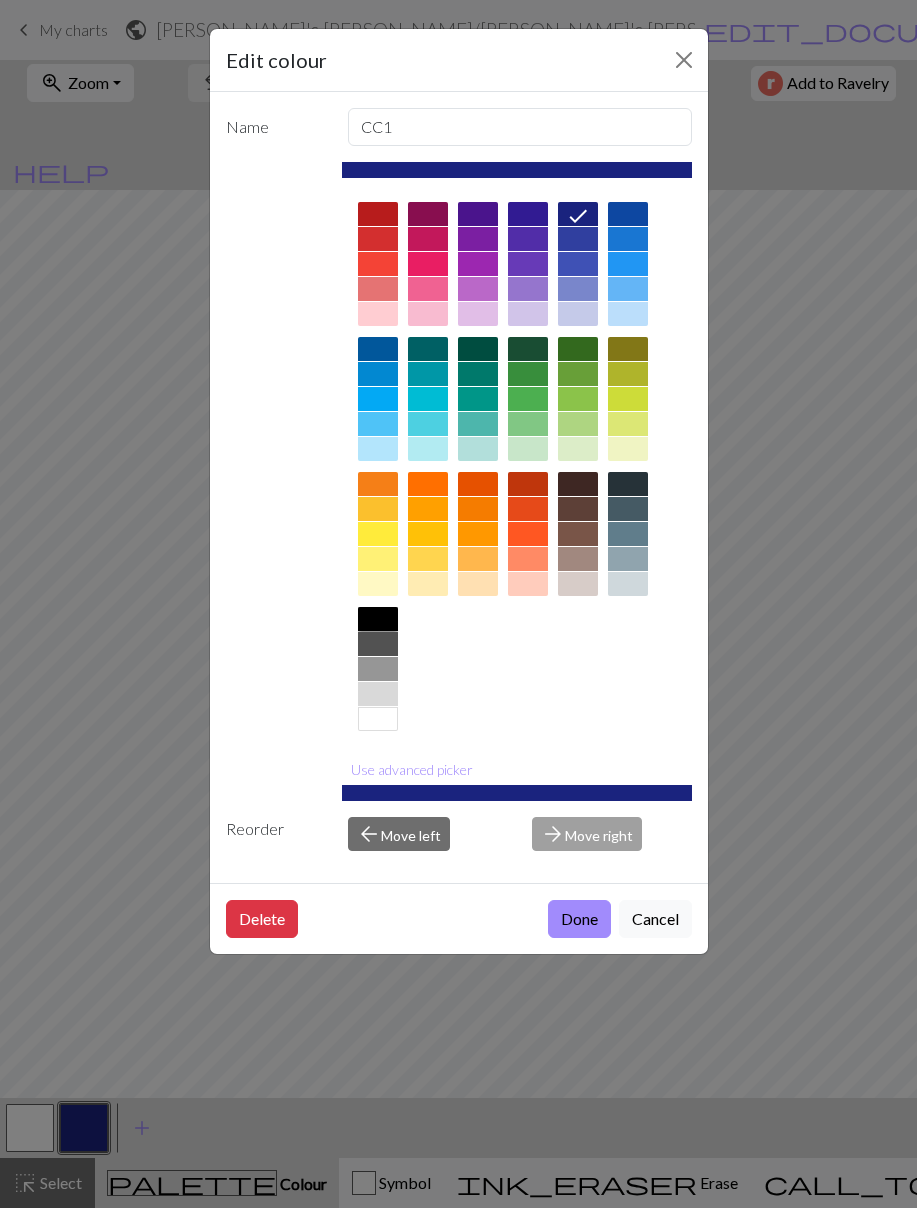 click at bounding box center (378, 619) 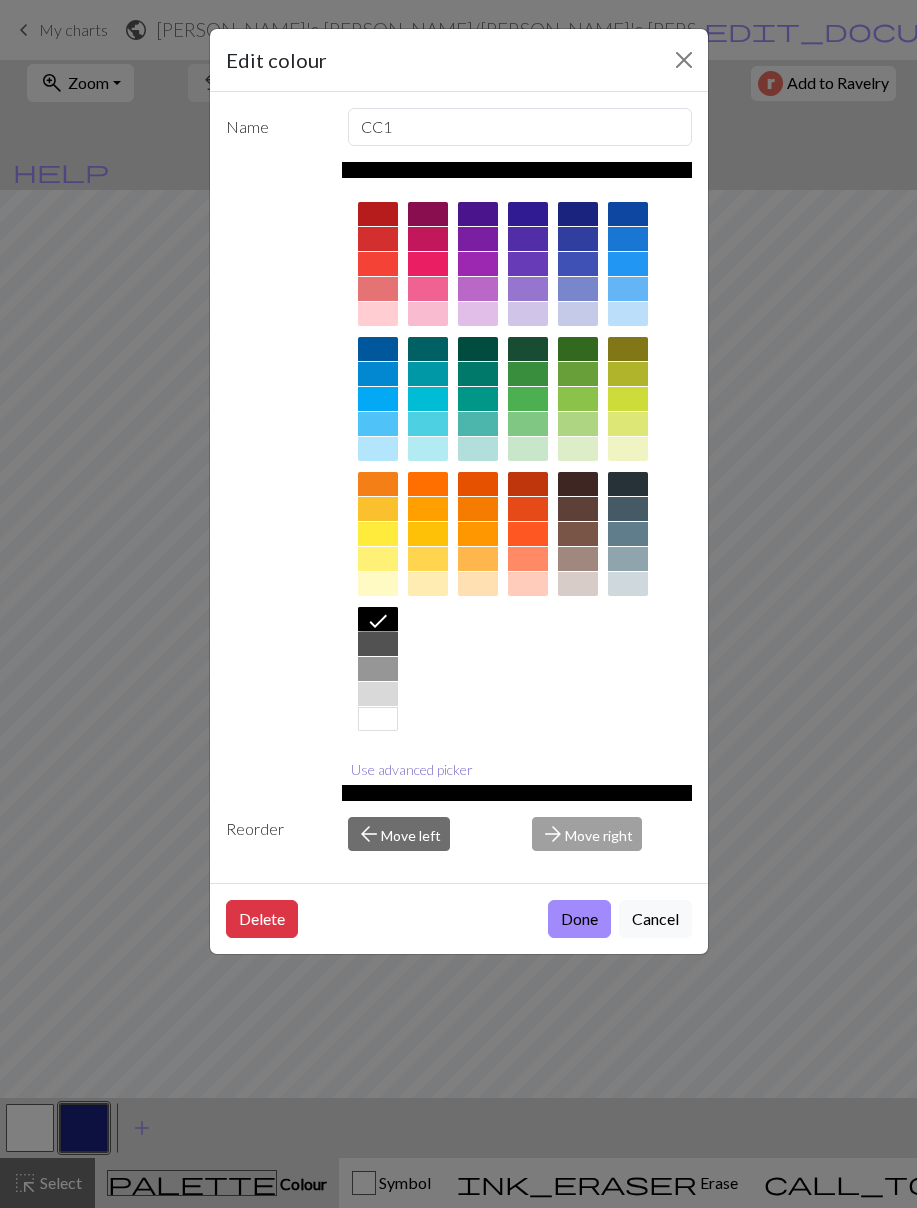 click on "Use advanced picker" at bounding box center (412, 769) 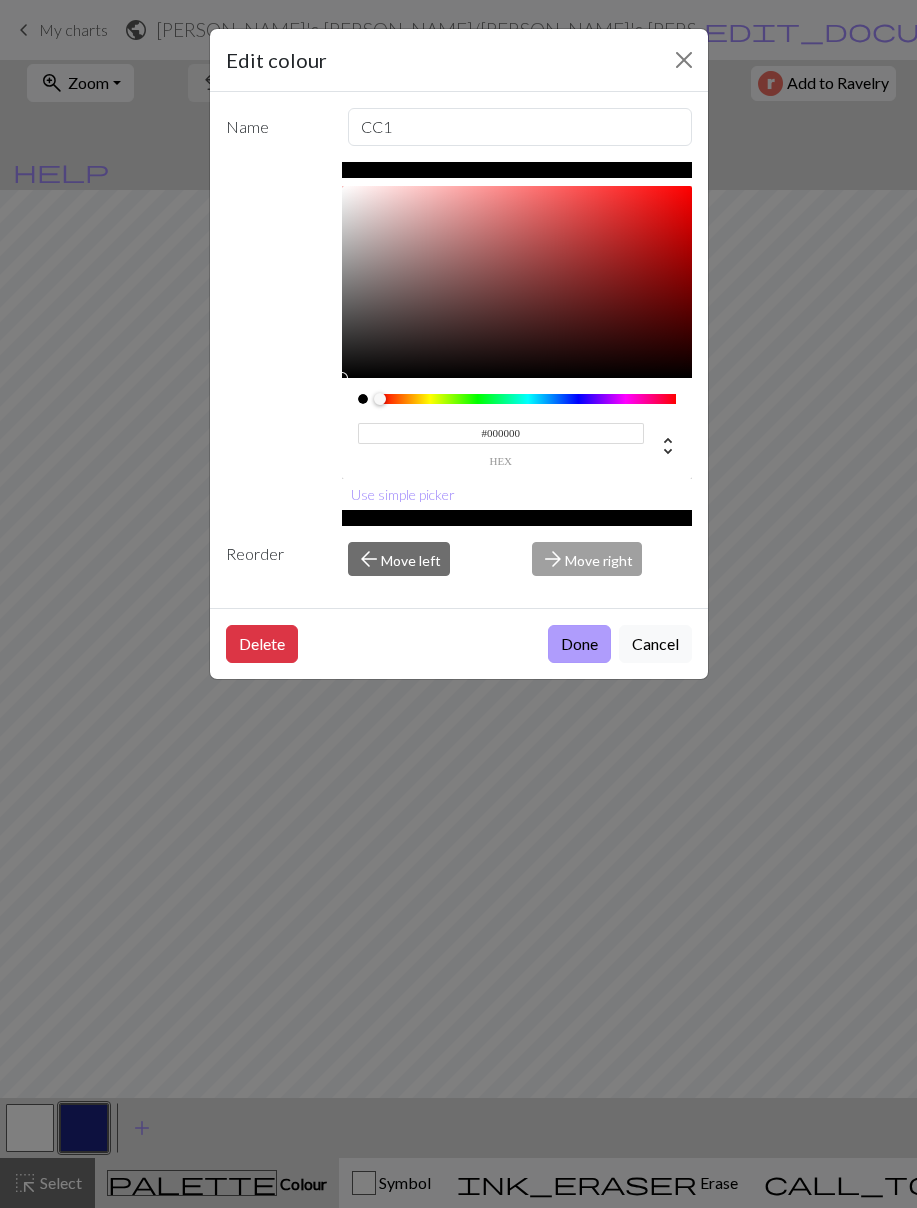 click on "Done" at bounding box center [579, 644] 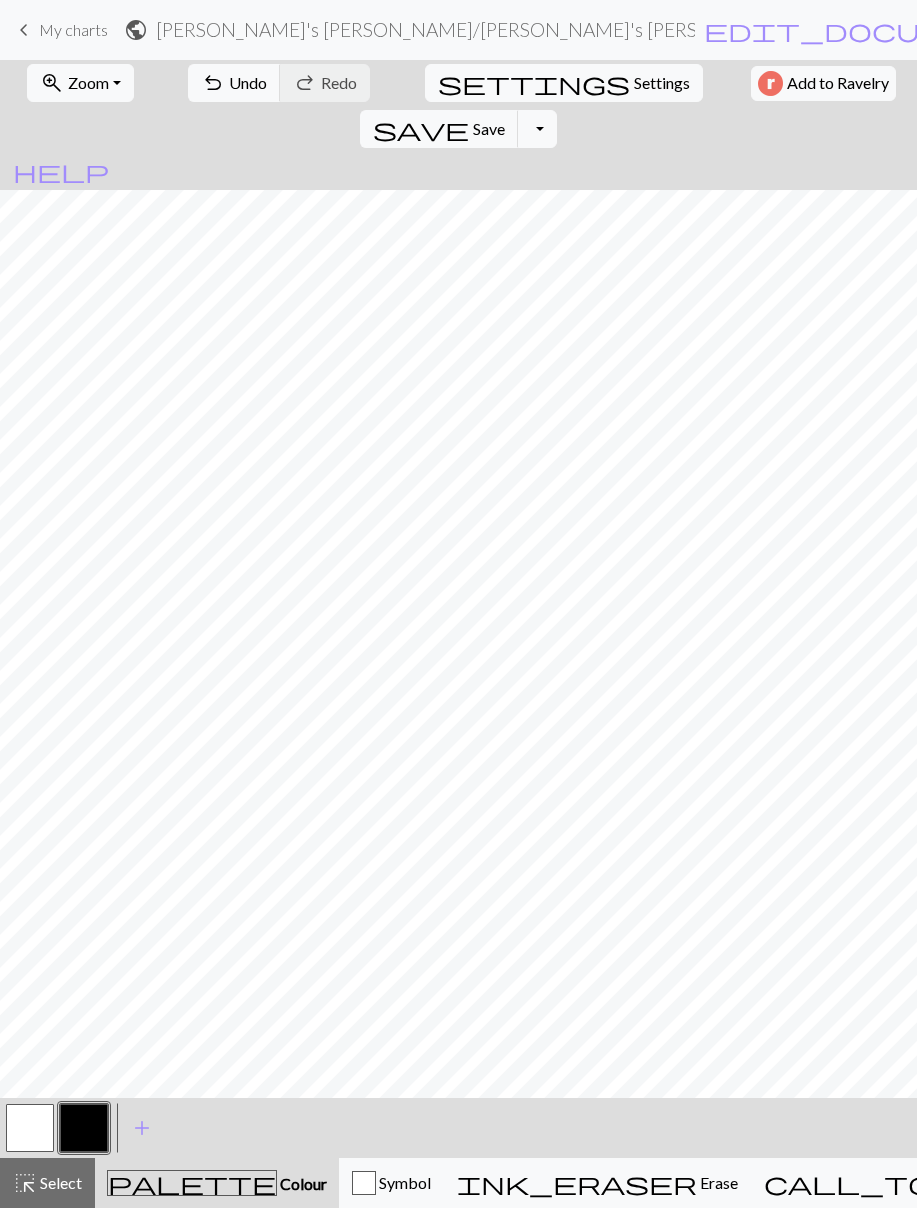 click at bounding box center [30, 1128] 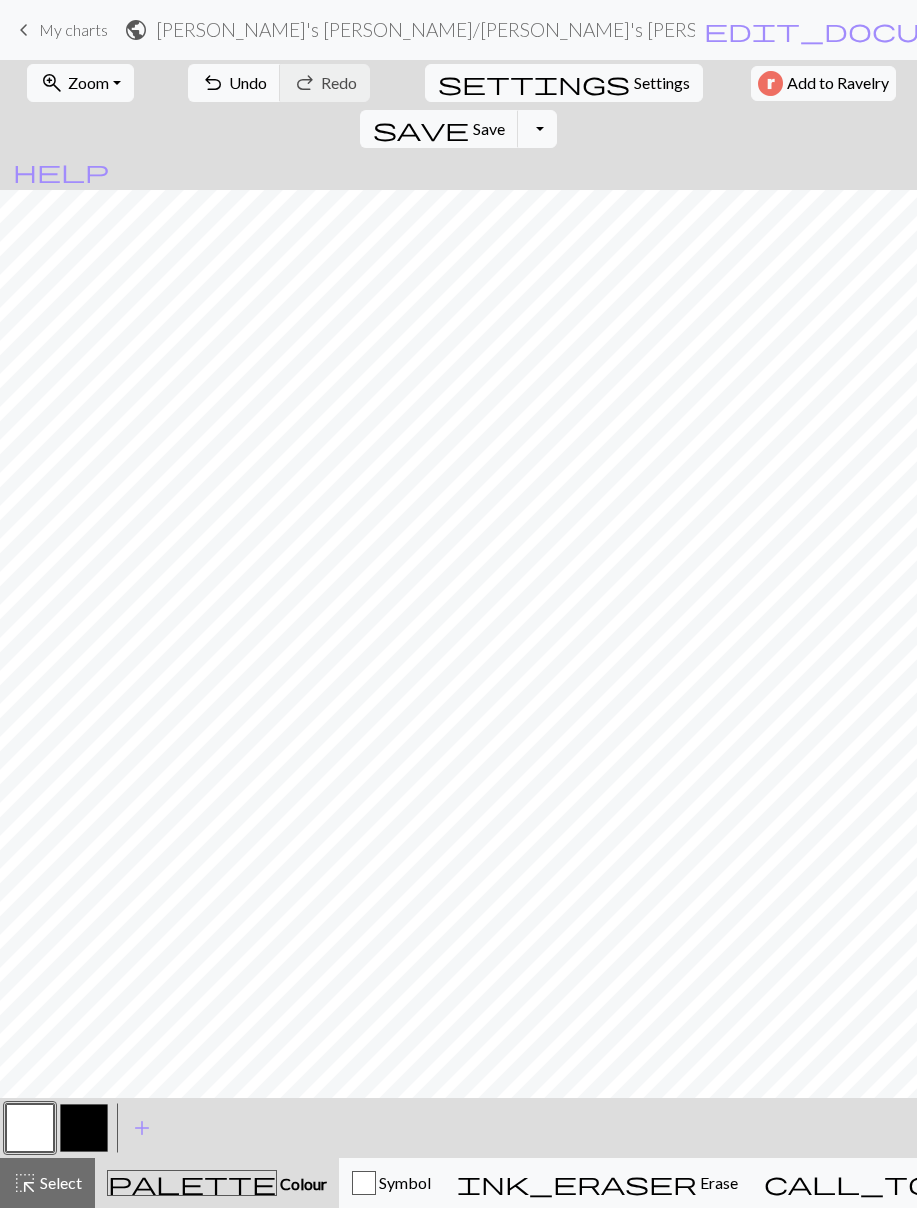 click at bounding box center (84, 1128) 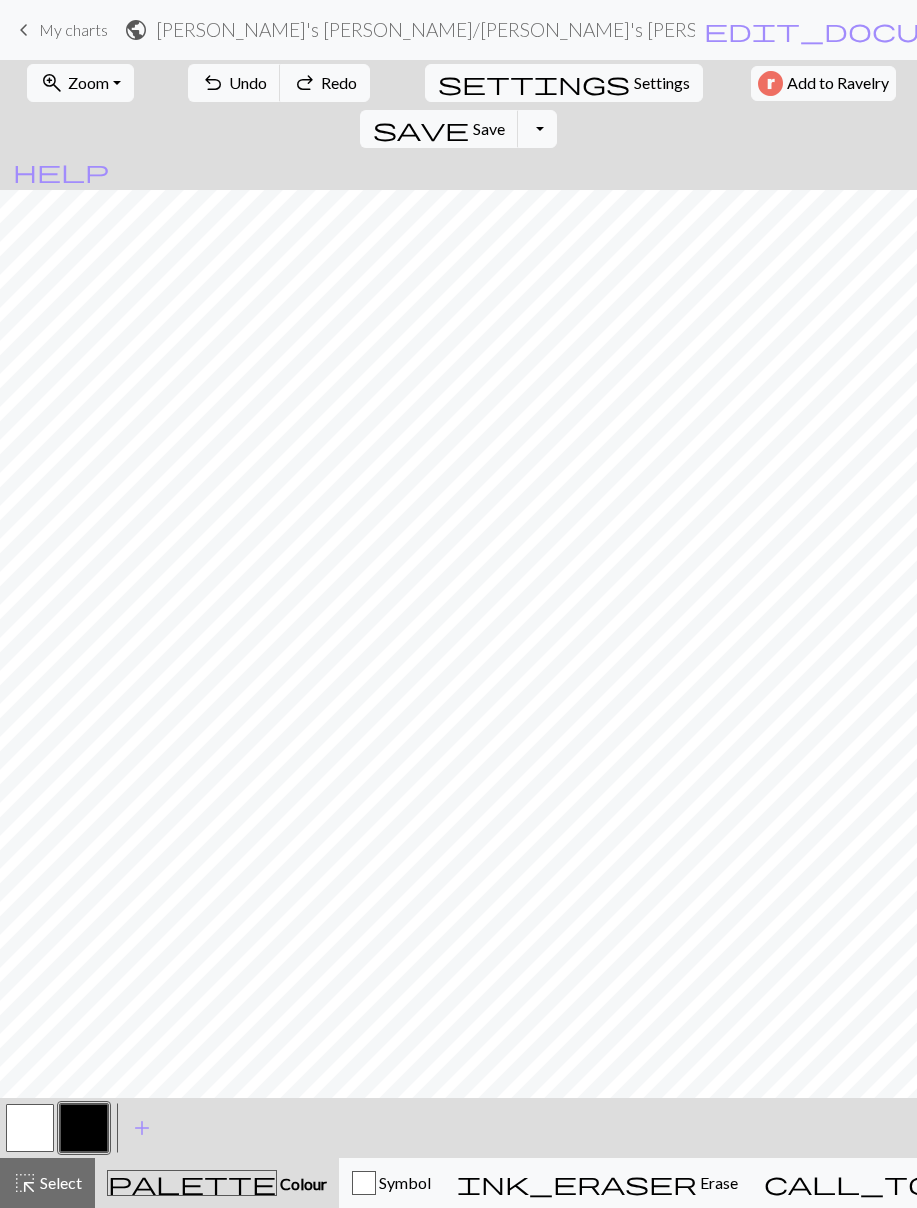 click at bounding box center (84, 1128) 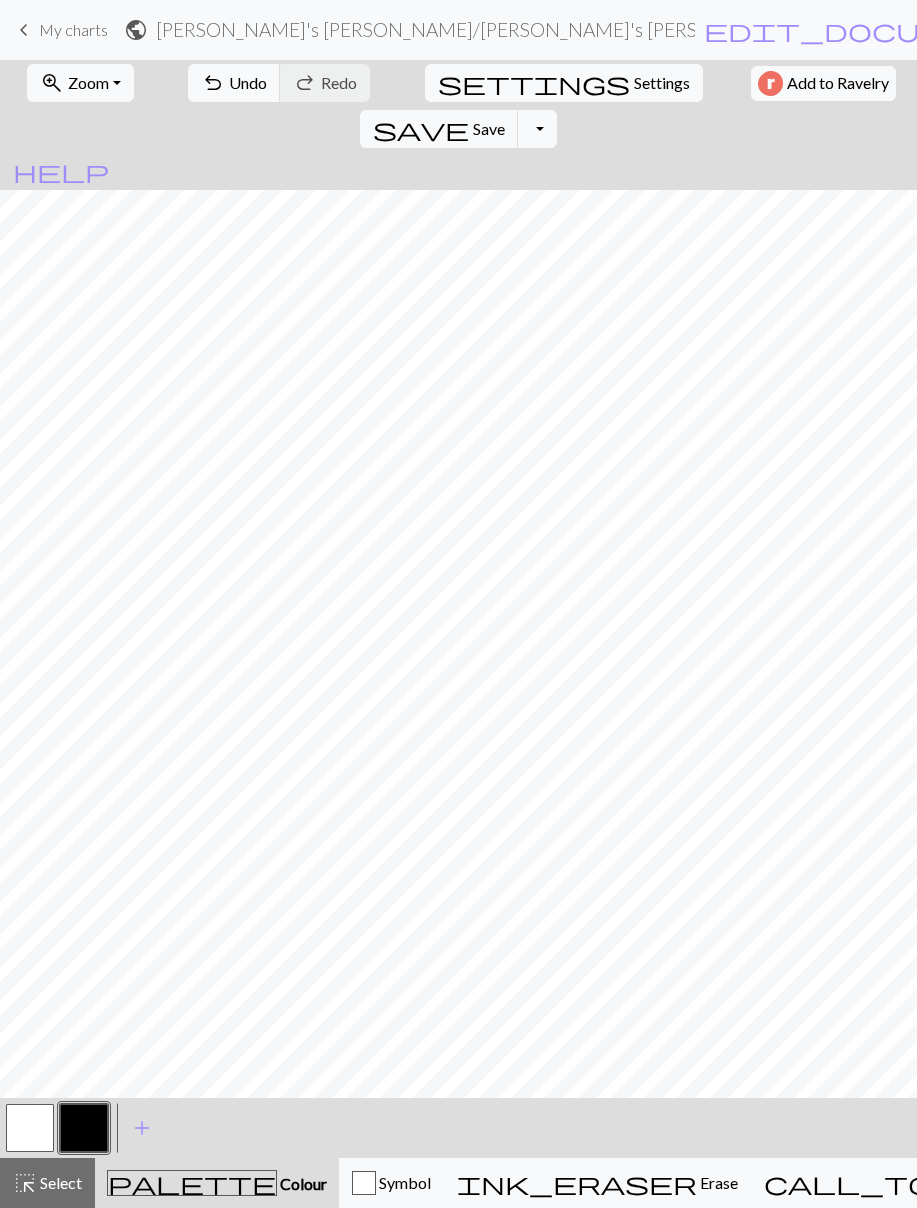 click at bounding box center [30, 1128] 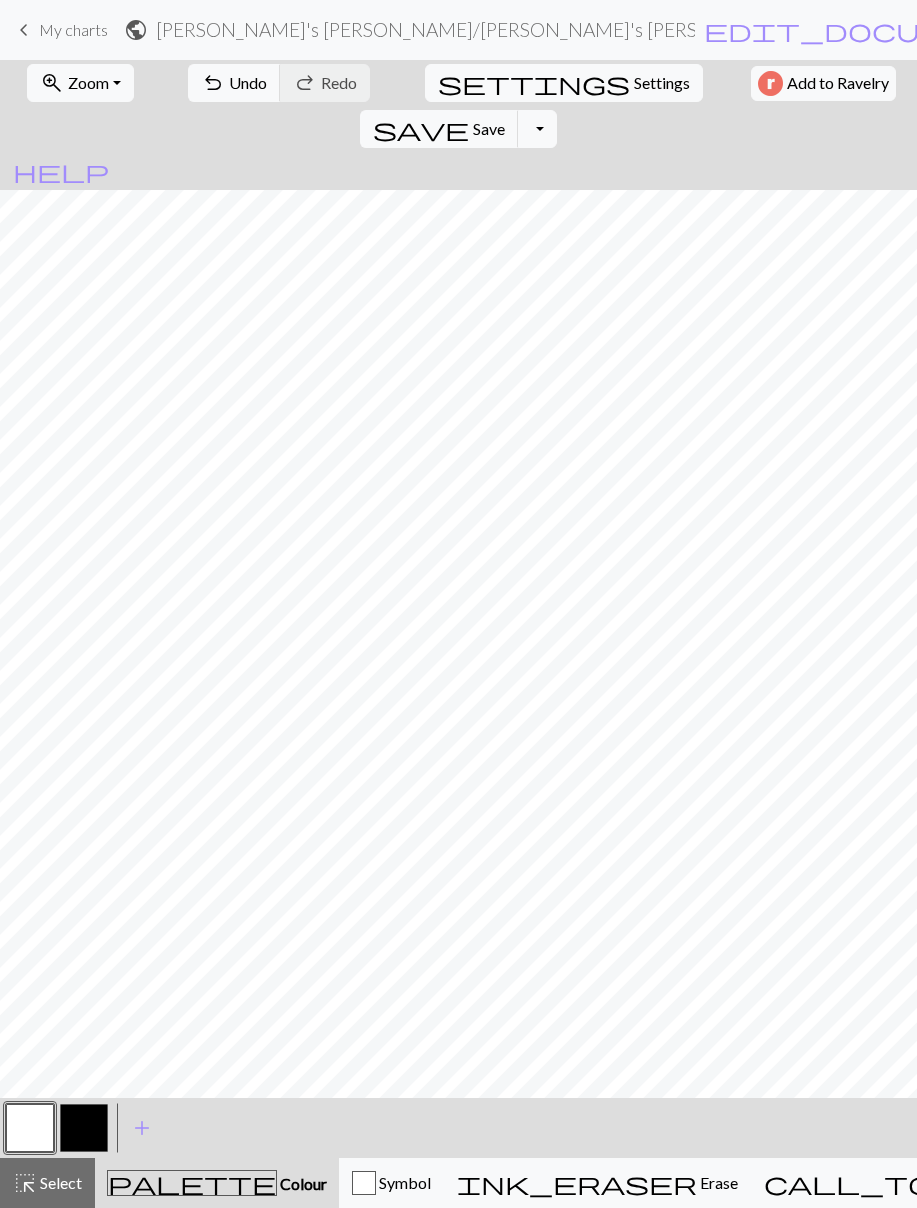 click at bounding box center (30, 1128) 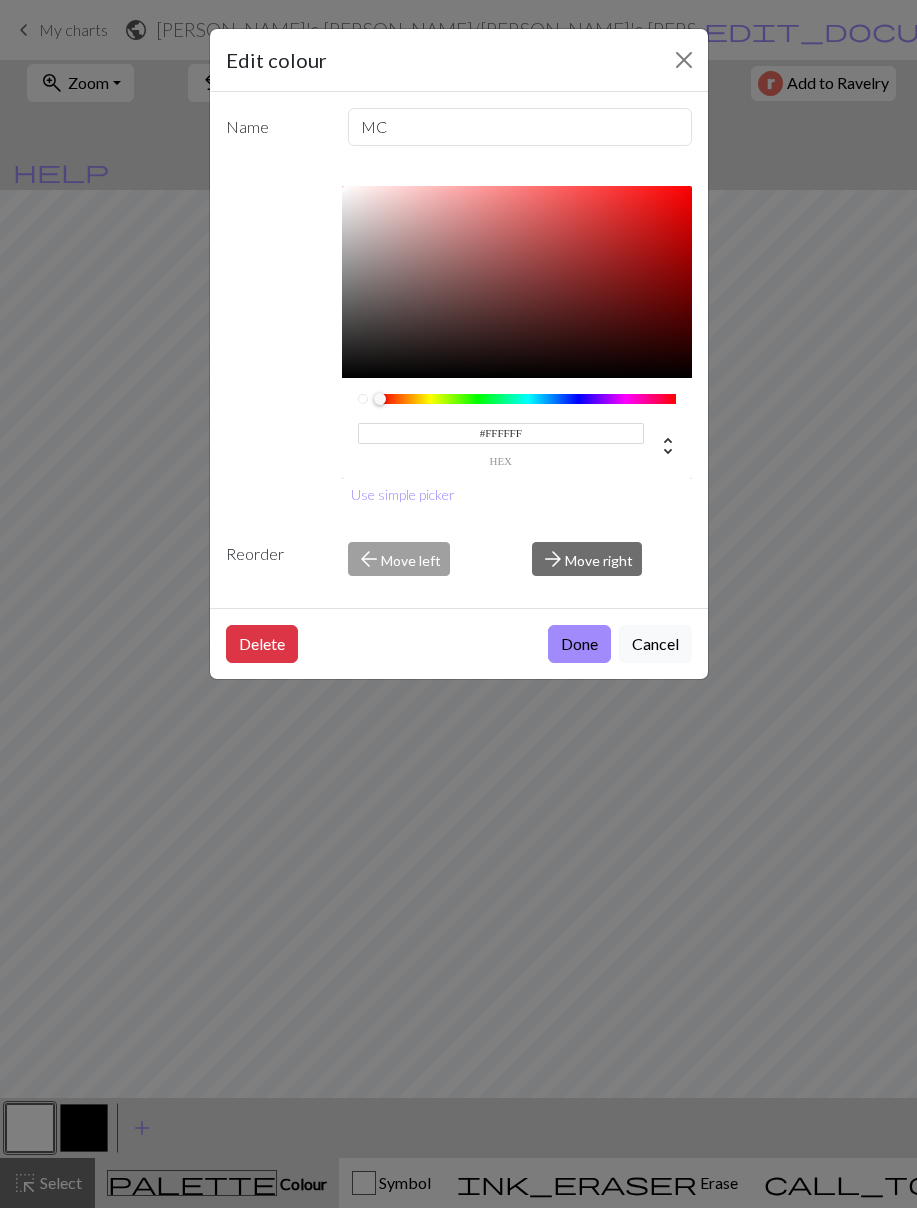 click on "#FFFFFF hex" at bounding box center (501, 443) 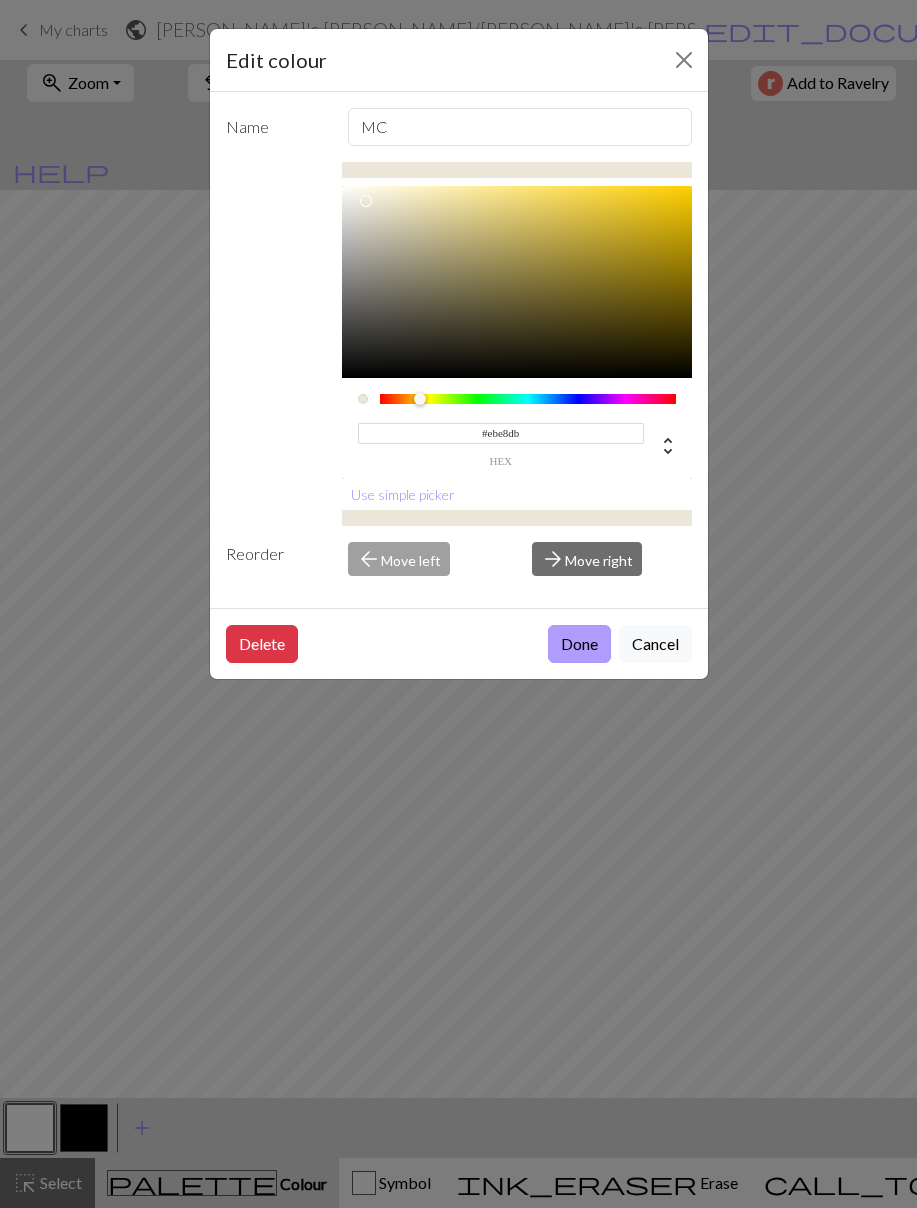 type on "#EBE8DB" 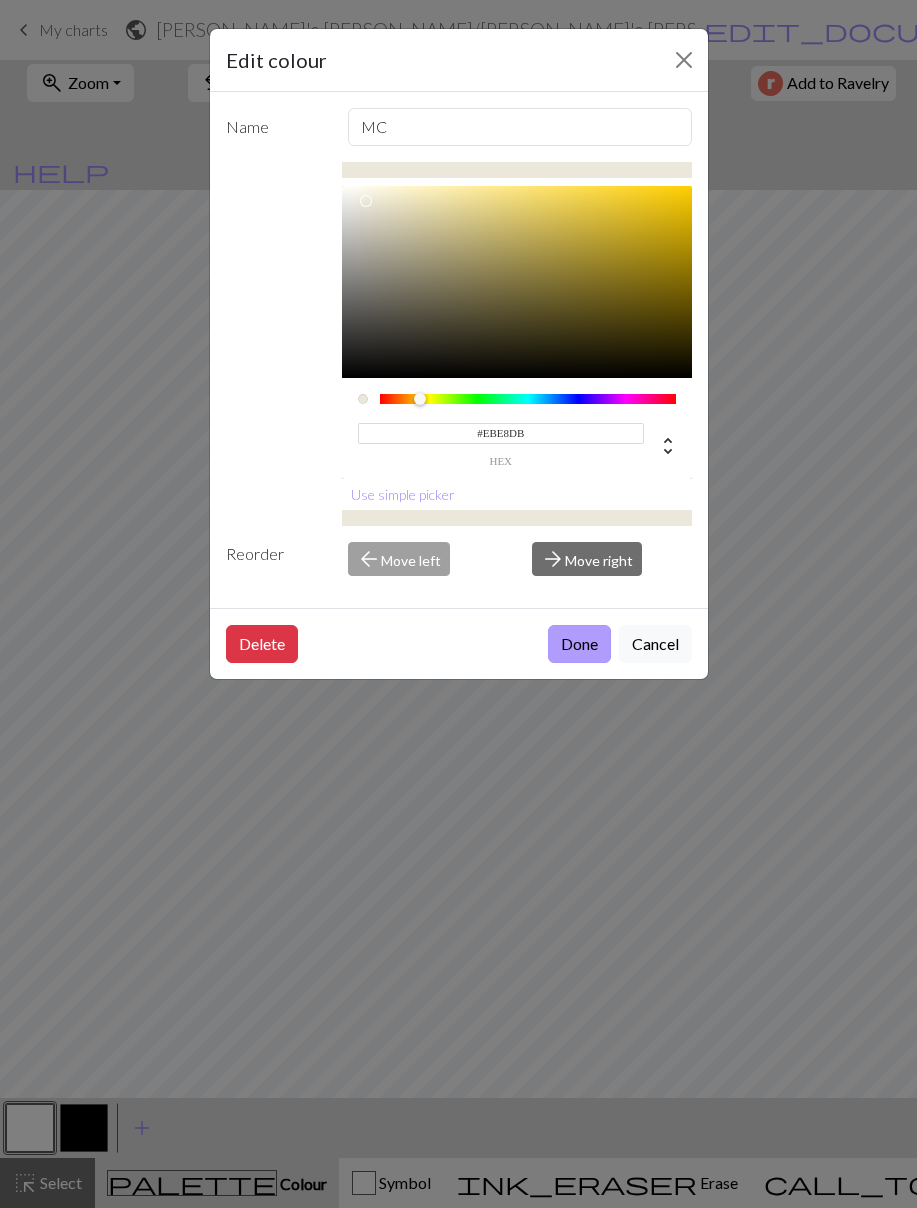 click on "Done" at bounding box center [579, 644] 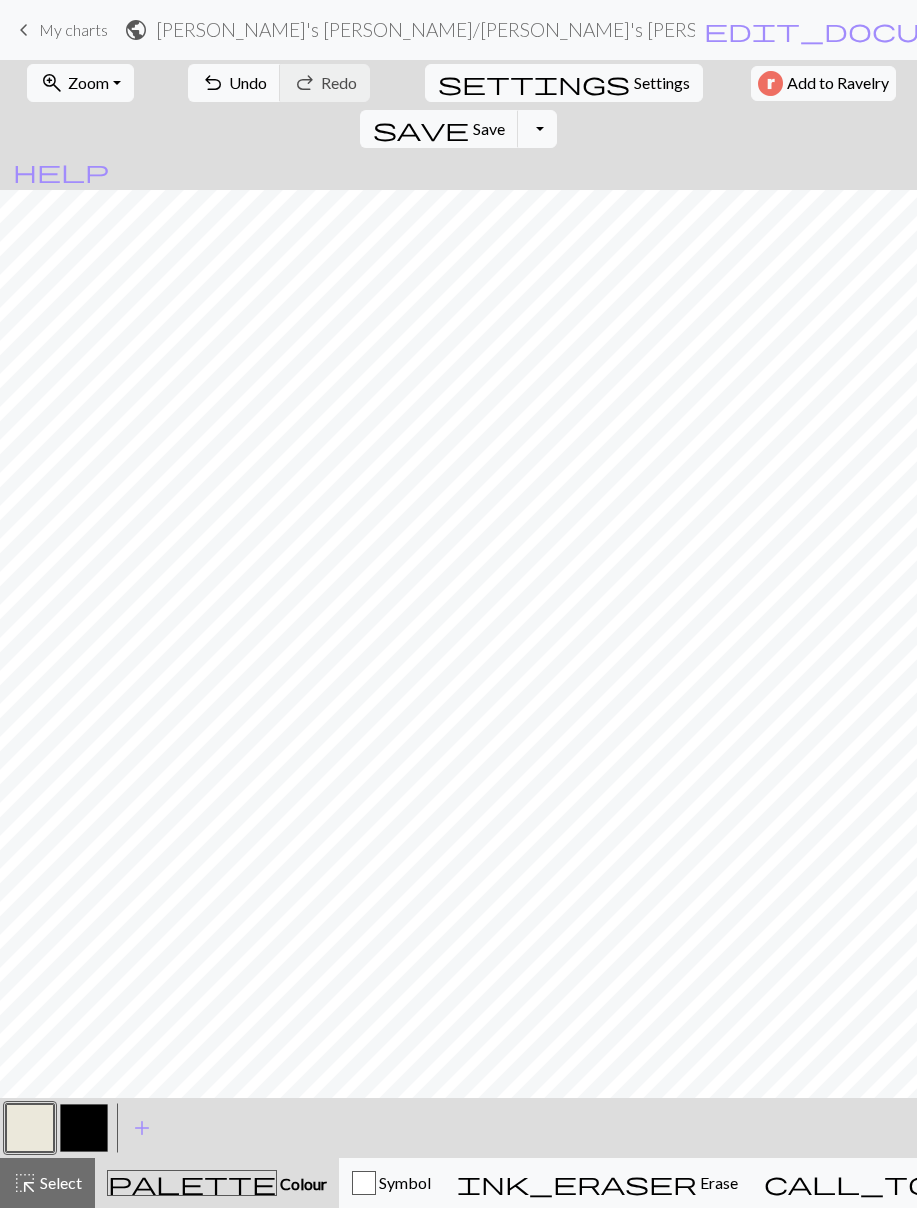 click at bounding box center (84, 1128) 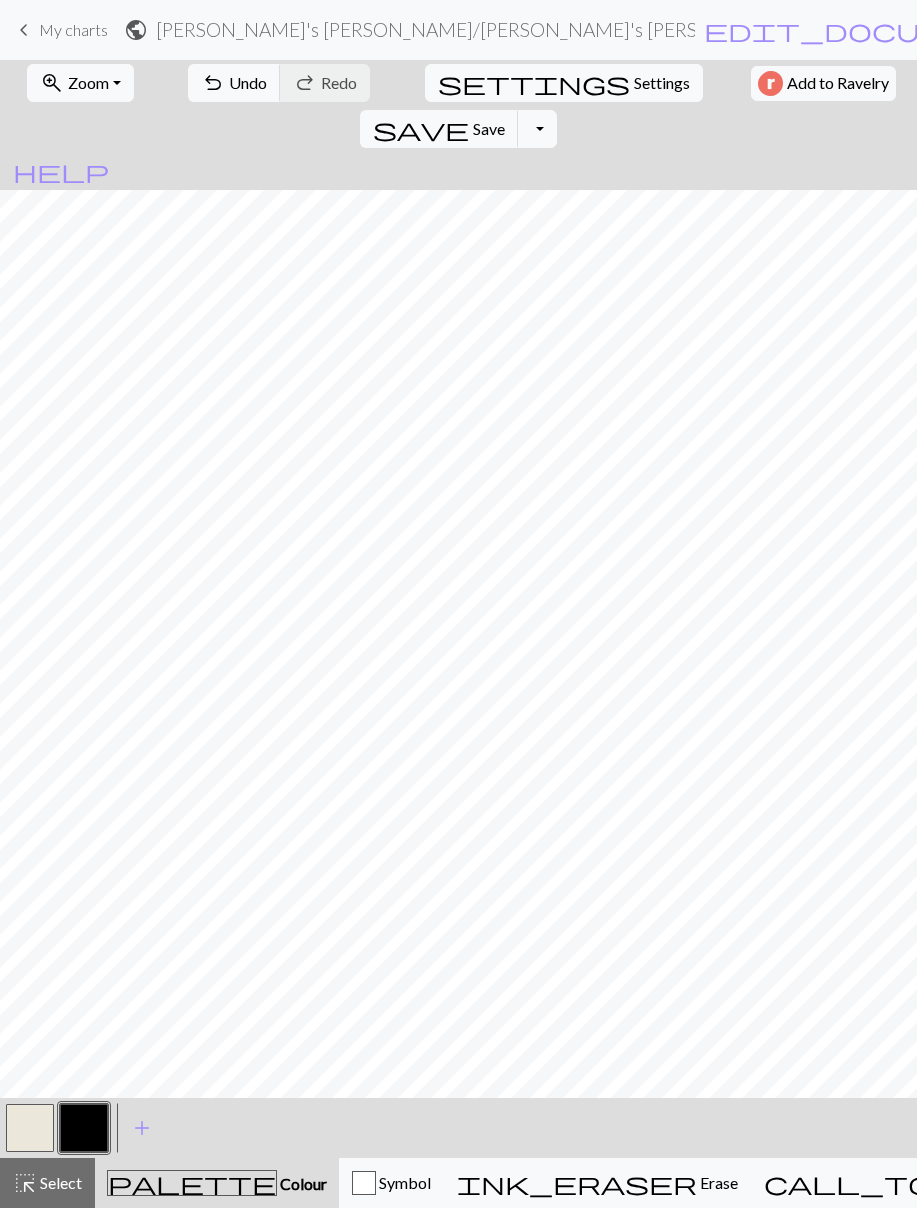 click at bounding box center [84, 1128] 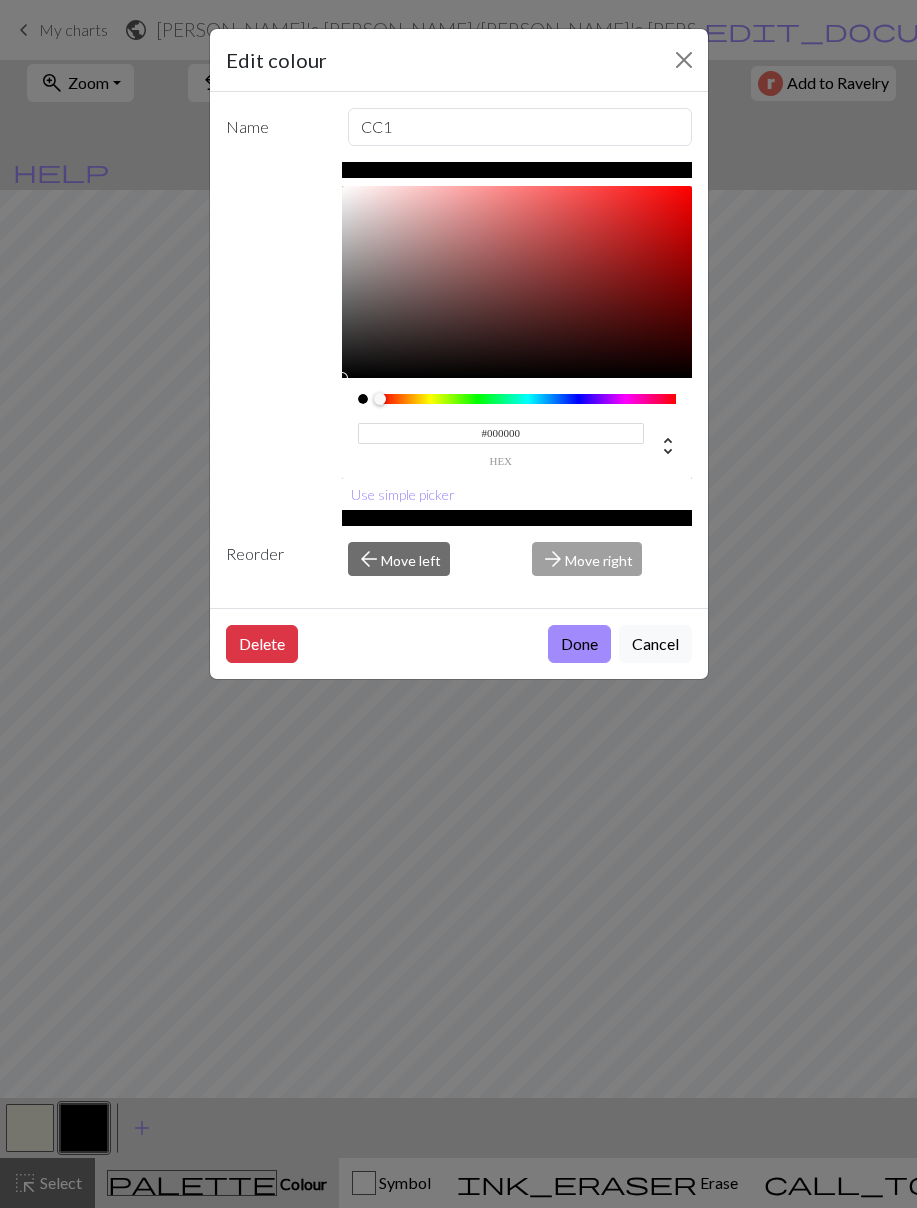 click on "#000000" at bounding box center (501, 433) 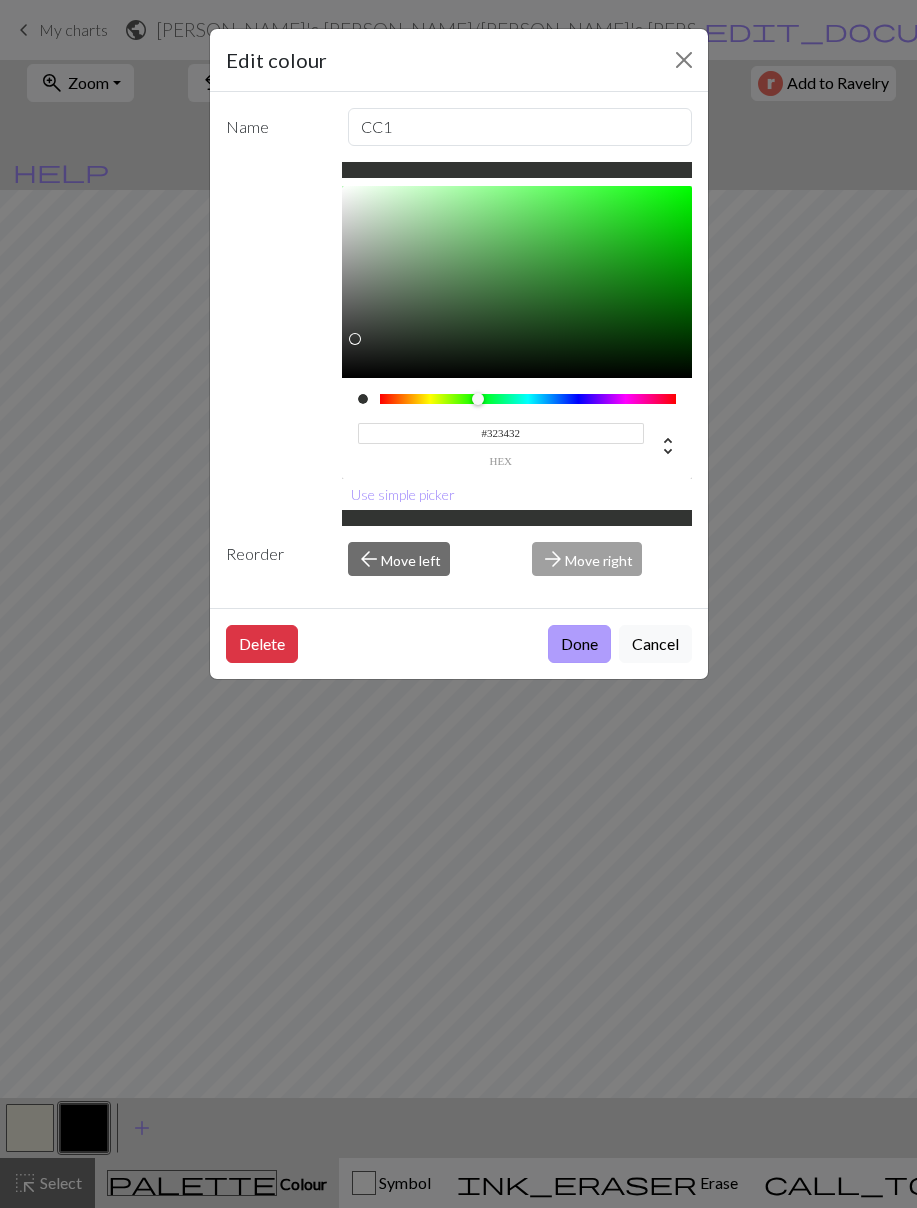 type on "#323432" 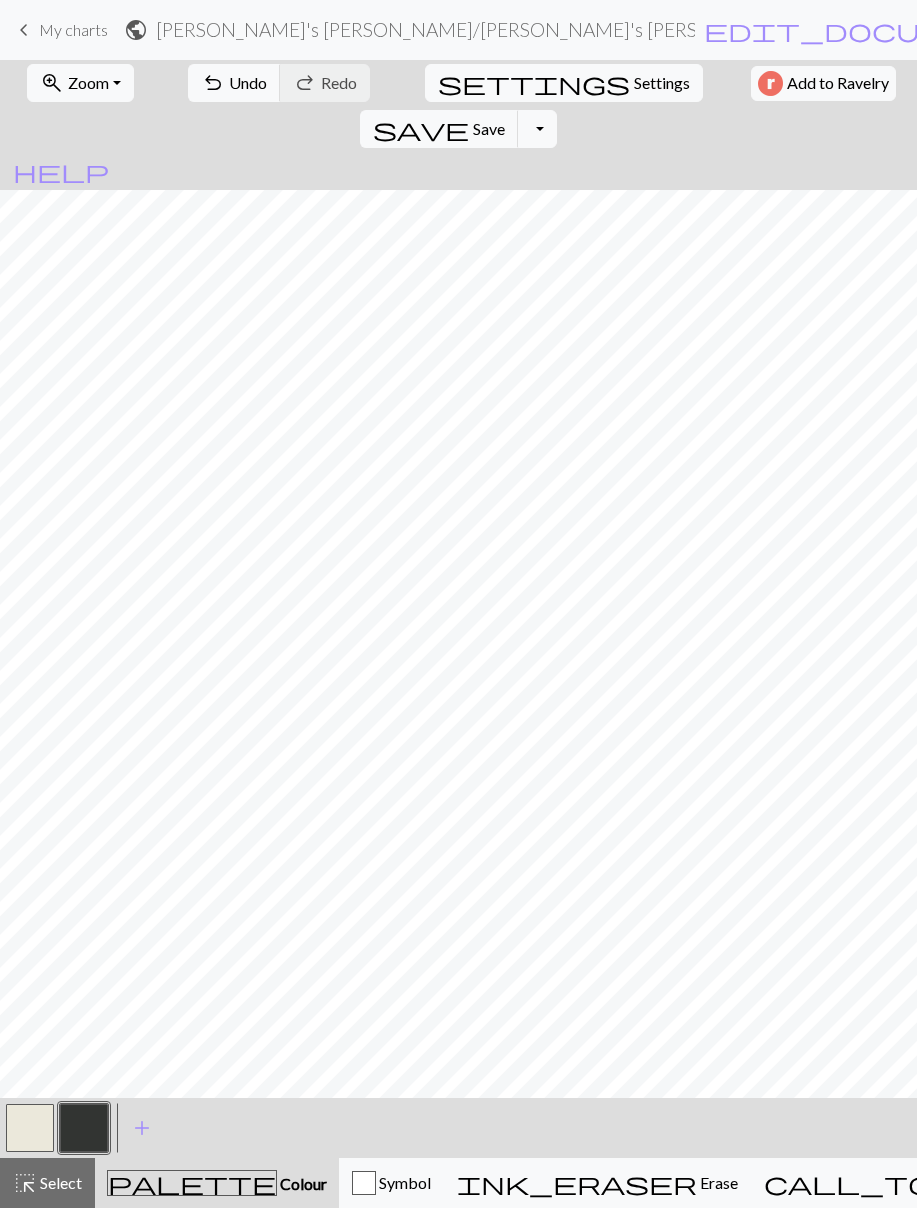 type 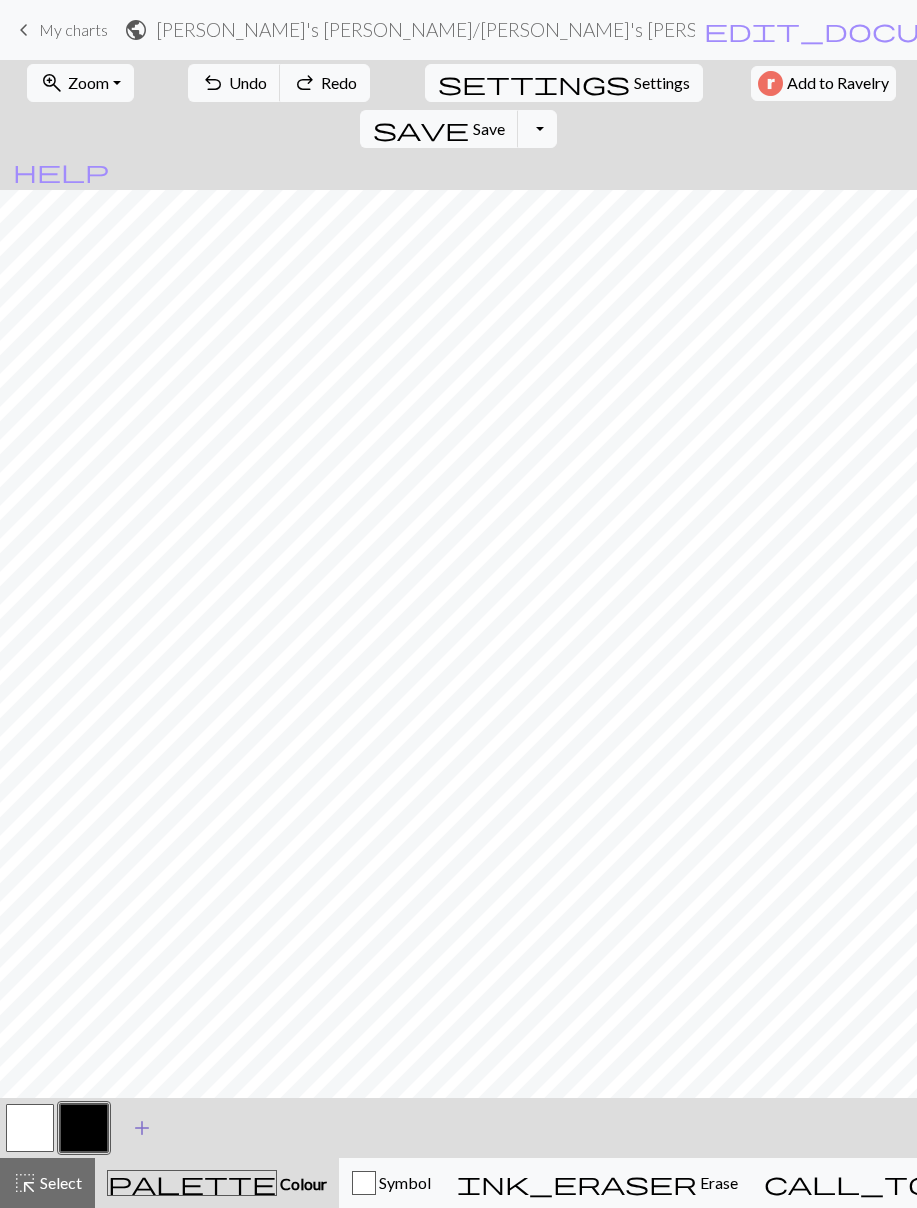 click on "add" at bounding box center (142, 1128) 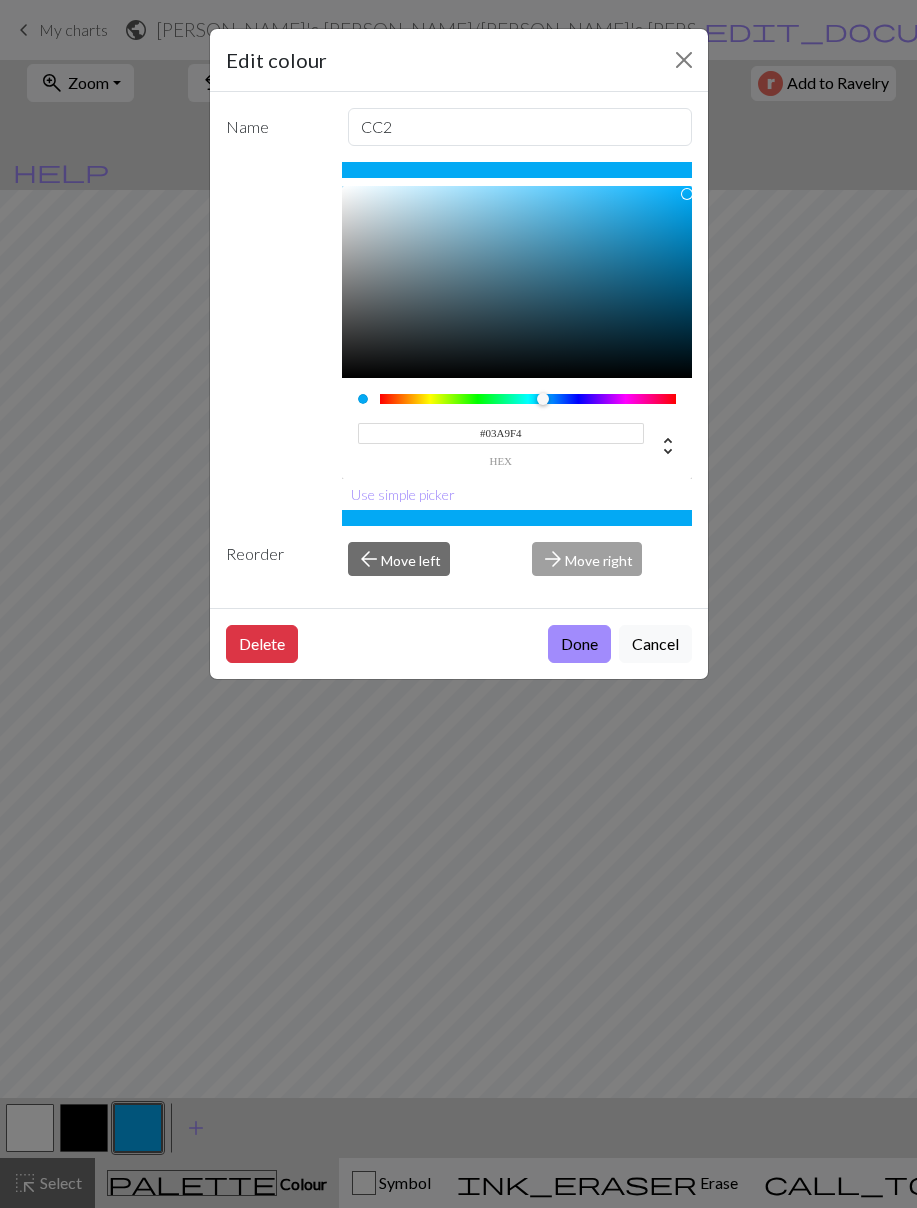 click on "#03A9F4" at bounding box center (501, 433) 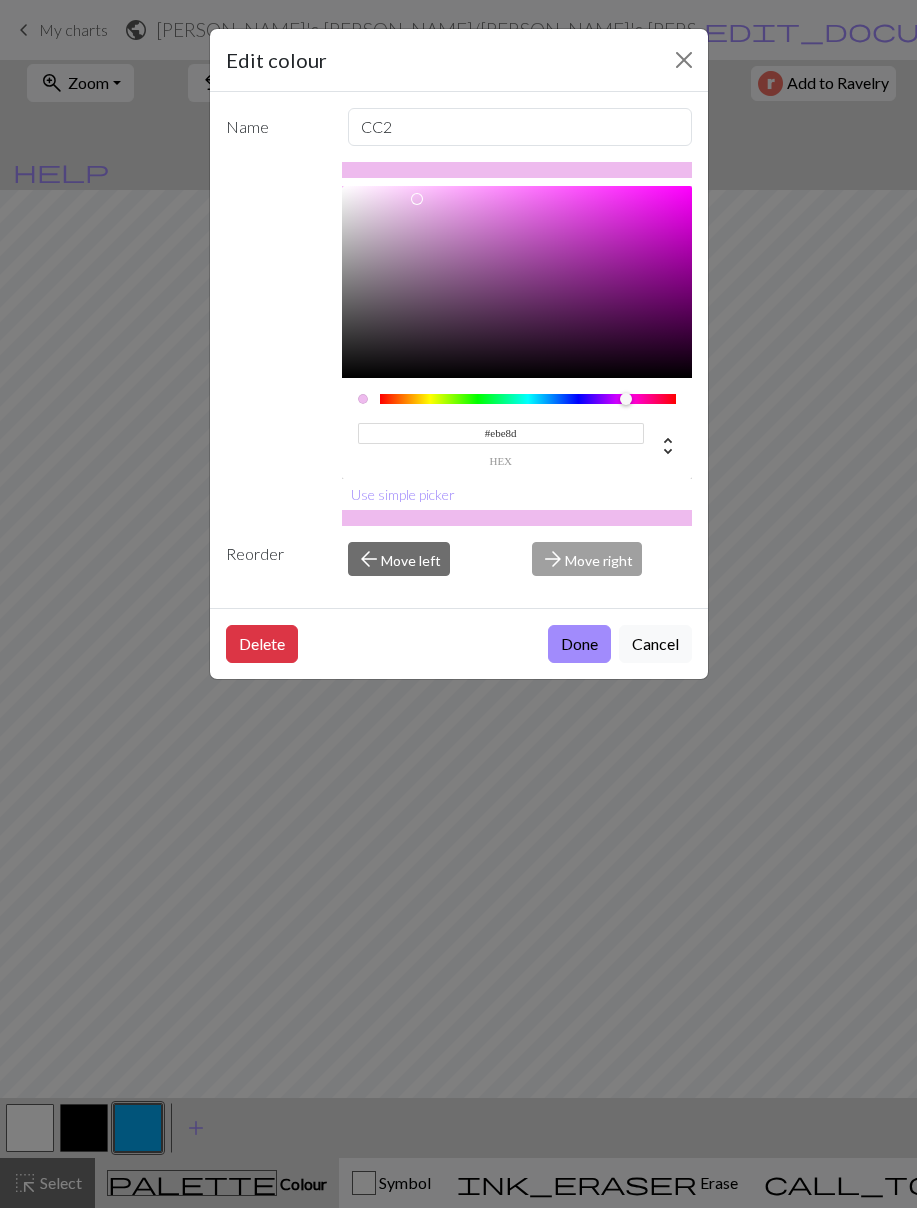 type on "#ebe8db" 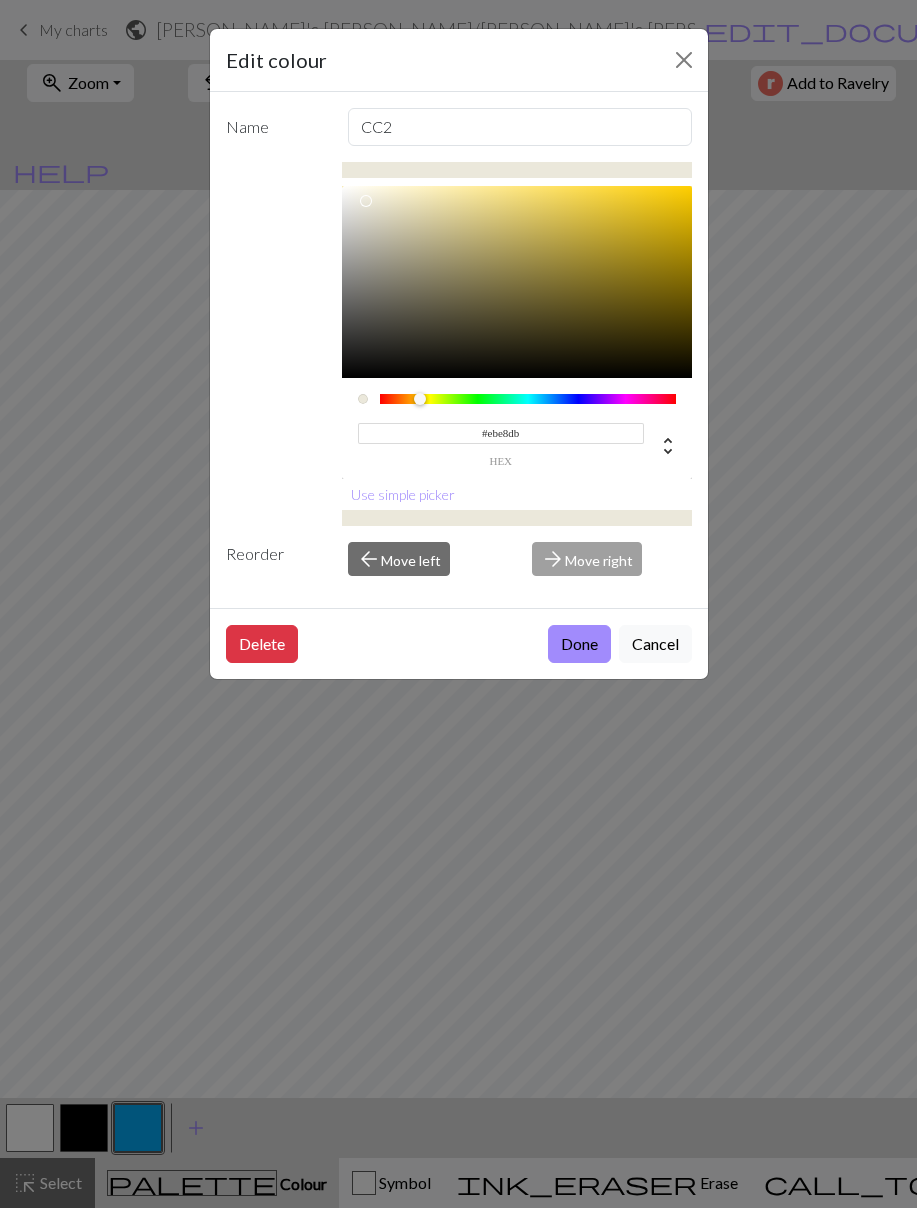 click on "Done" at bounding box center (579, 644) 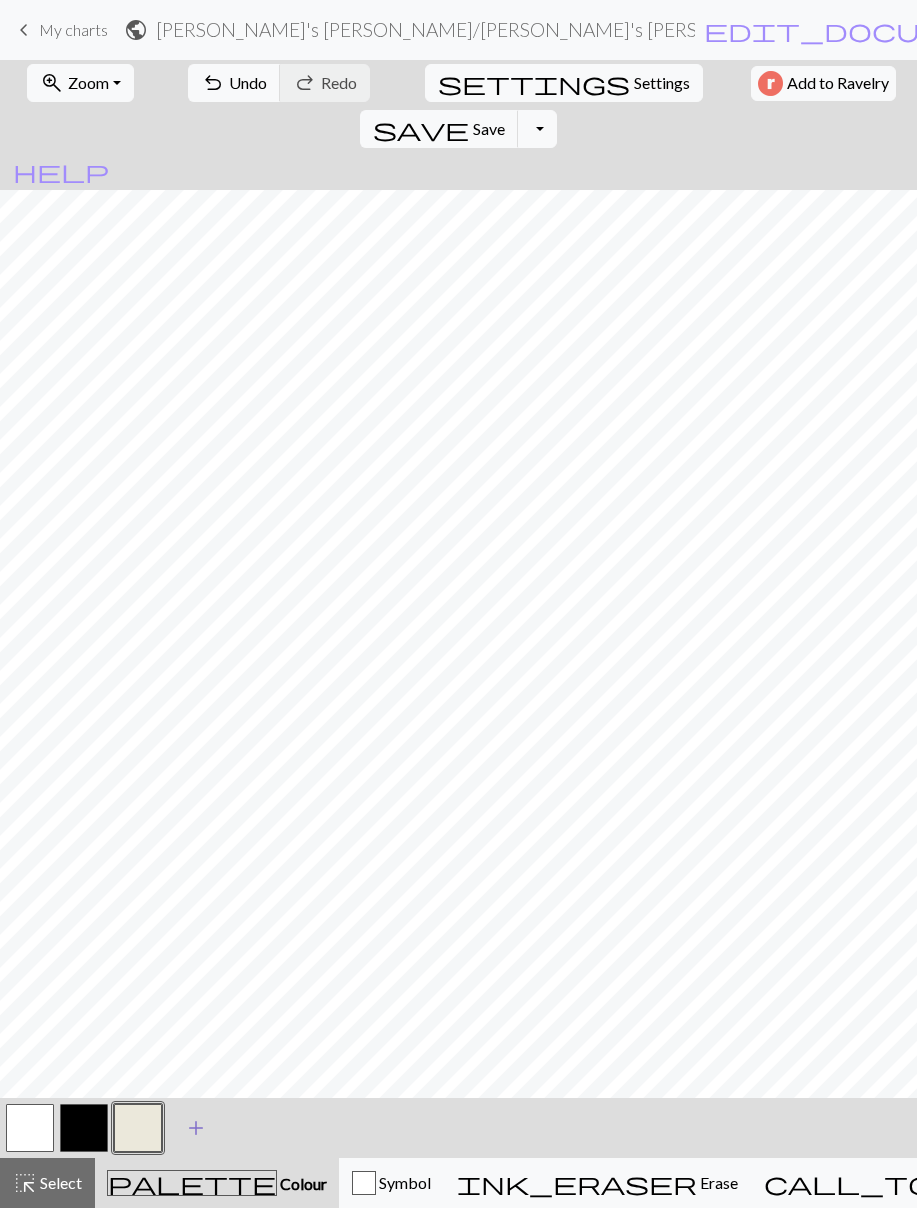 click on "add" at bounding box center [196, 1128] 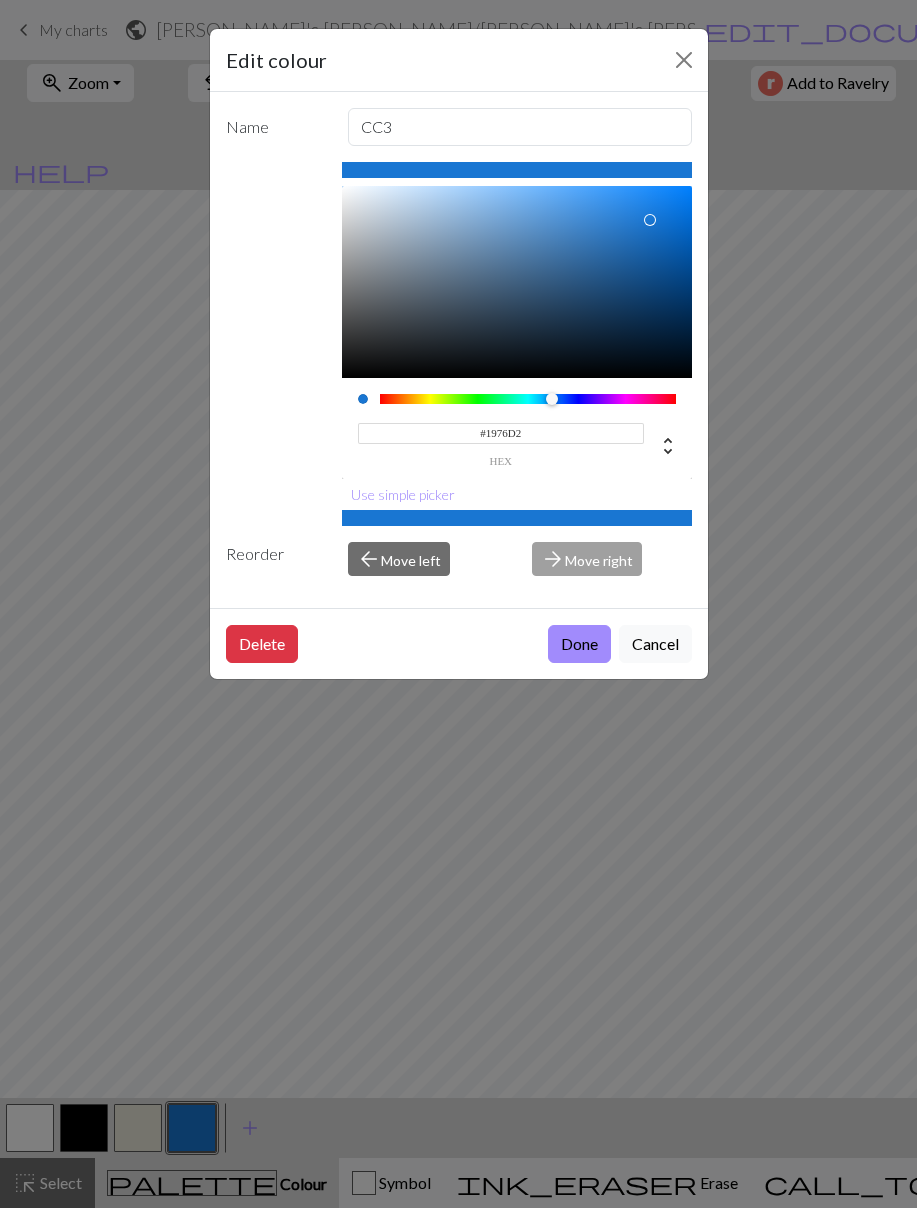 click on "#1976D2 hex" at bounding box center [501, 443] 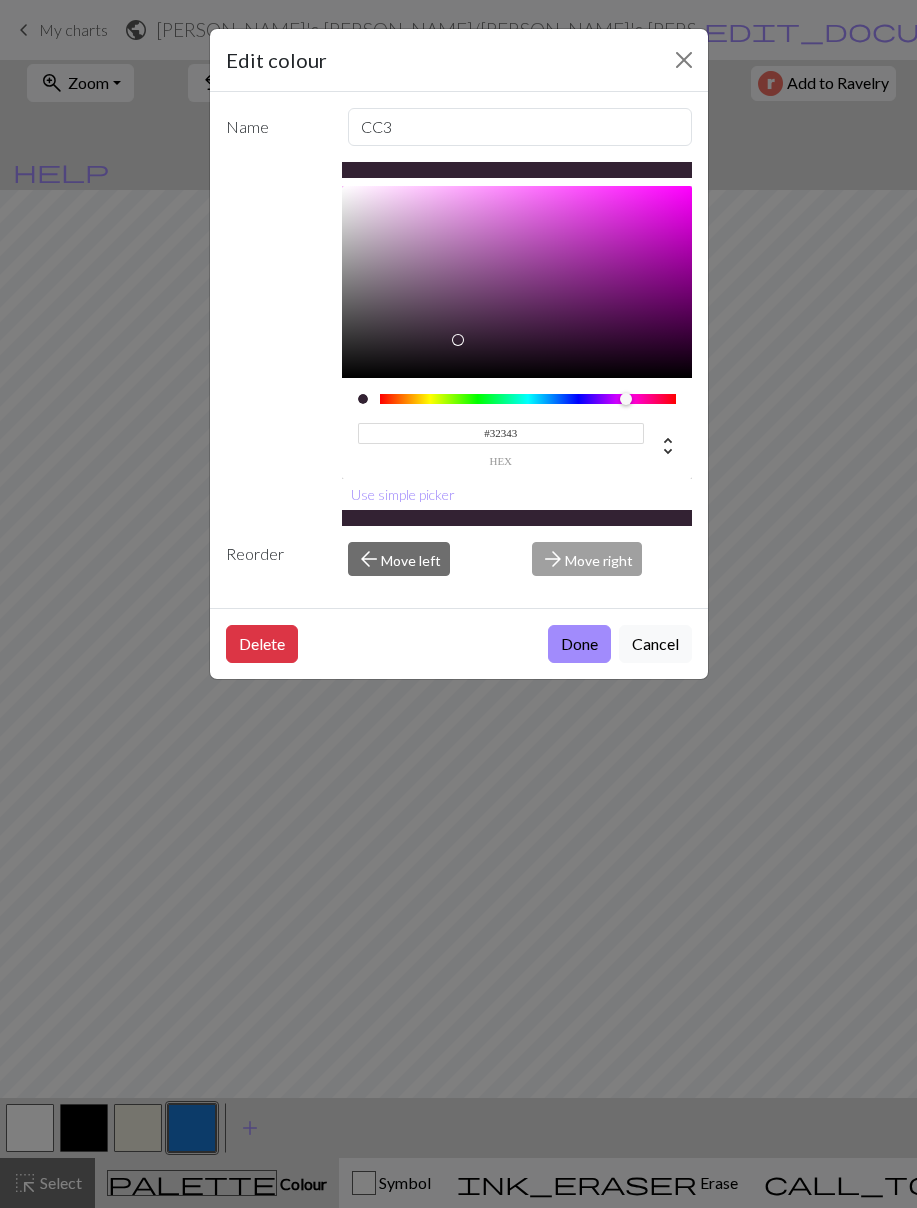 type on "#323432" 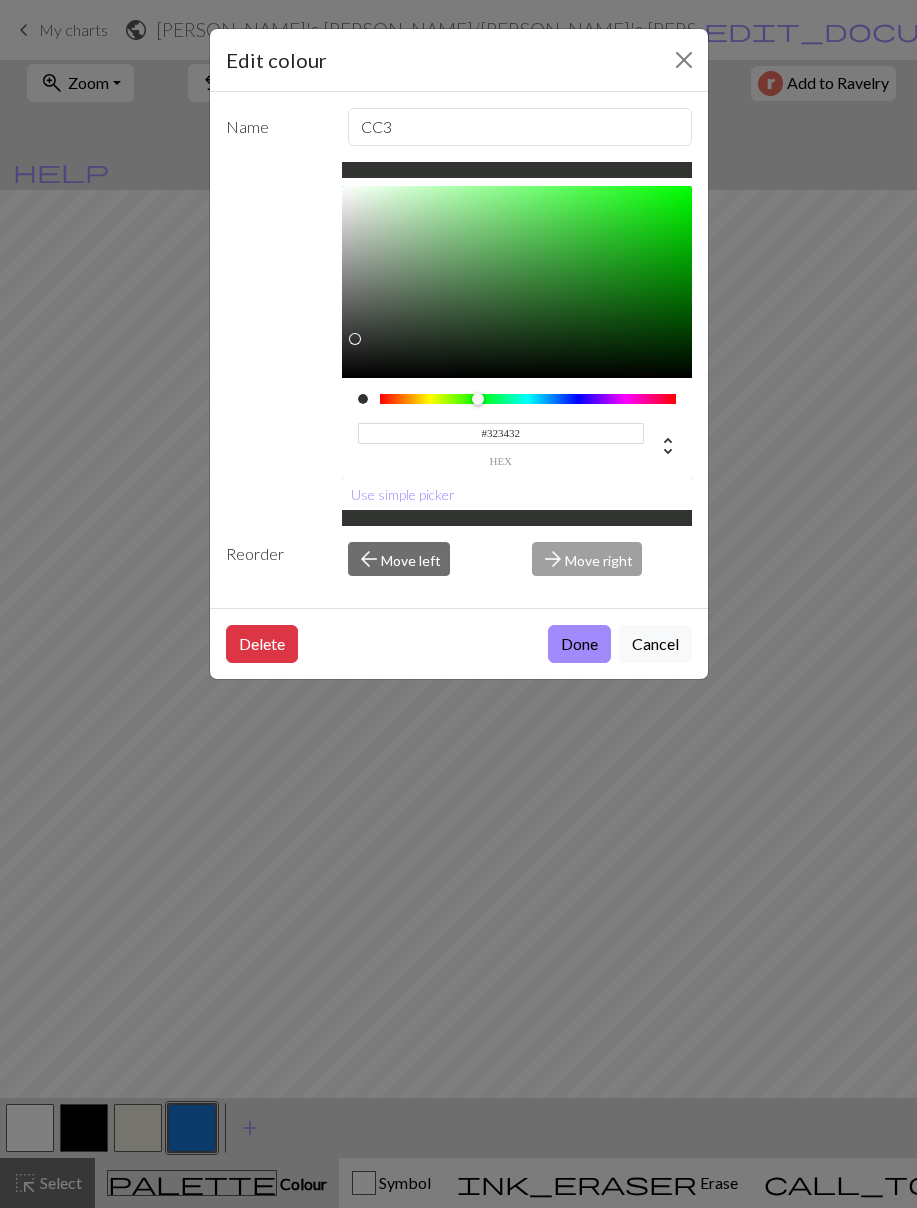 click on "Done" at bounding box center (579, 644) 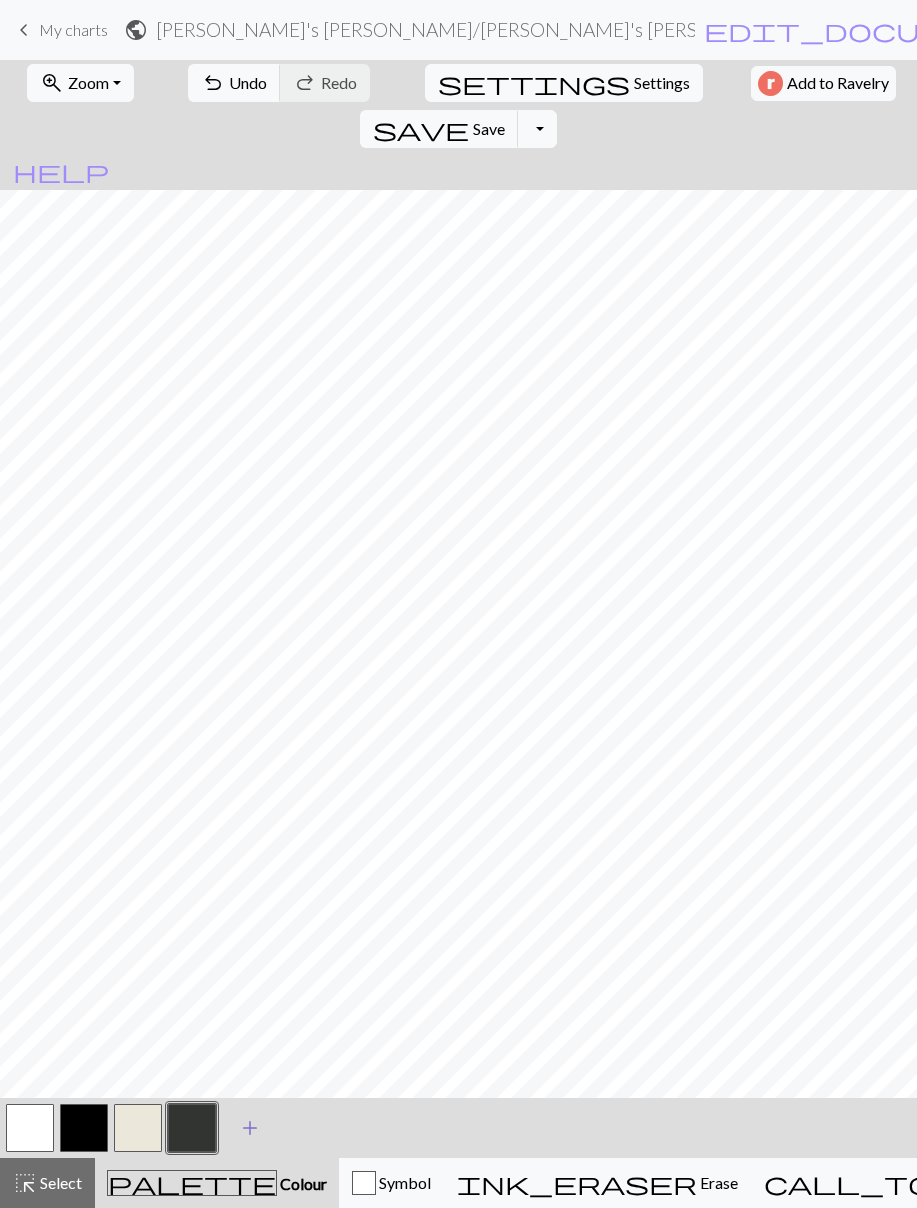 click on "add" at bounding box center [250, 1128] 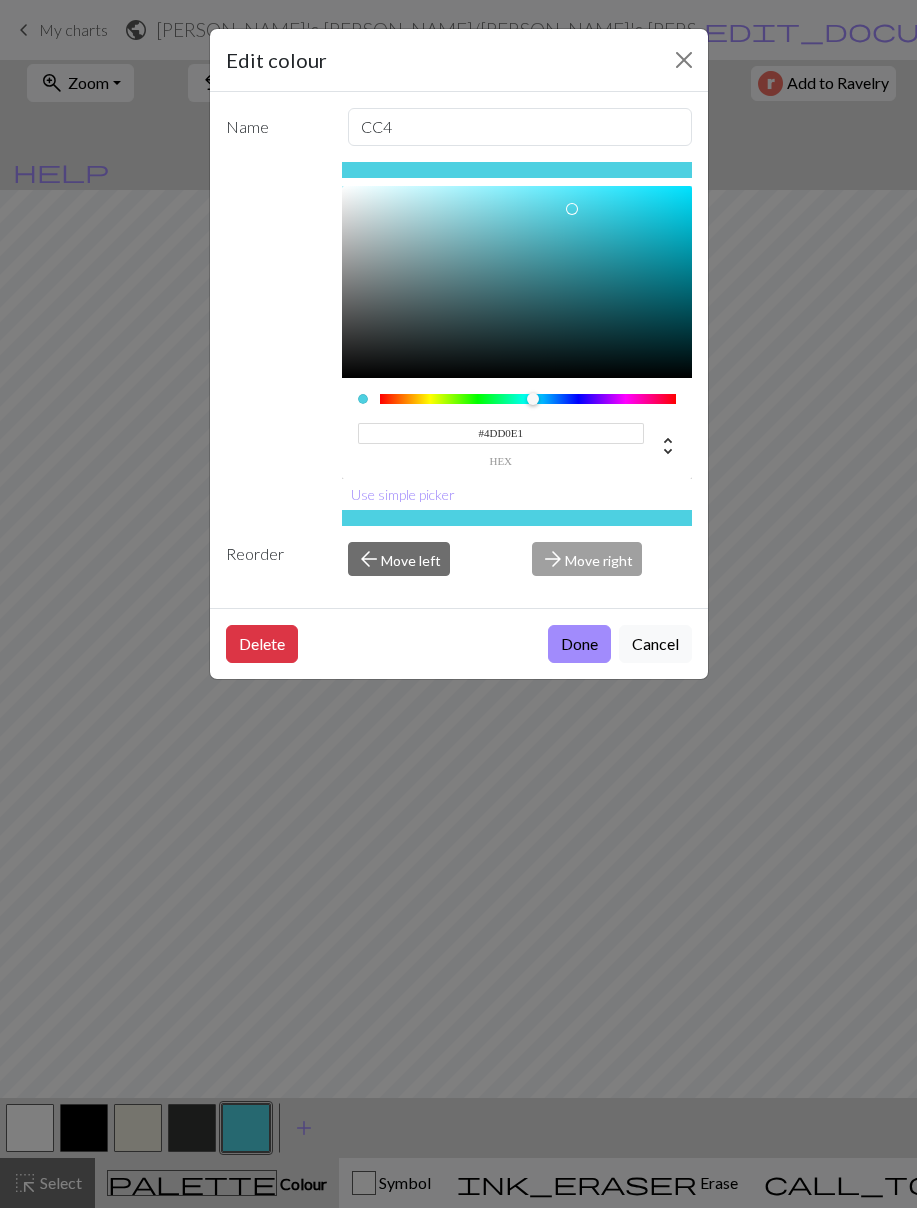 click on "#4DD0E1" at bounding box center (501, 433) 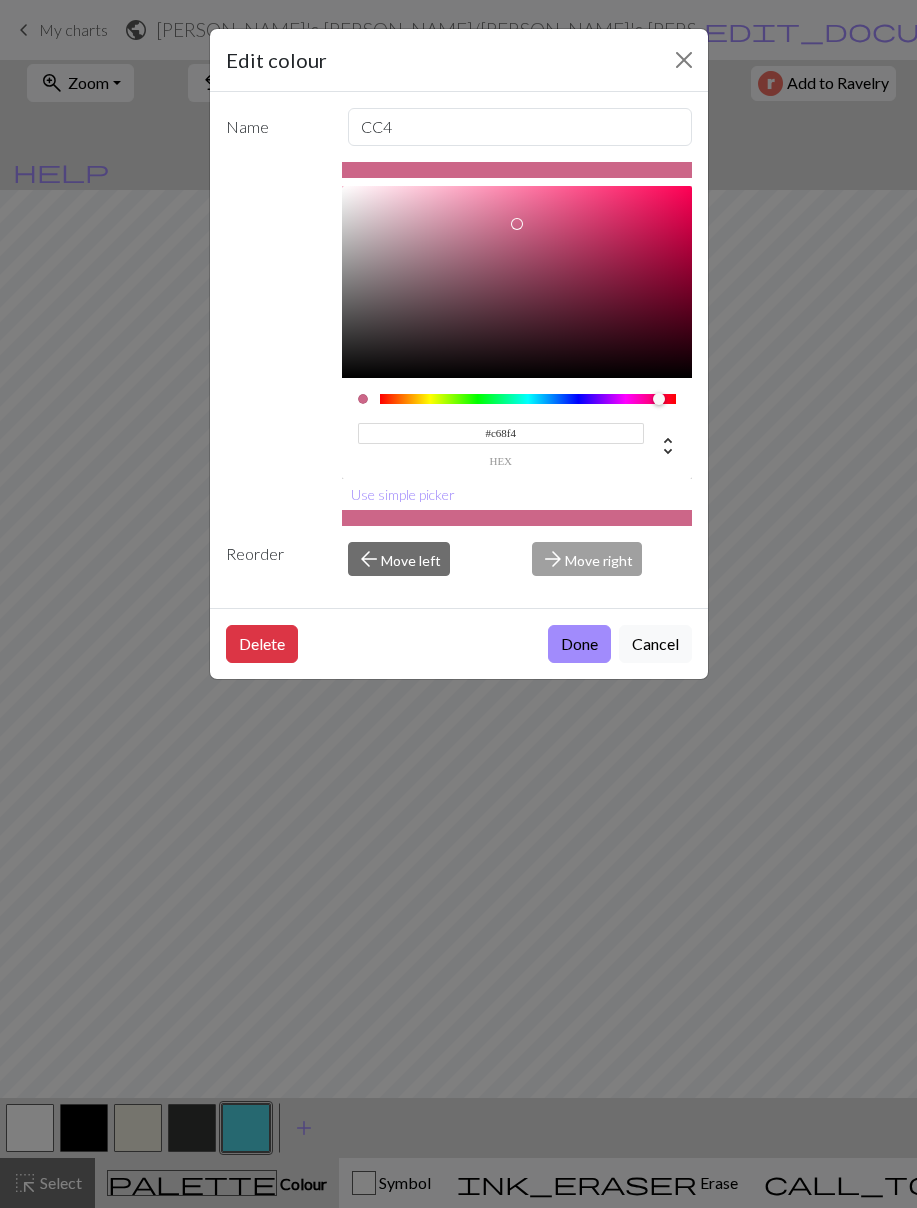 type on "#c68f47" 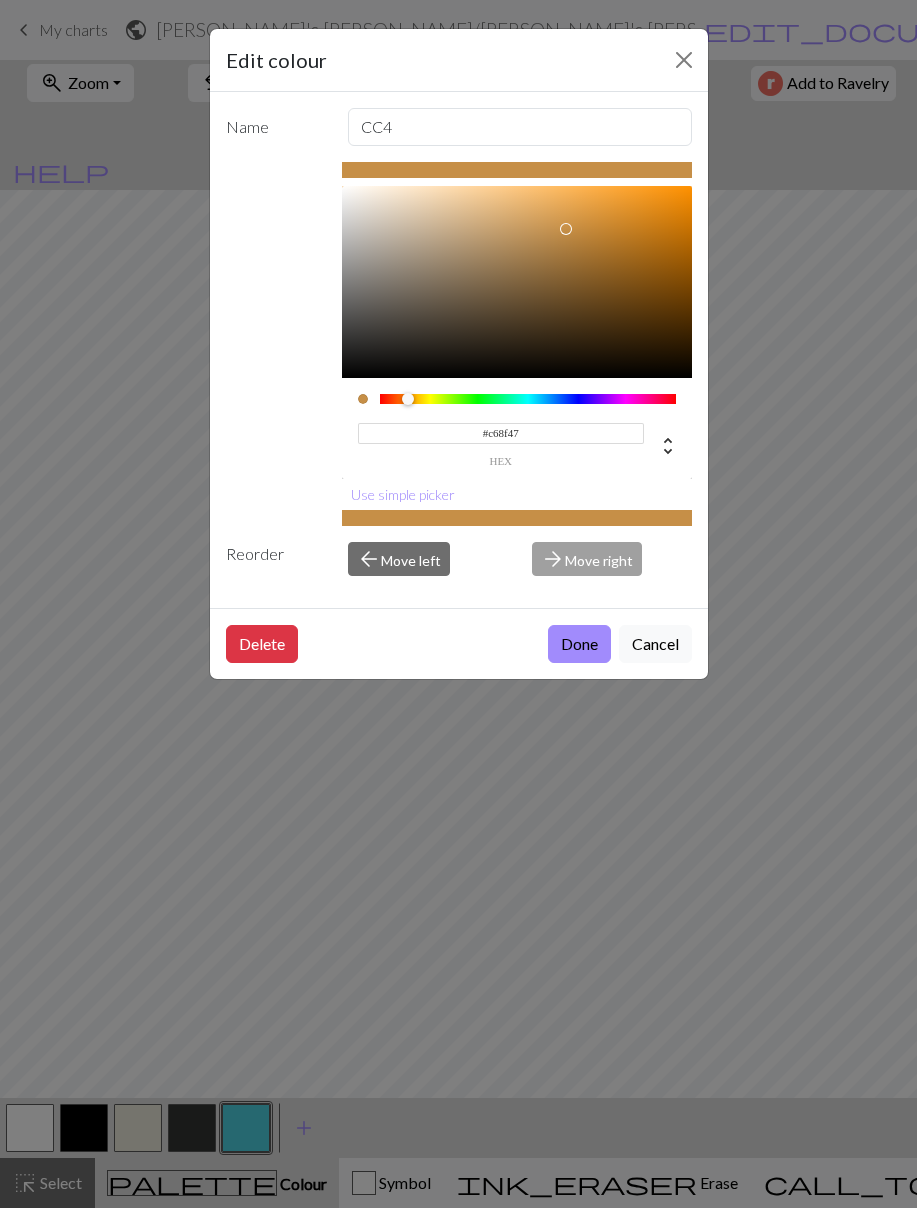 click on "Done" at bounding box center [579, 644] 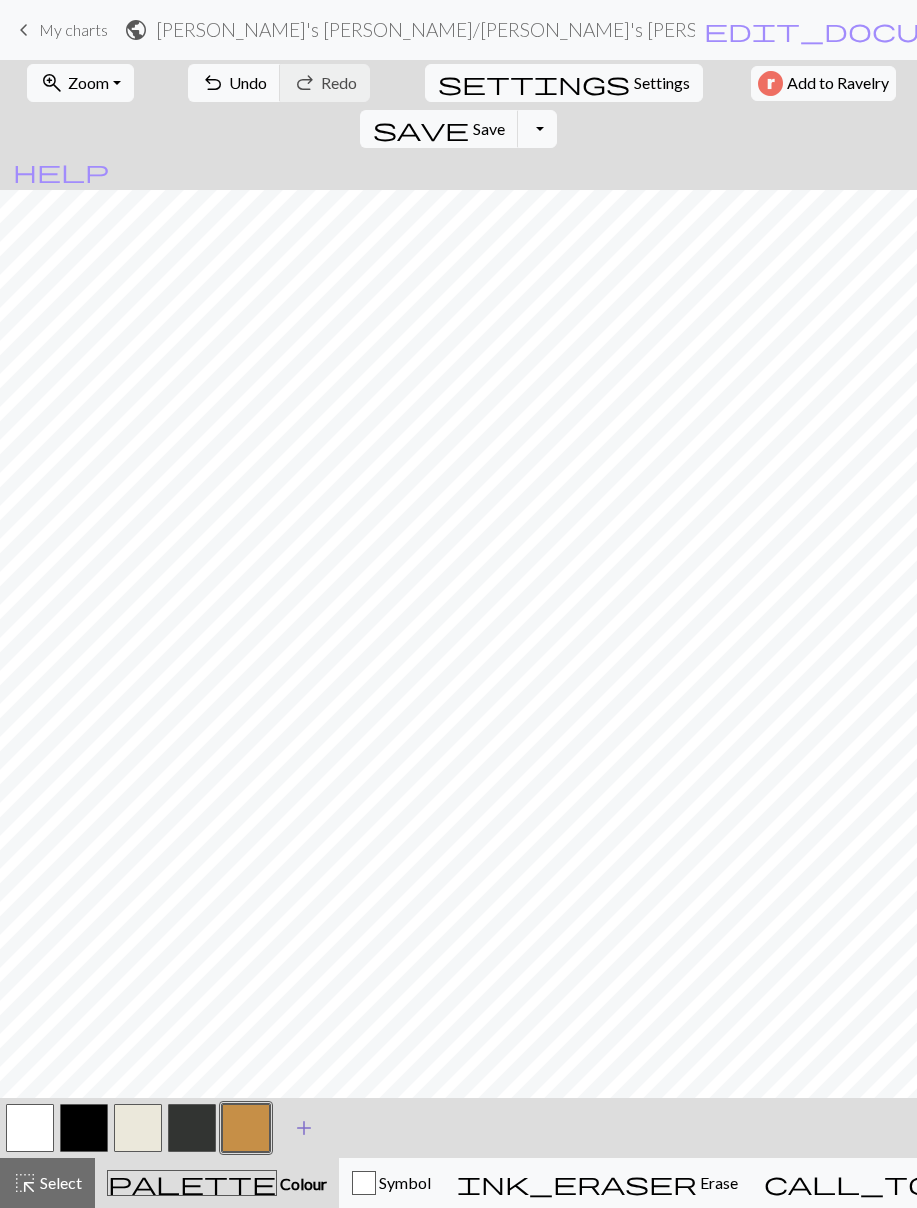 click on "add" at bounding box center [304, 1128] 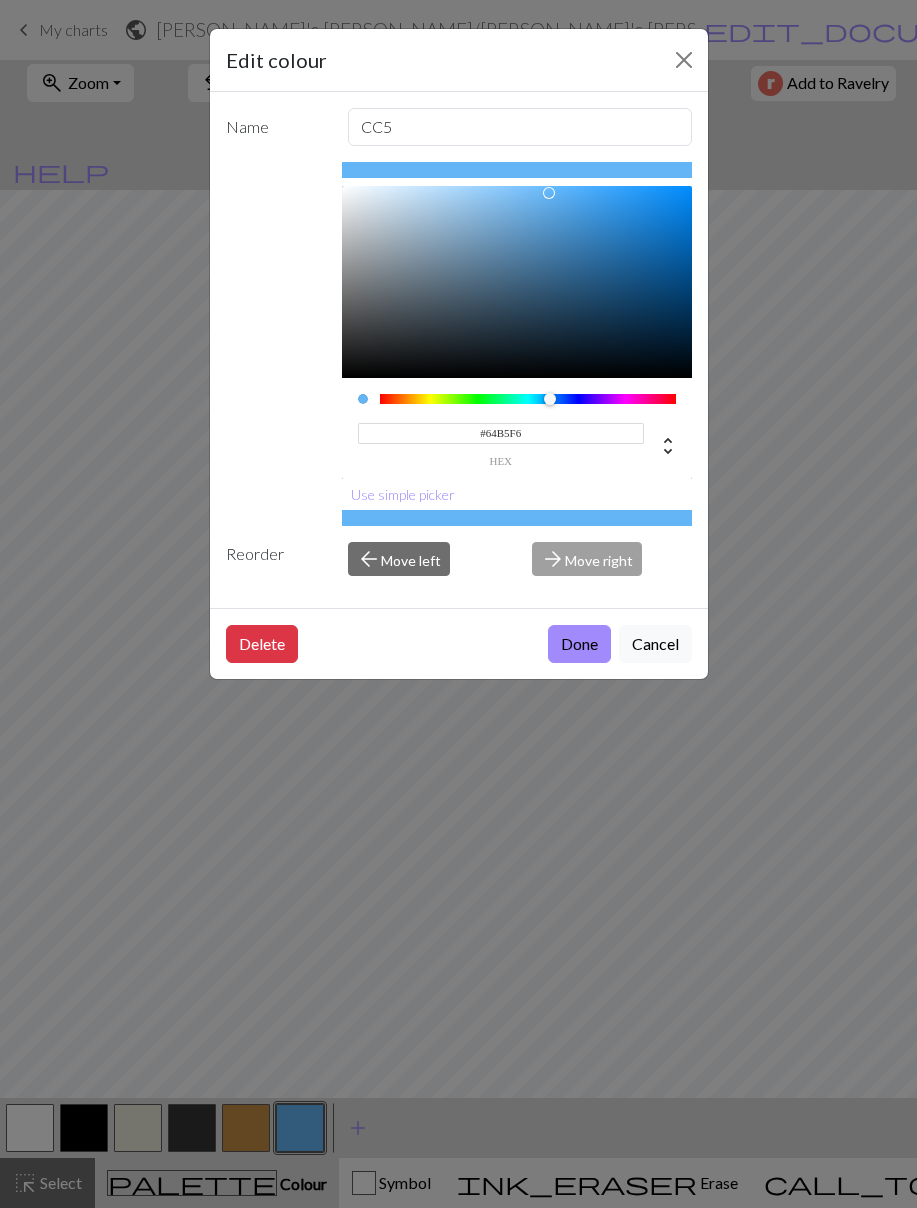 click on "#64B5F6" at bounding box center (501, 433) 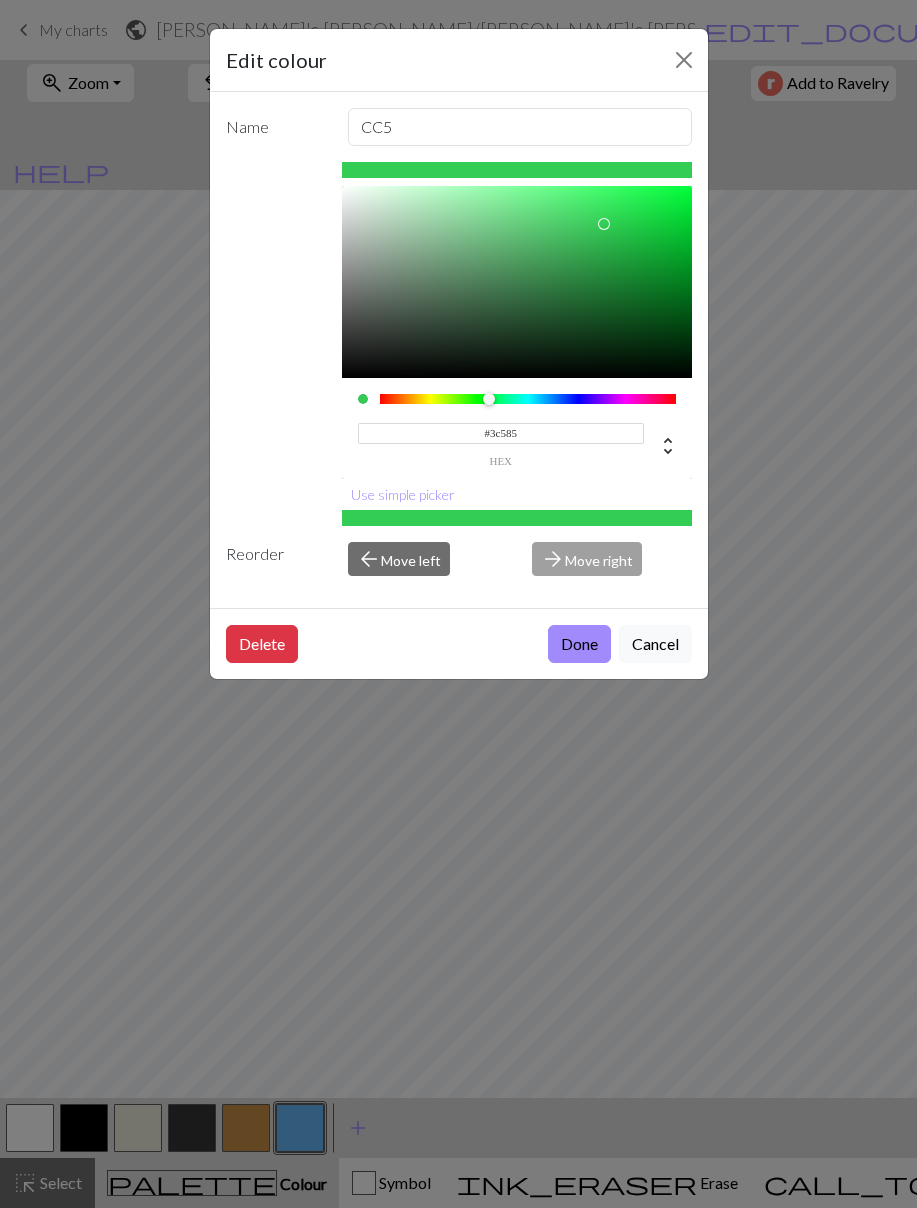 type on "#3c585c" 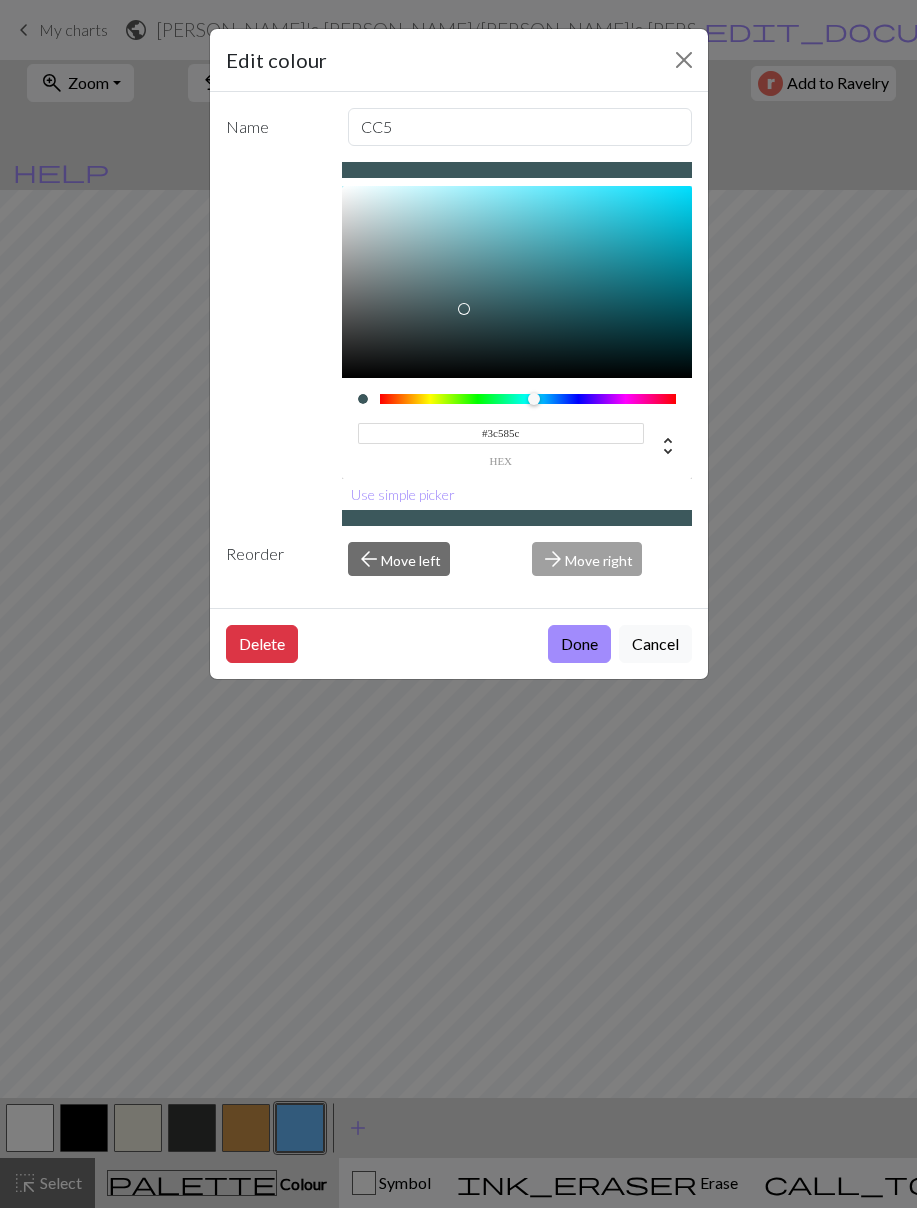 click on "Done" at bounding box center (579, 644) 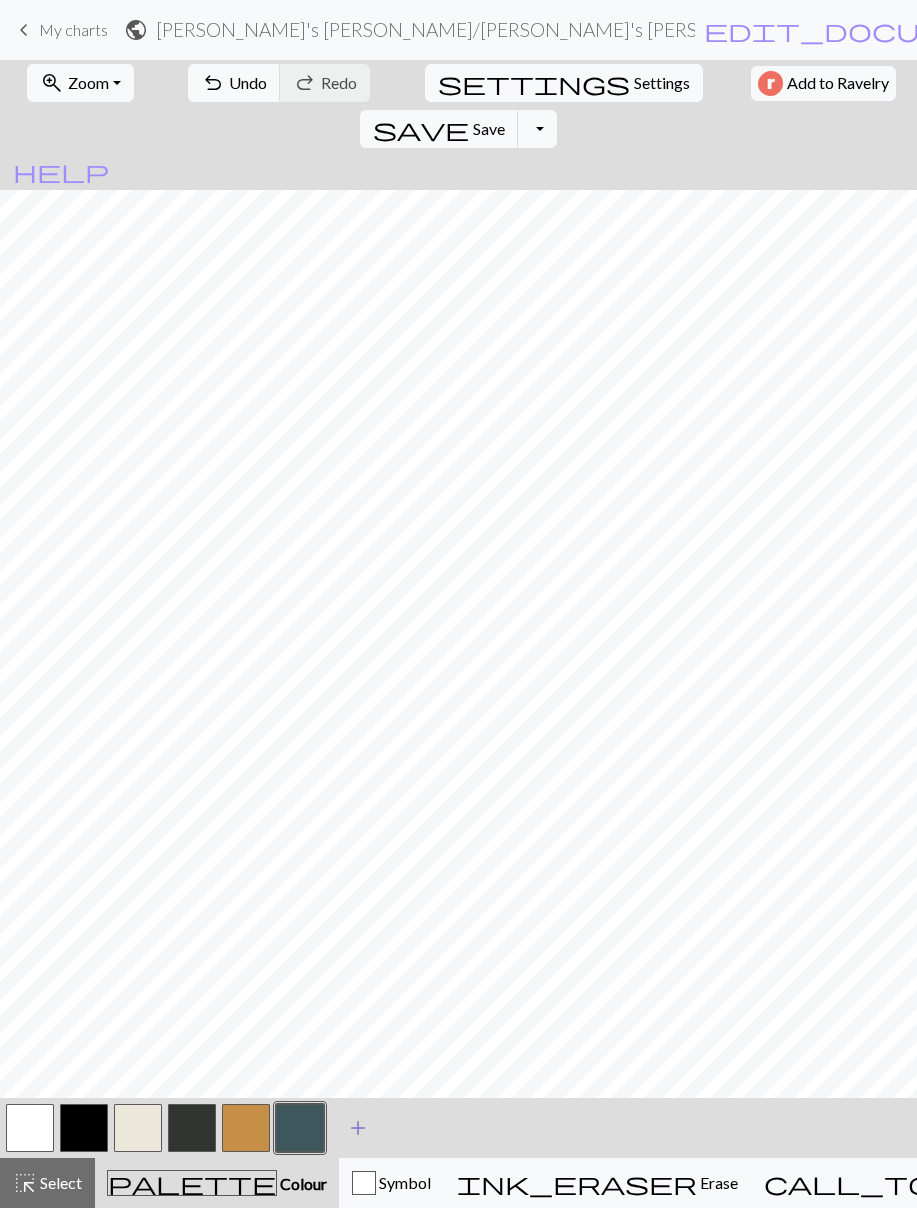 click on "add Add a  colour" at bounding box center (358, 1128) 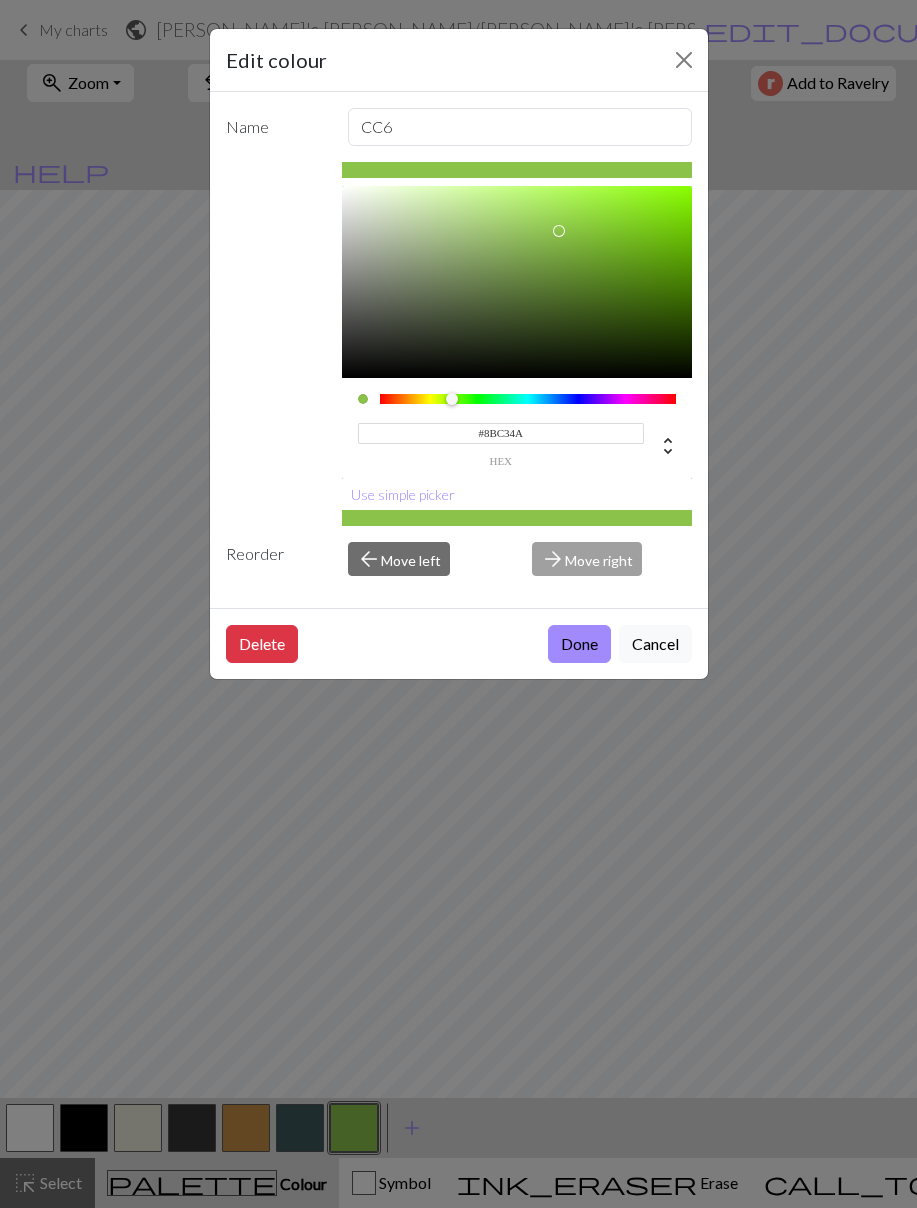 click on "#8BC34A" at bounding box center (501, 433) 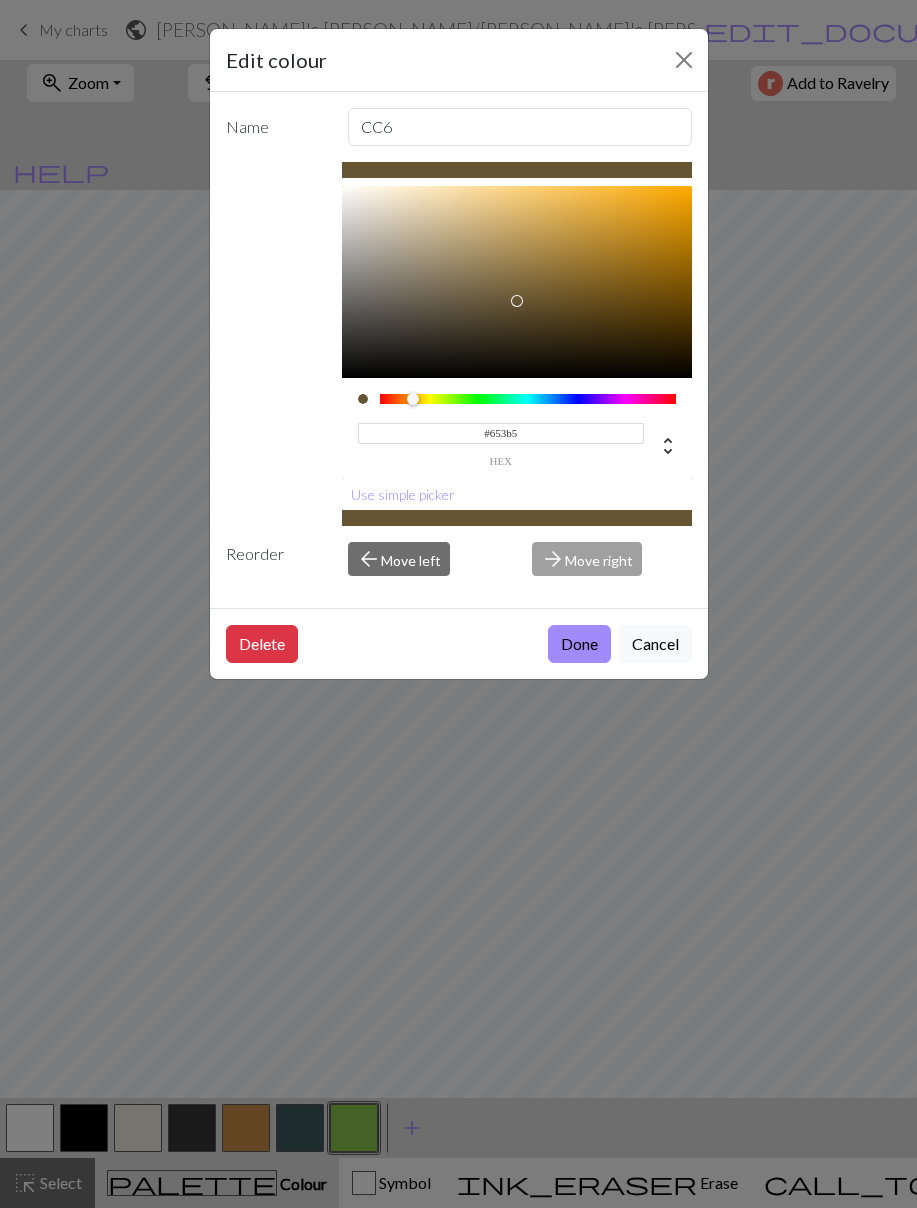 type on "#653b59" 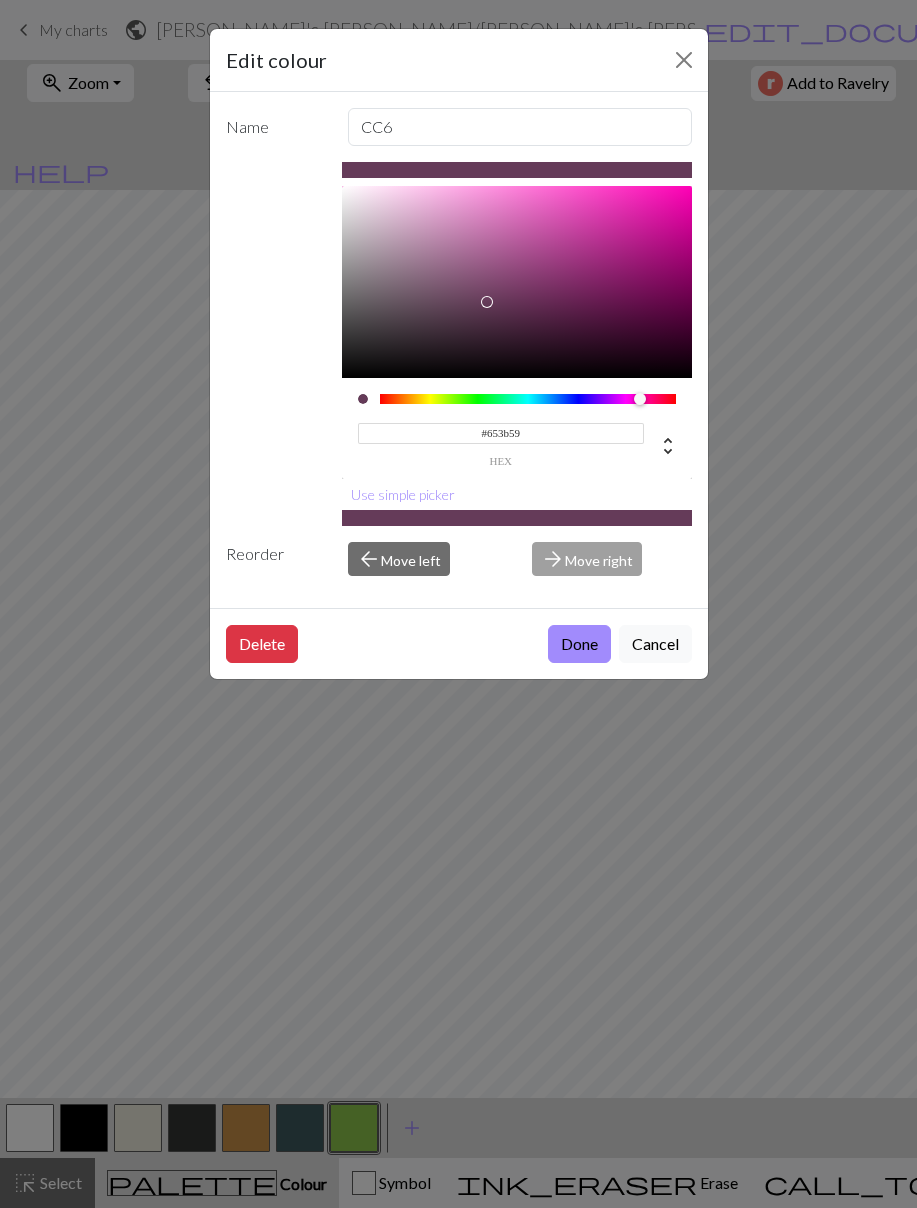 click on "Done" at bounding box center [579, 644] 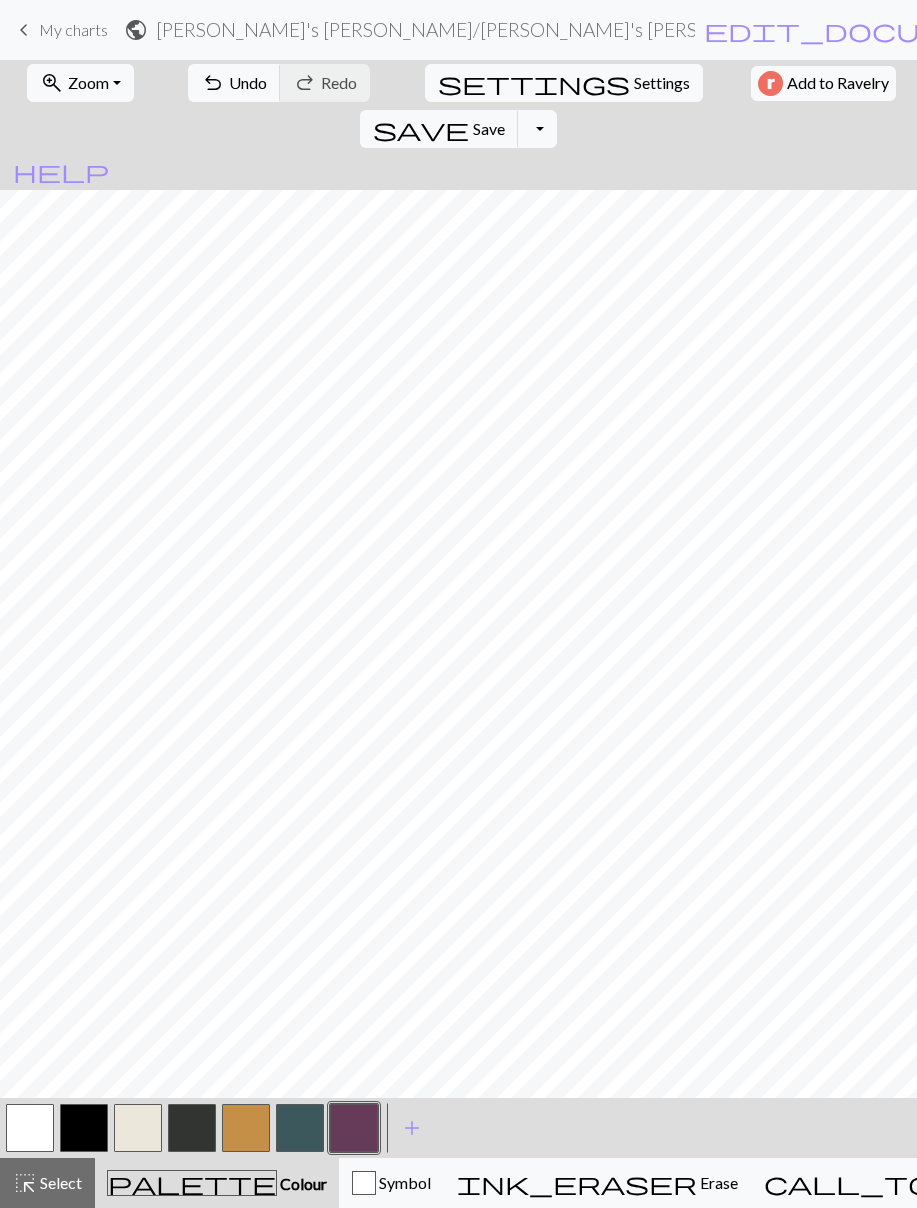 click at bounding box center (192, 1128) 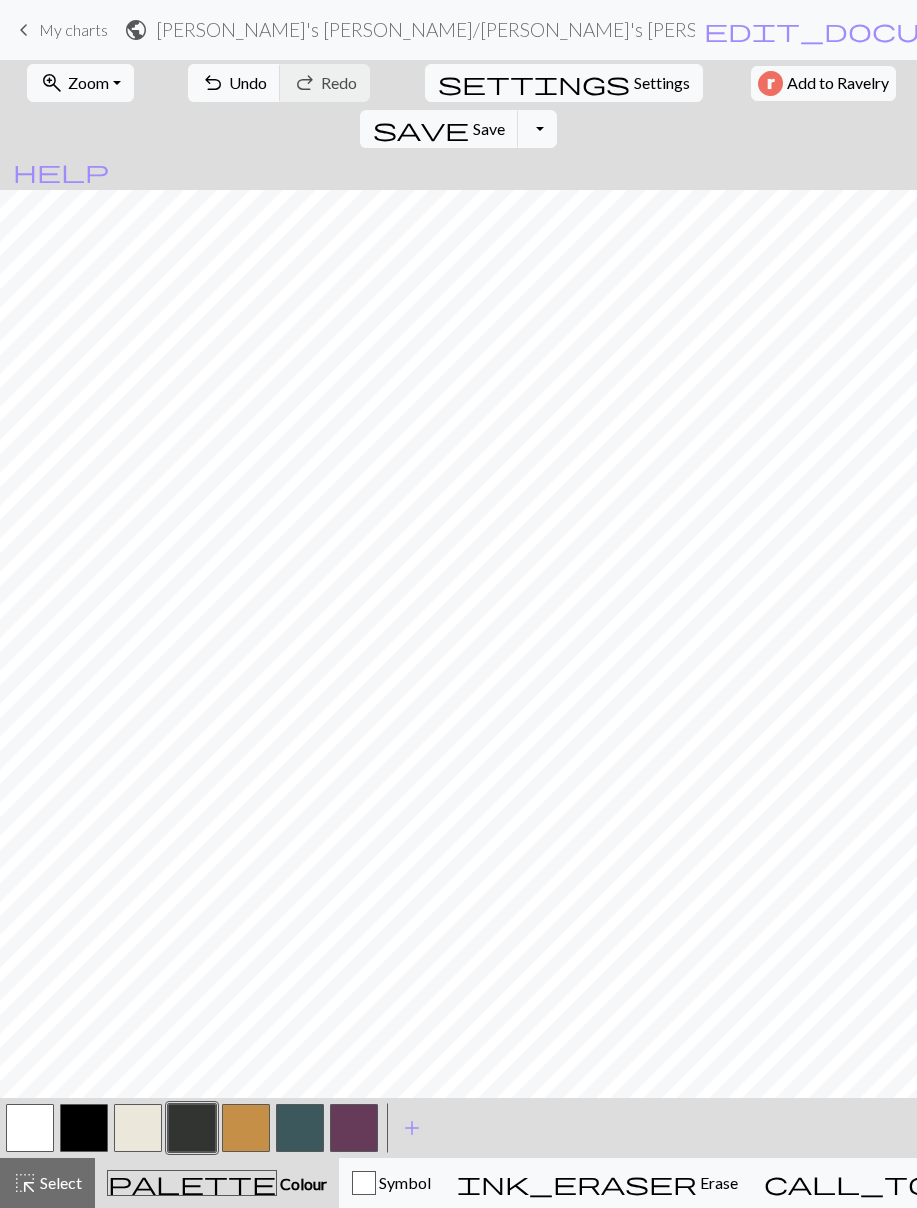 click at bounding box center [192, 1128] 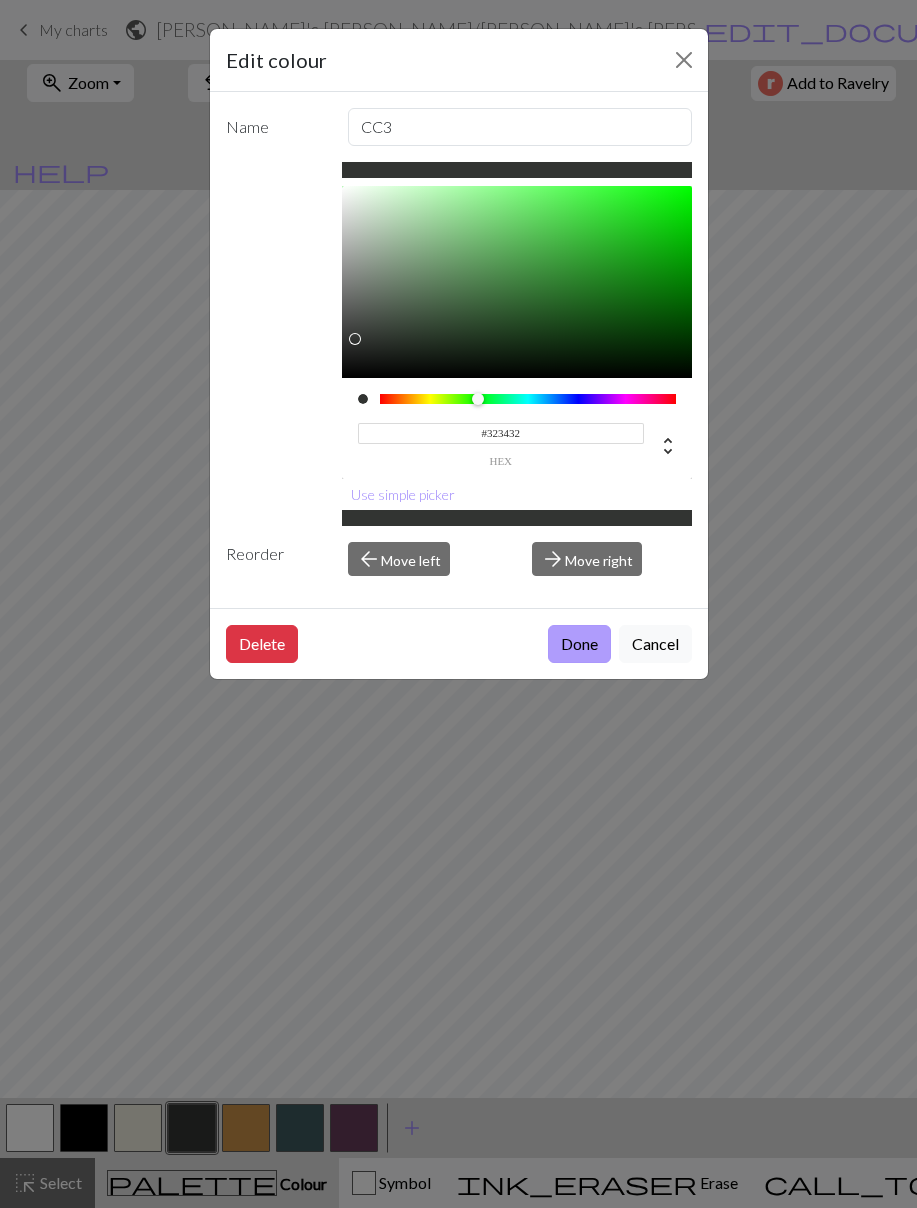 click on "Done" at bounding box center [579, 644] 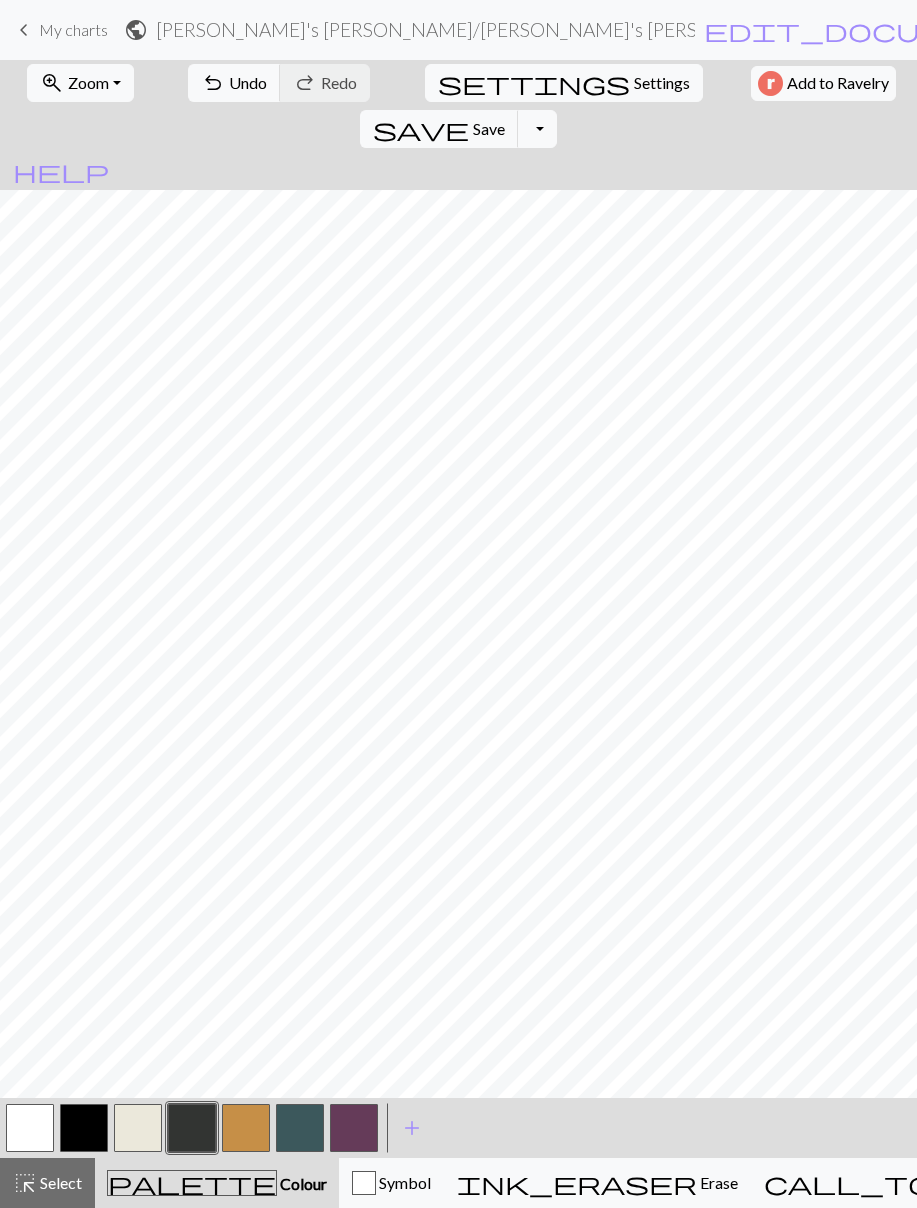 click at bounding box center [138, 1128] 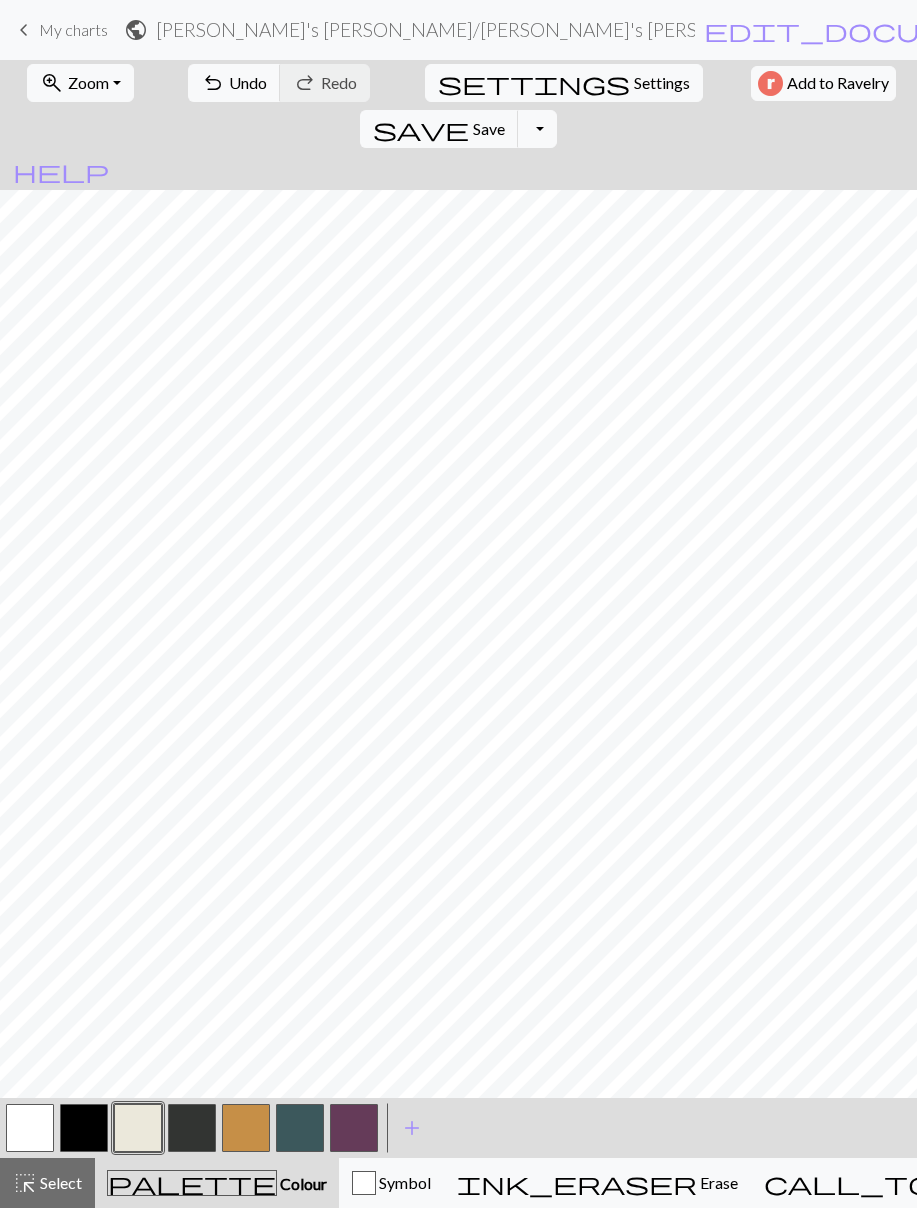 click at bounding box center [192, 1128] 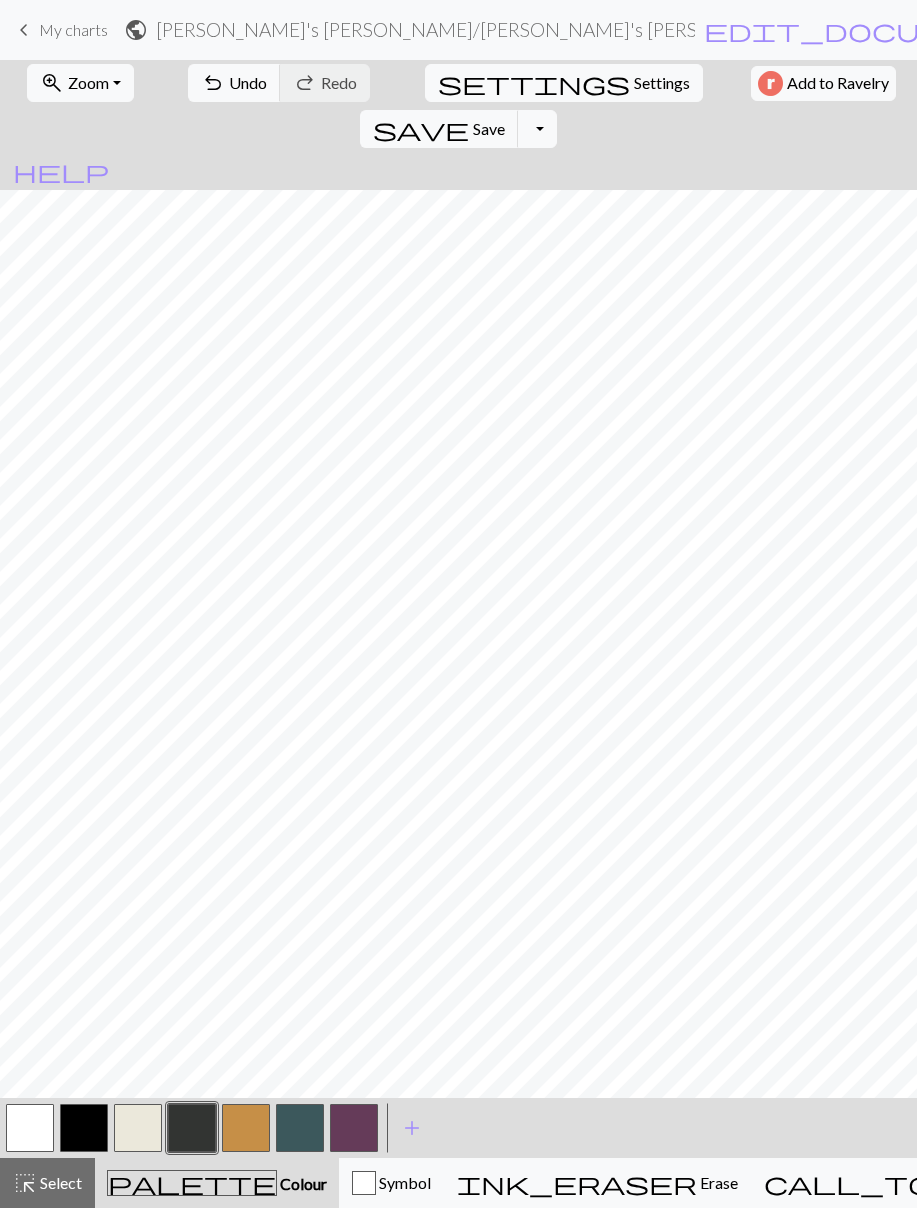 click at bounding box center [30, 1128] 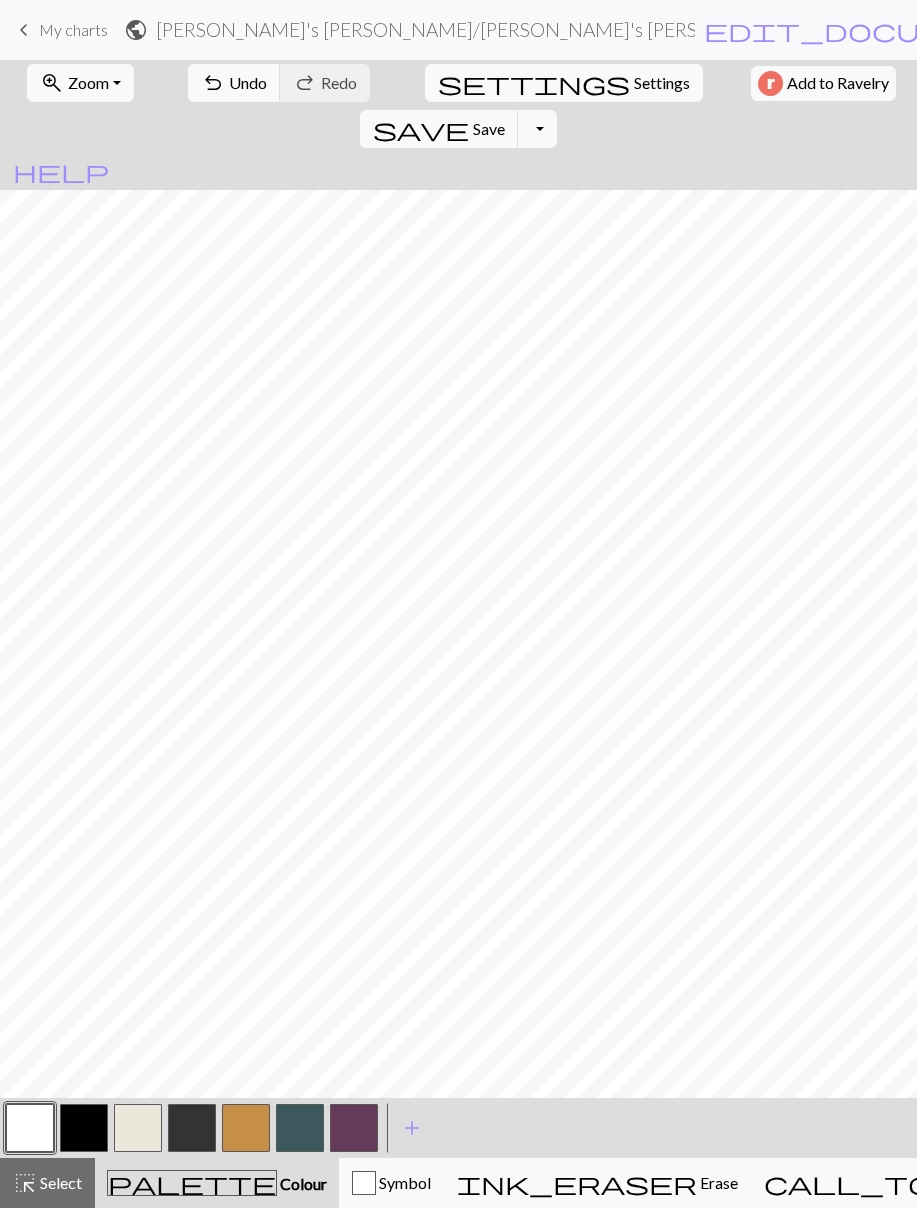 click at bounding box center [192, 1128] 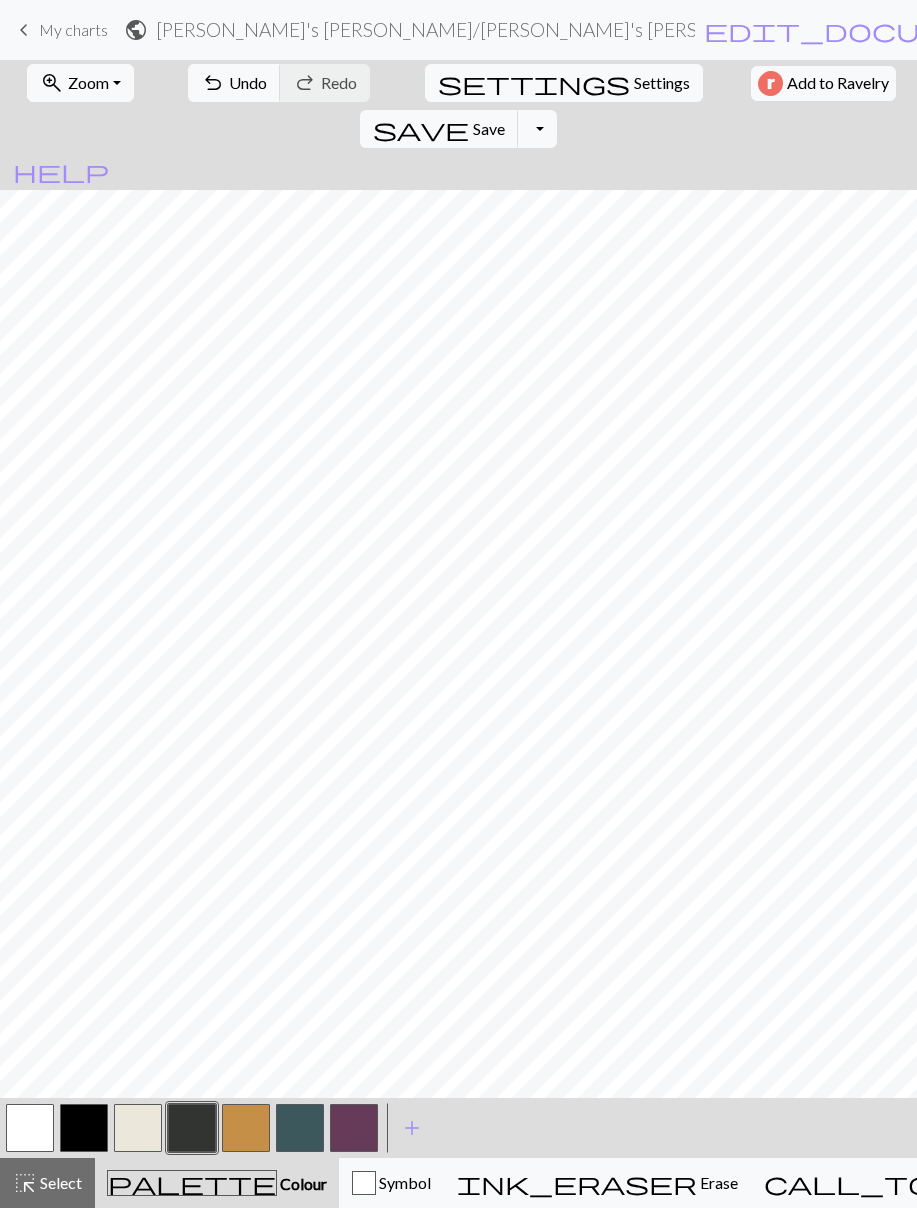 click at bounding box center (246, 1128) 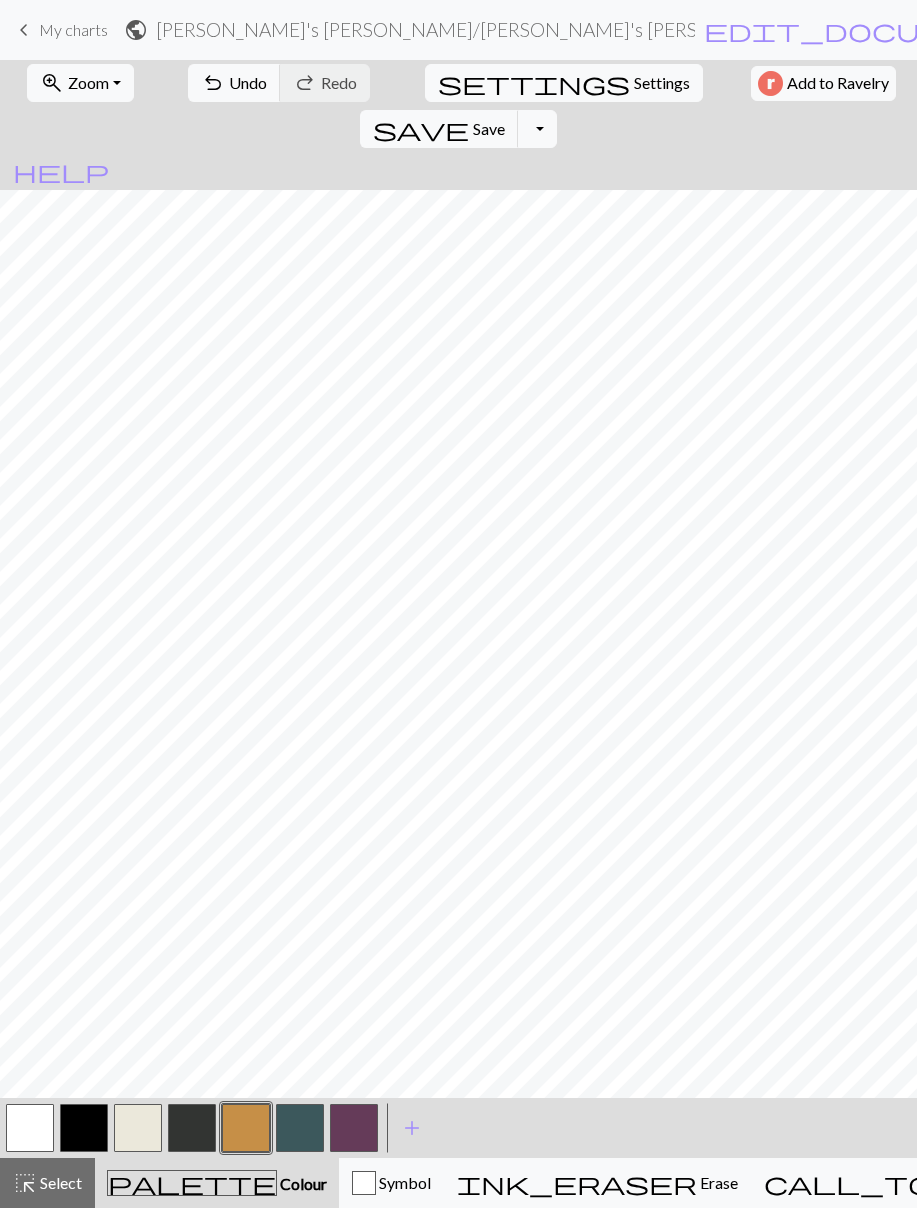 click at bounding box center (30, 1128) 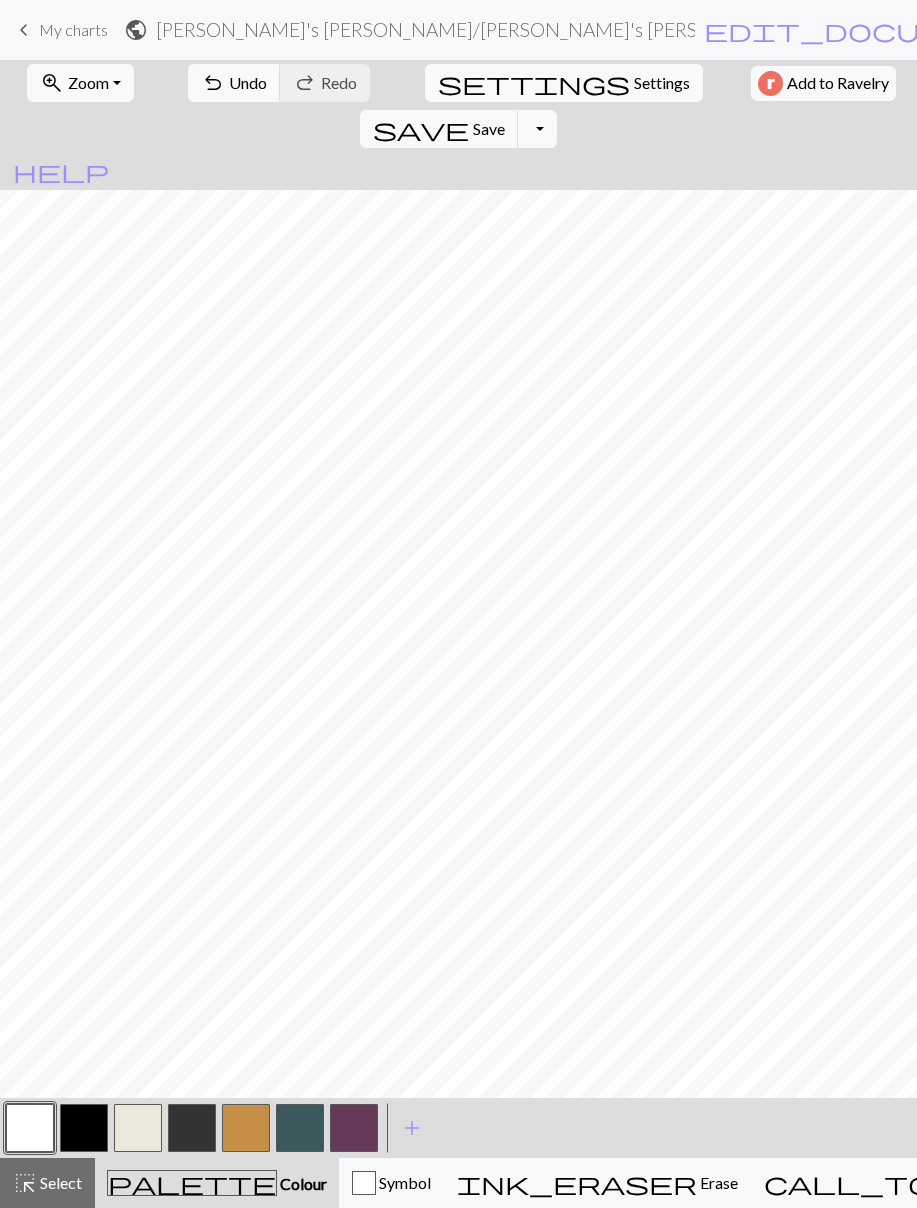 click at bounding box center (300, 1128) 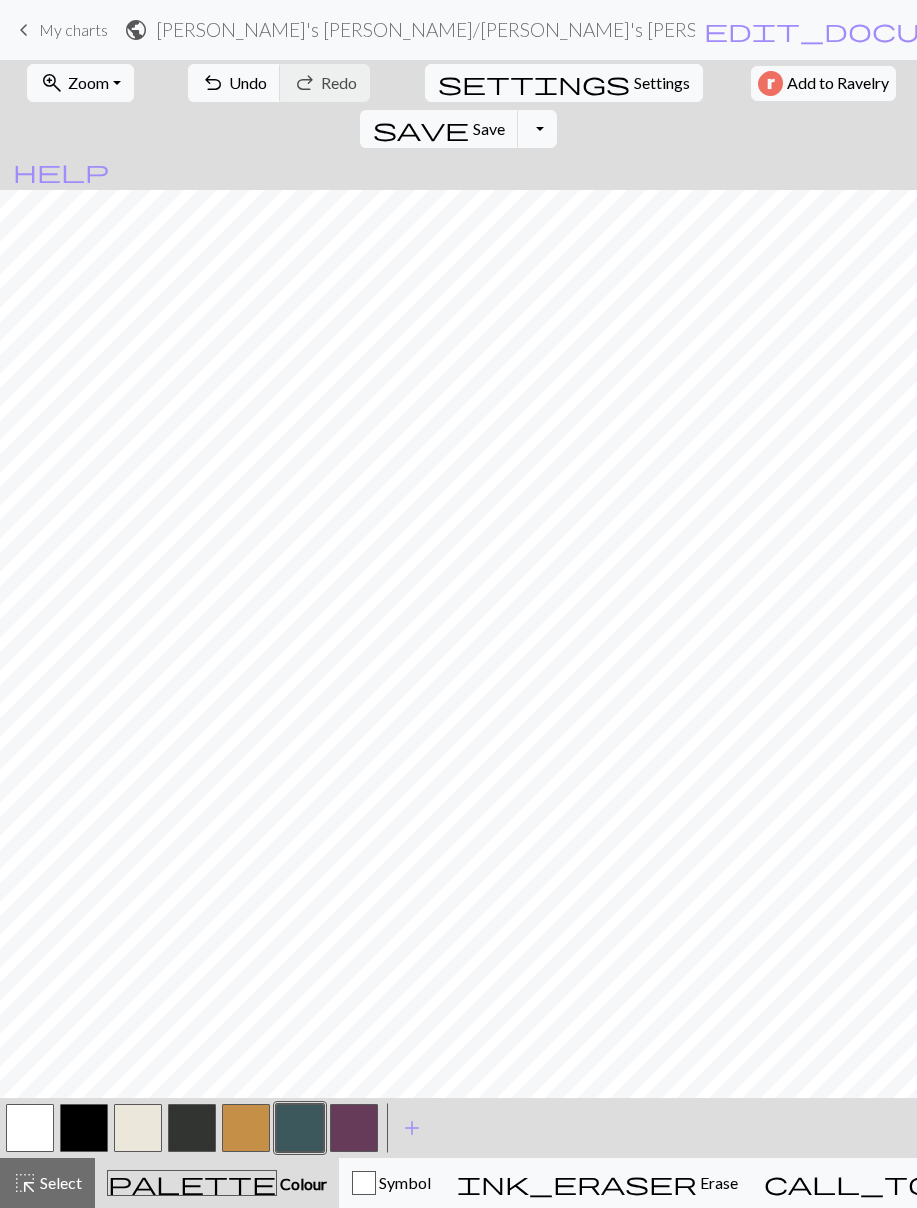 click at bounding box center (30, 1128) 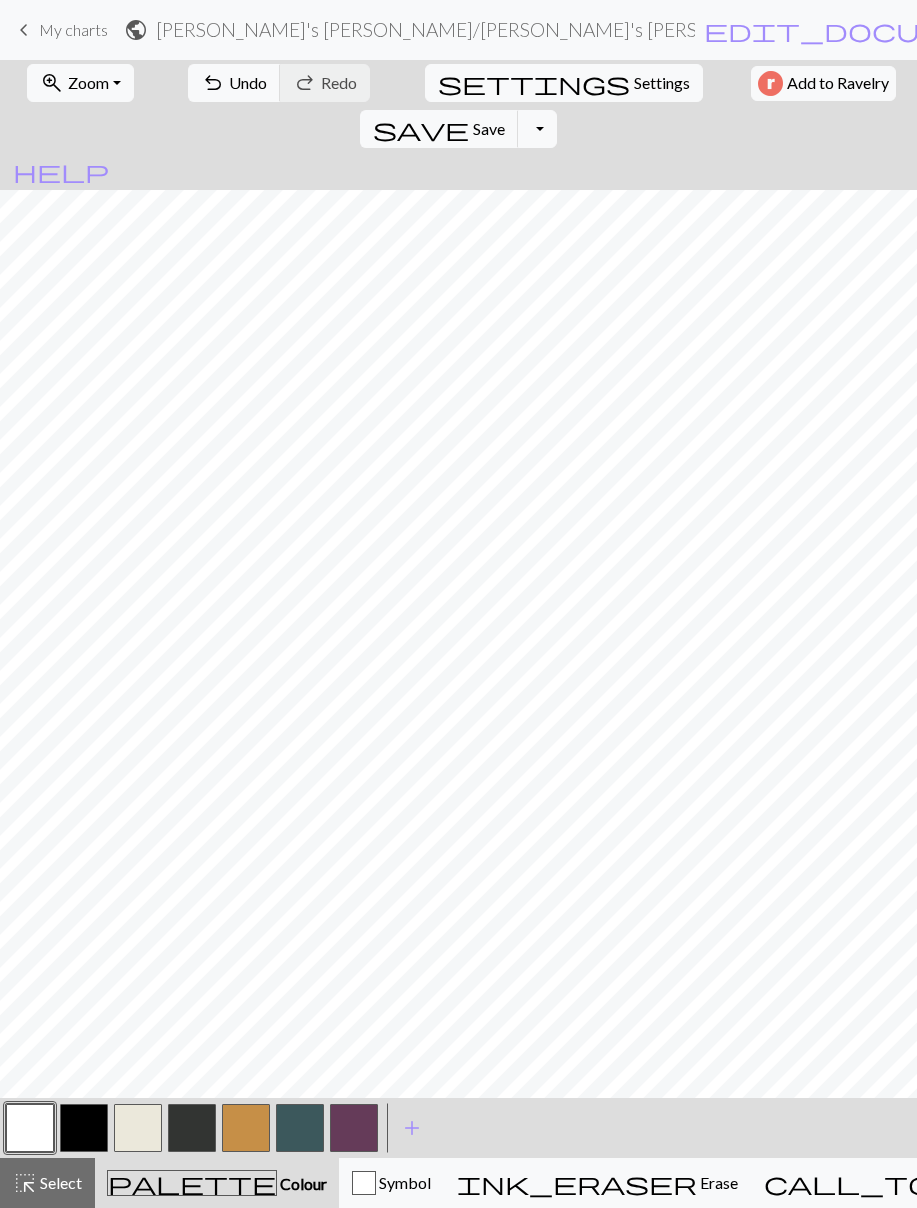 click at bounding box center (354, 1128) 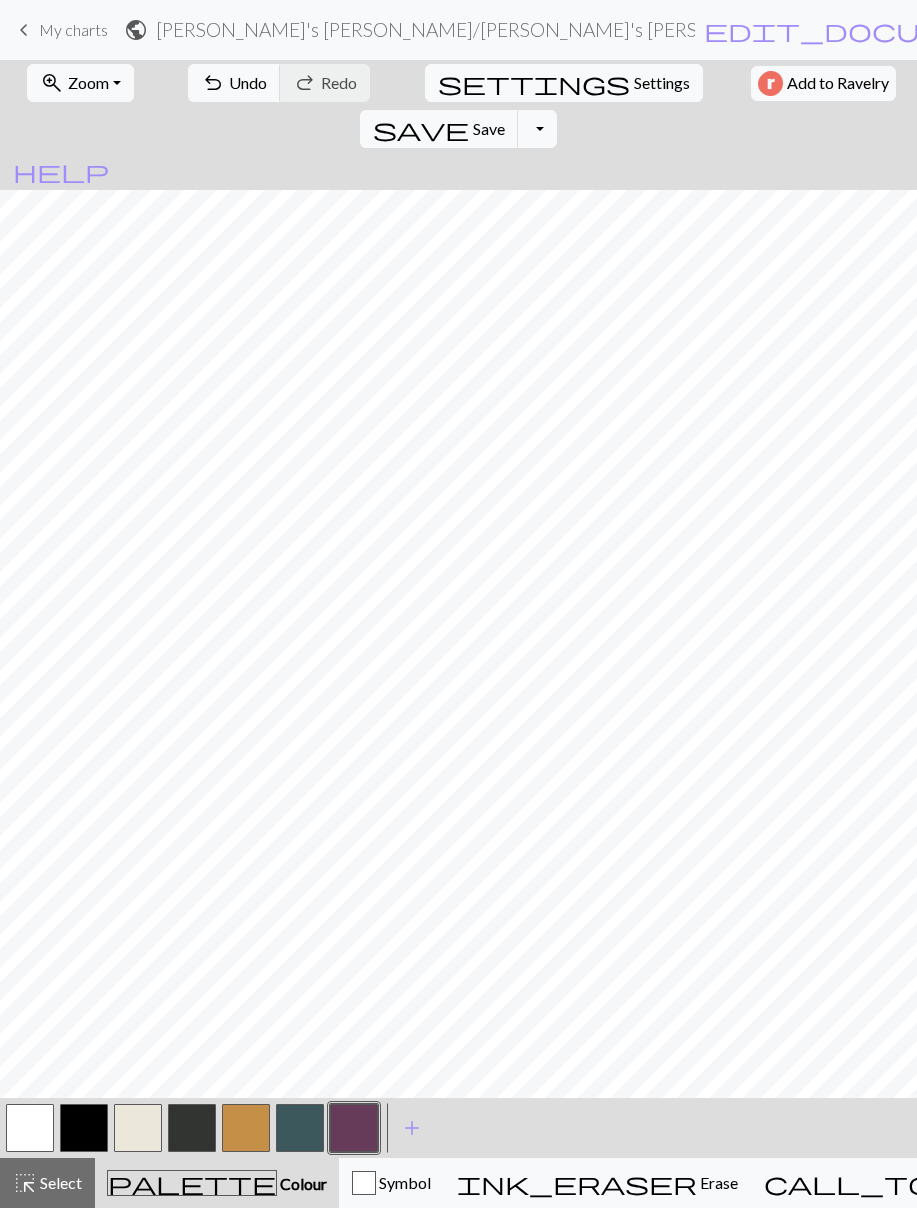 click at bounding box center [30, 1128] 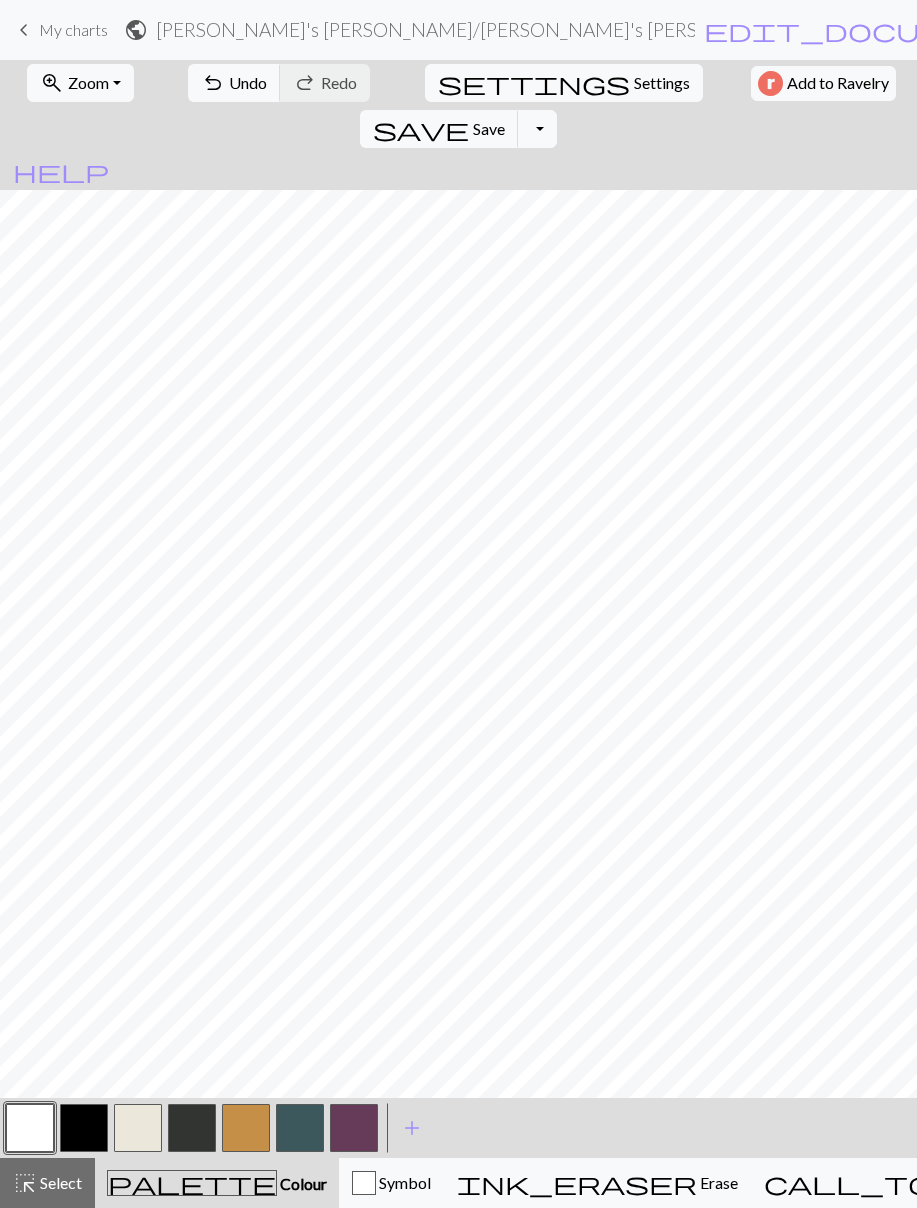 click at bounding box center [30, 1128] 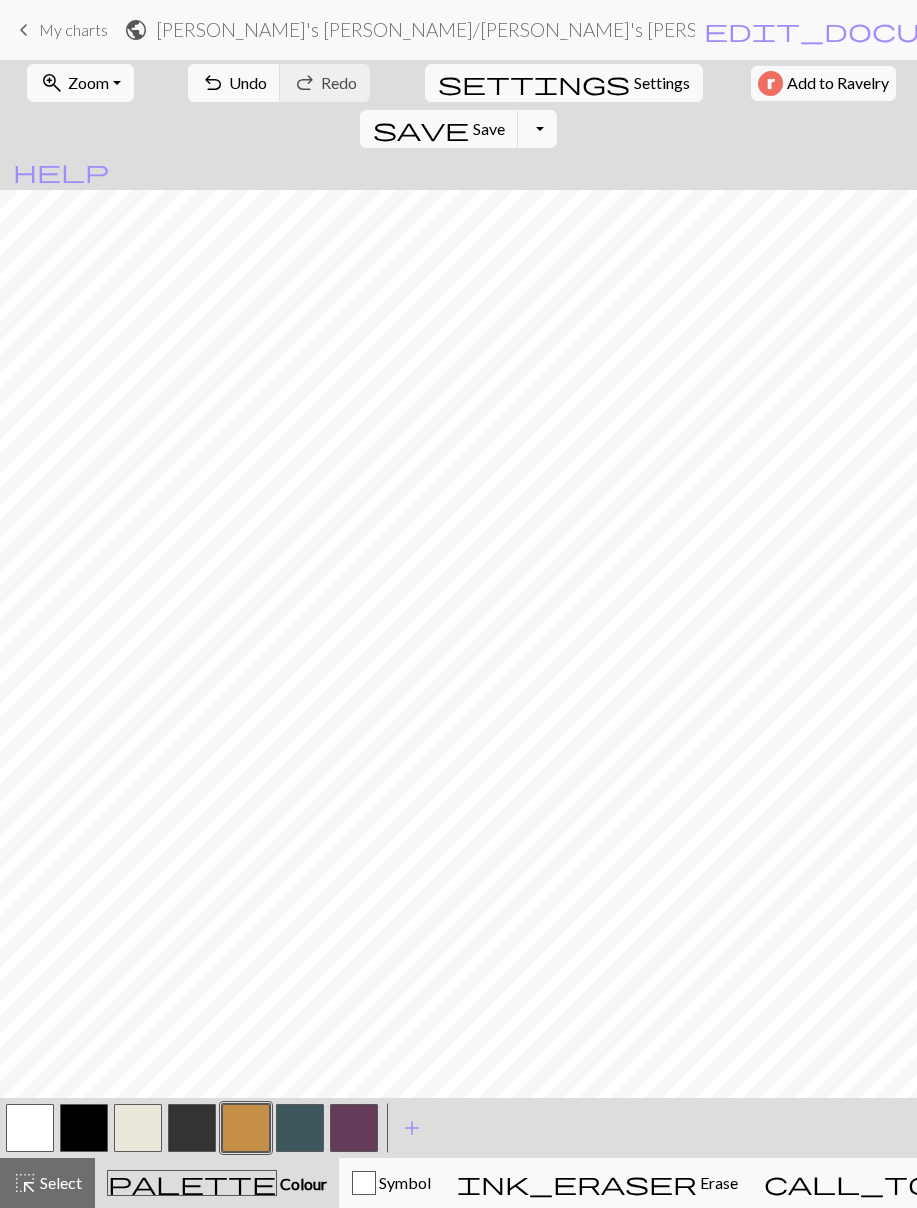 click at bounding box center [30, 1128] 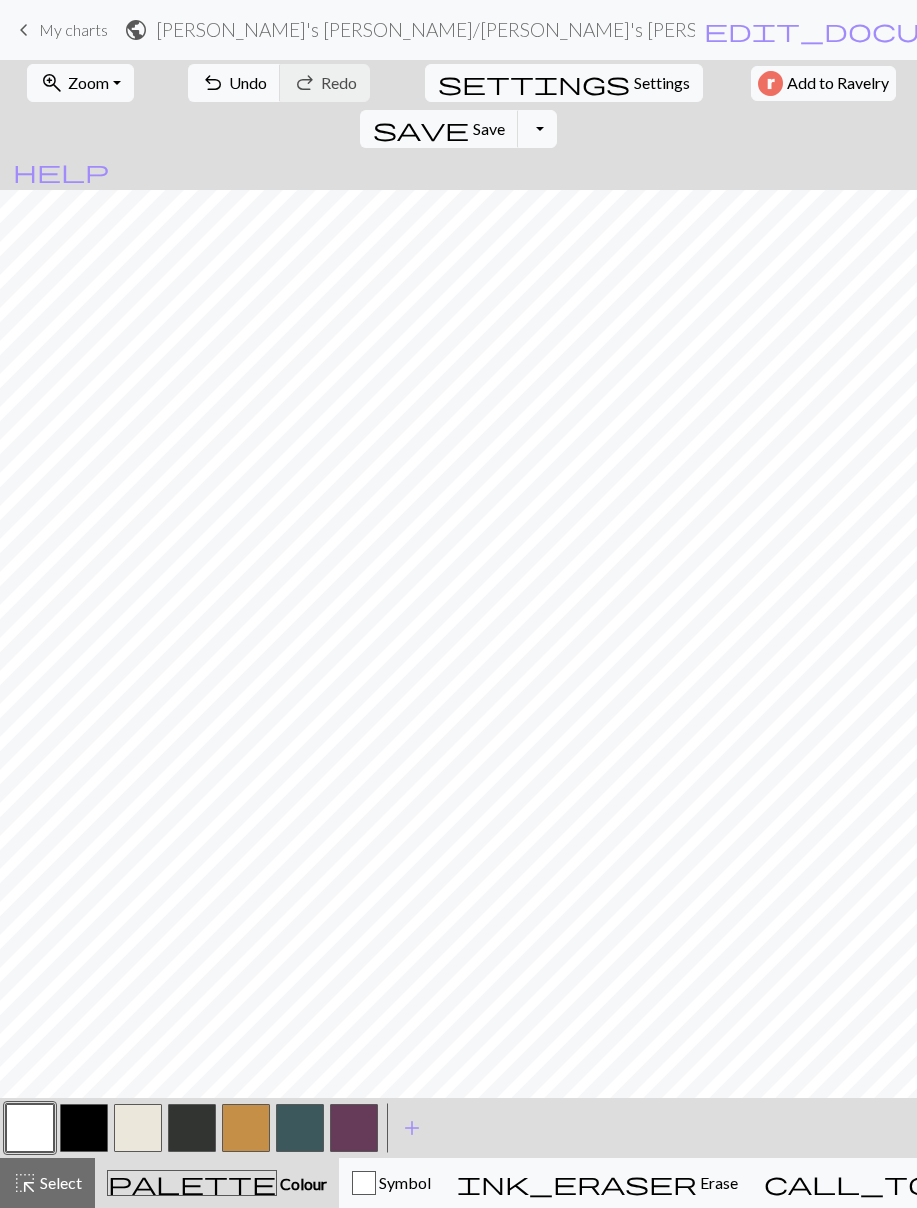 click at bounding box center (192, 1128) 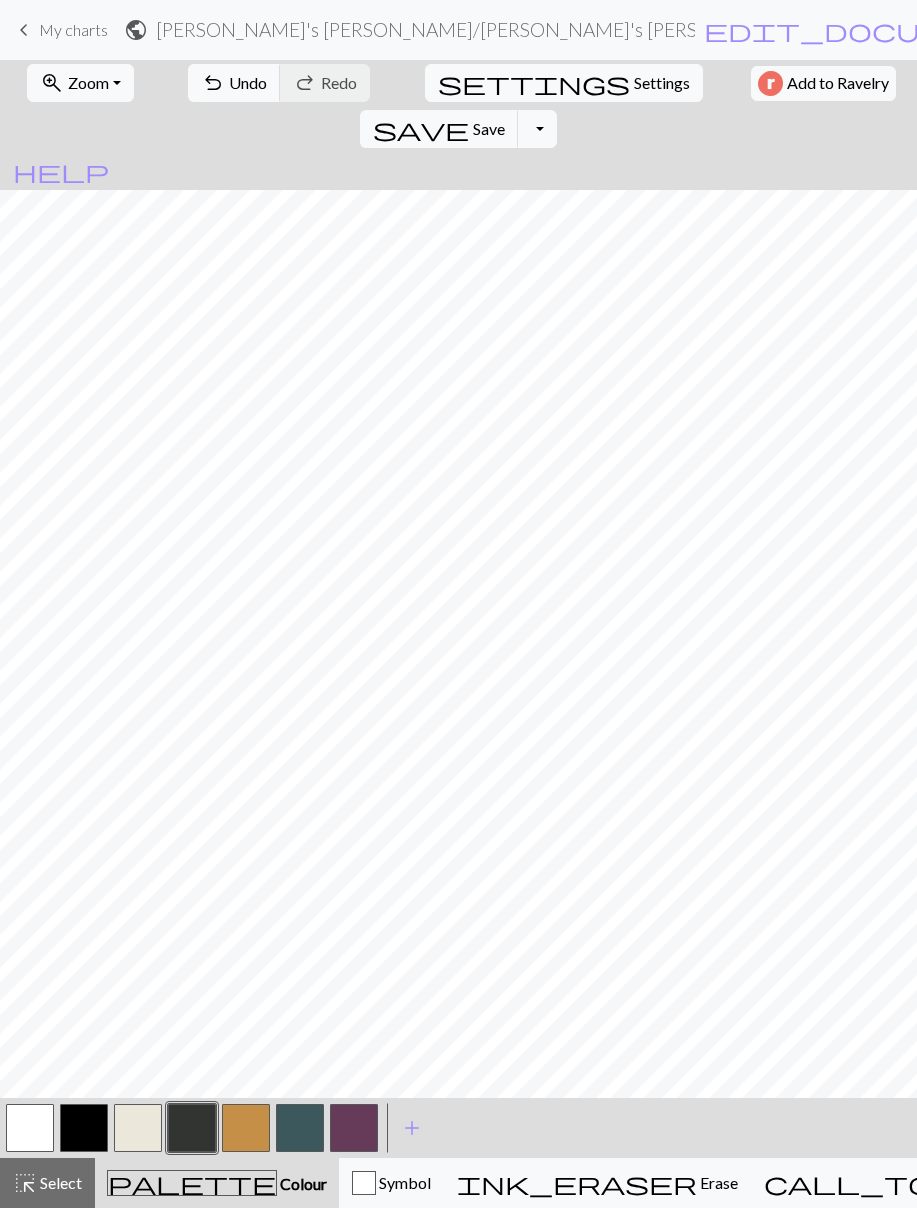 click at bounding box center [192, 1128] 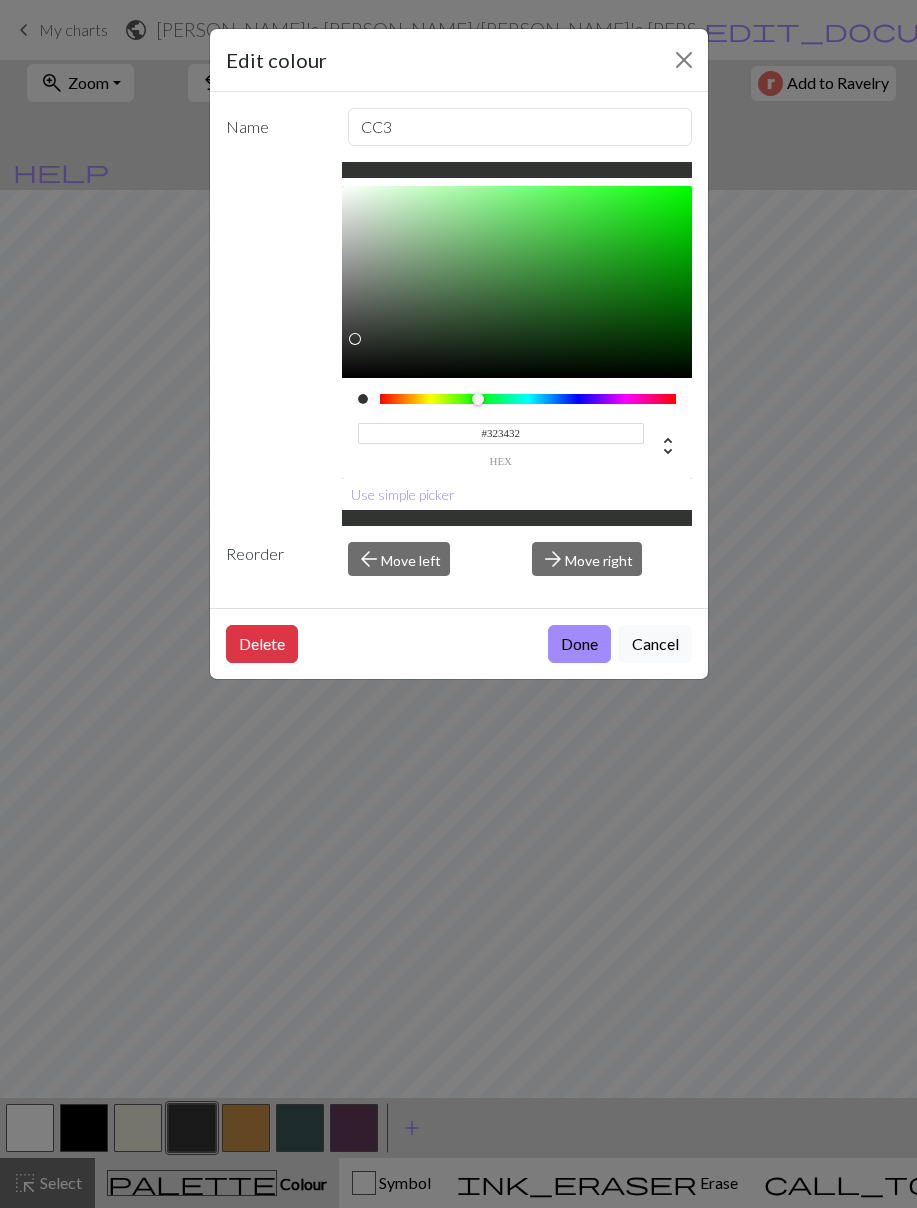 click on "#323432" at bounding box center [501, 433] 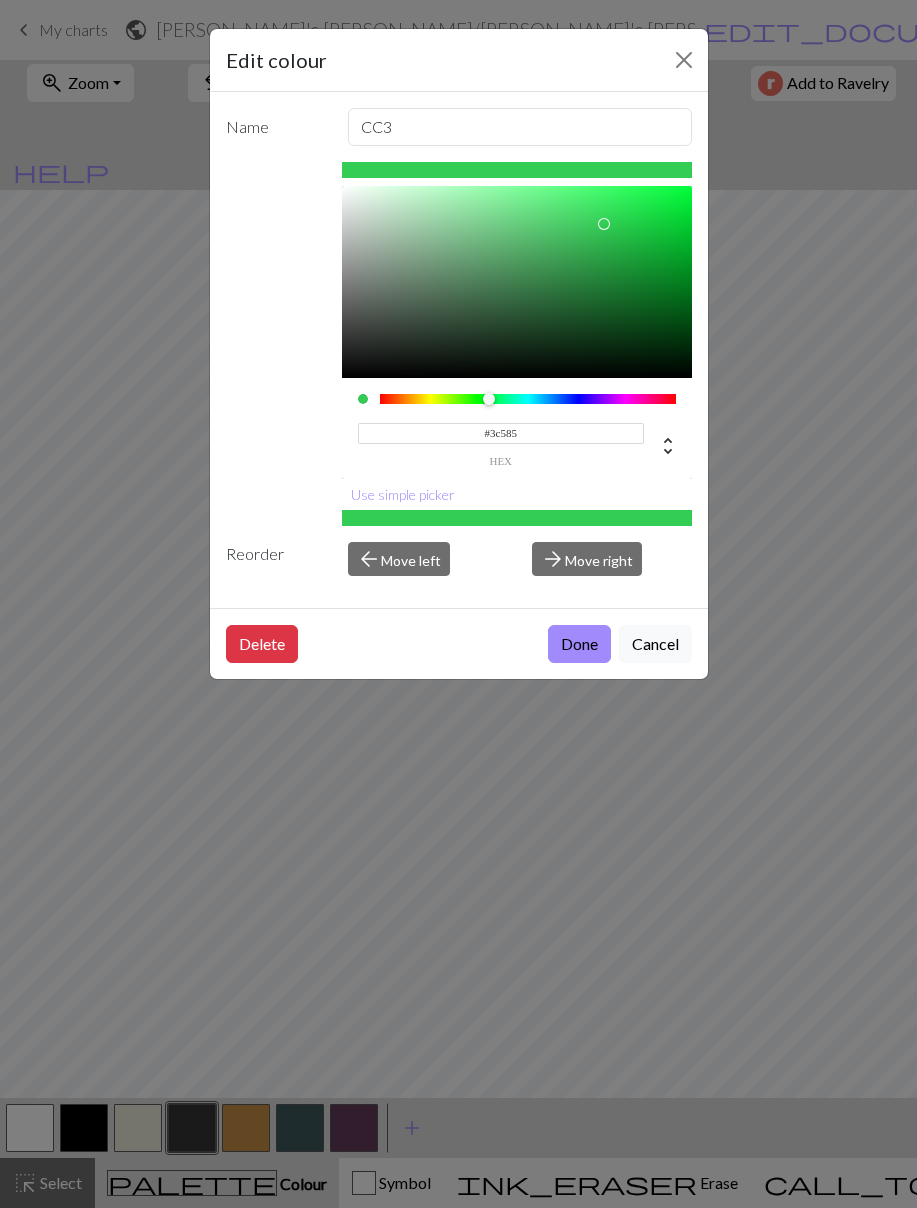 type on "#3c585c" 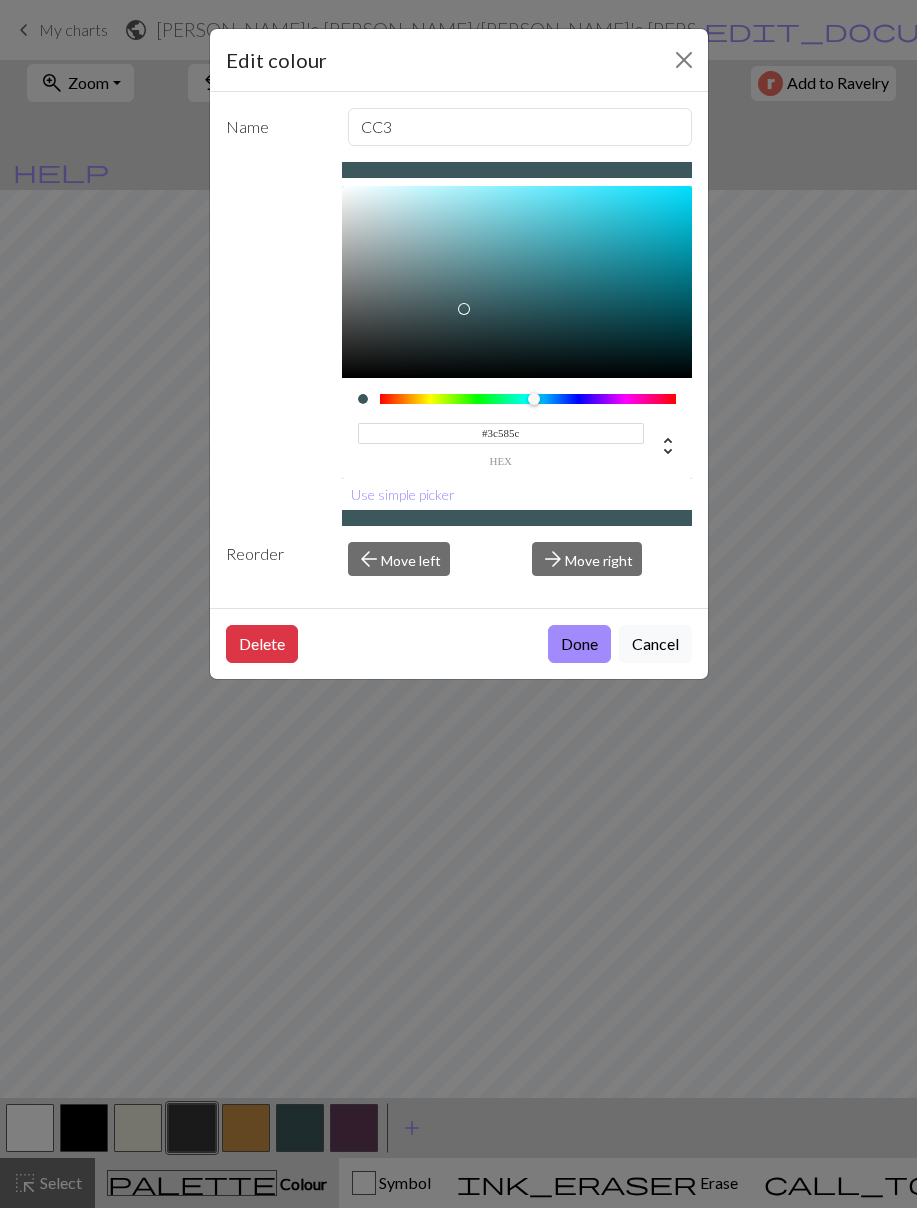 click on "Done" at bounding box center (579, 644) 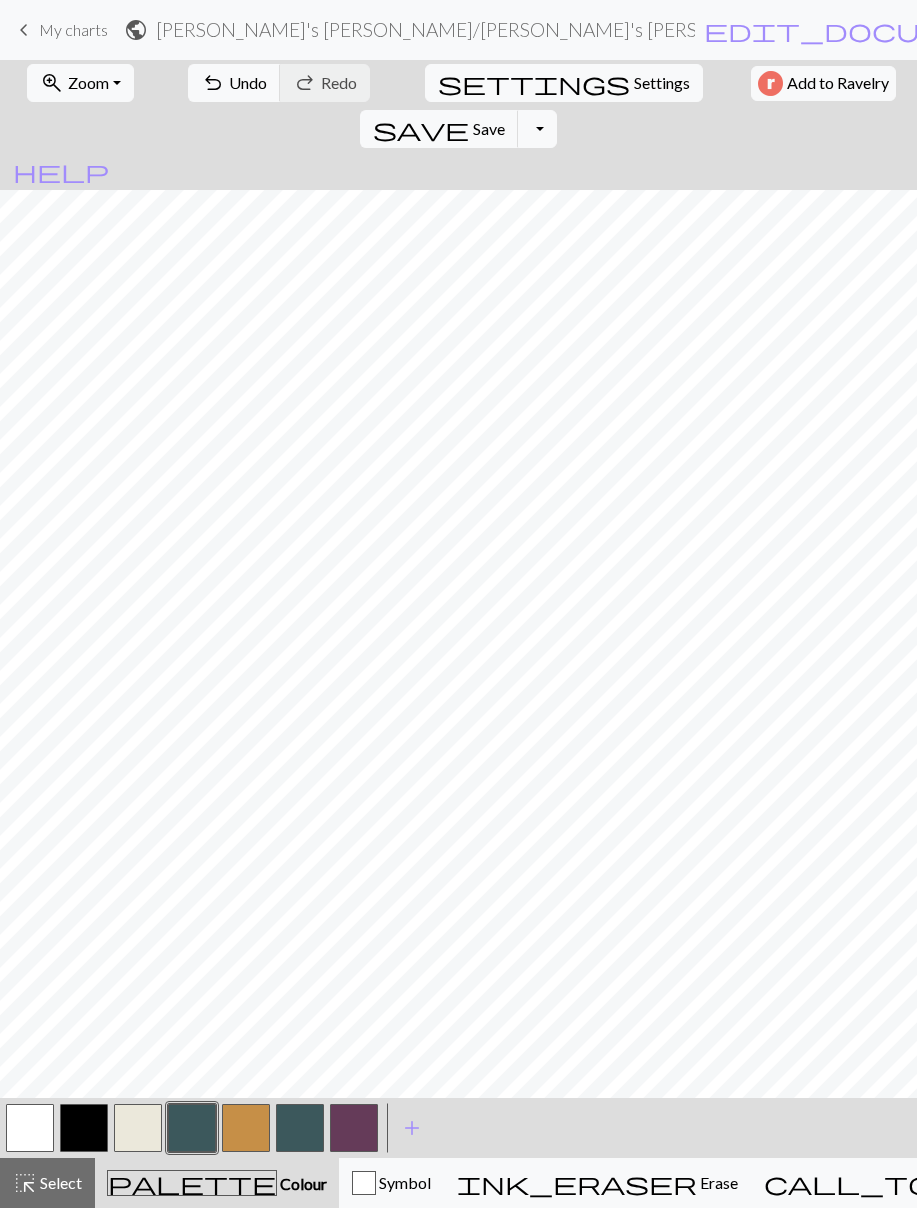 click at bounding box center (300, 1128) 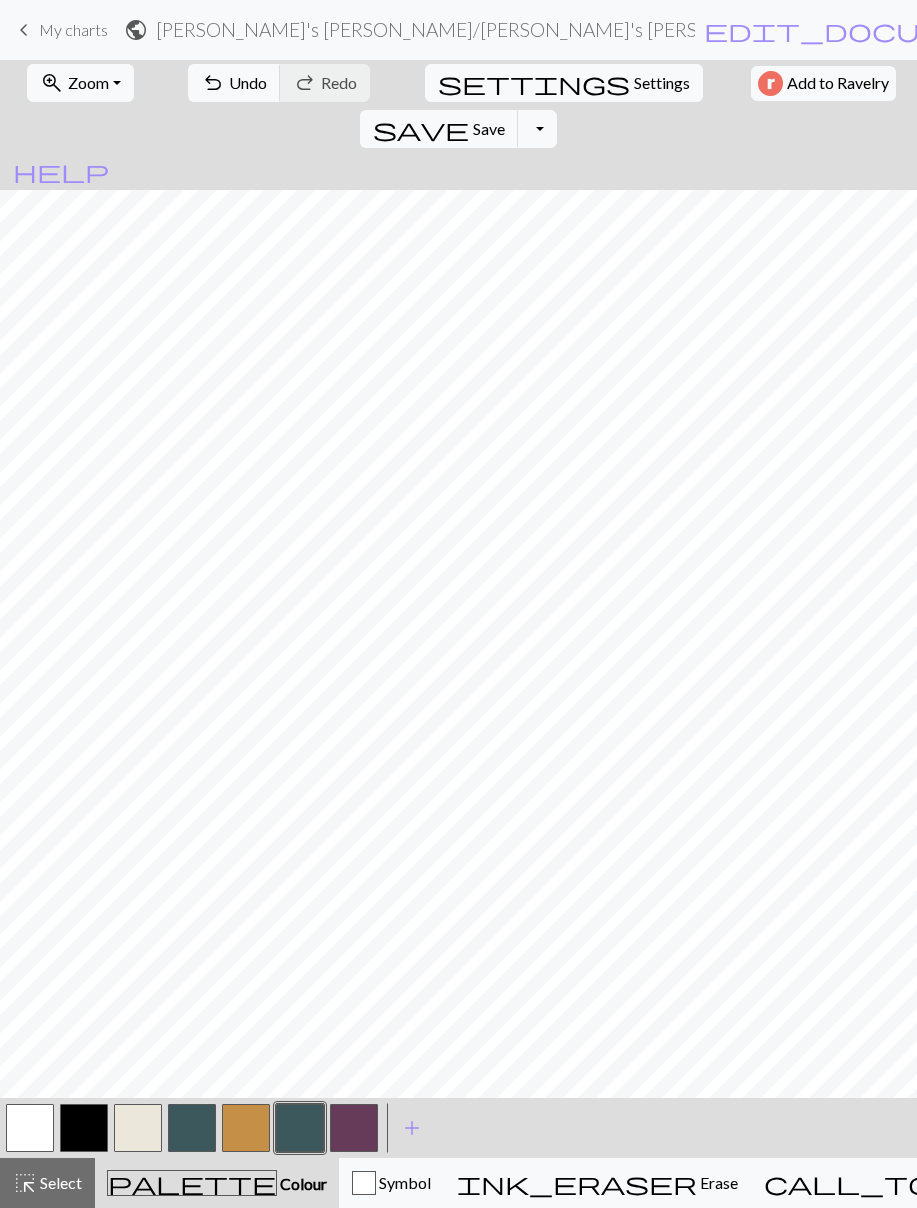 click at bounding box center [300, 1128] 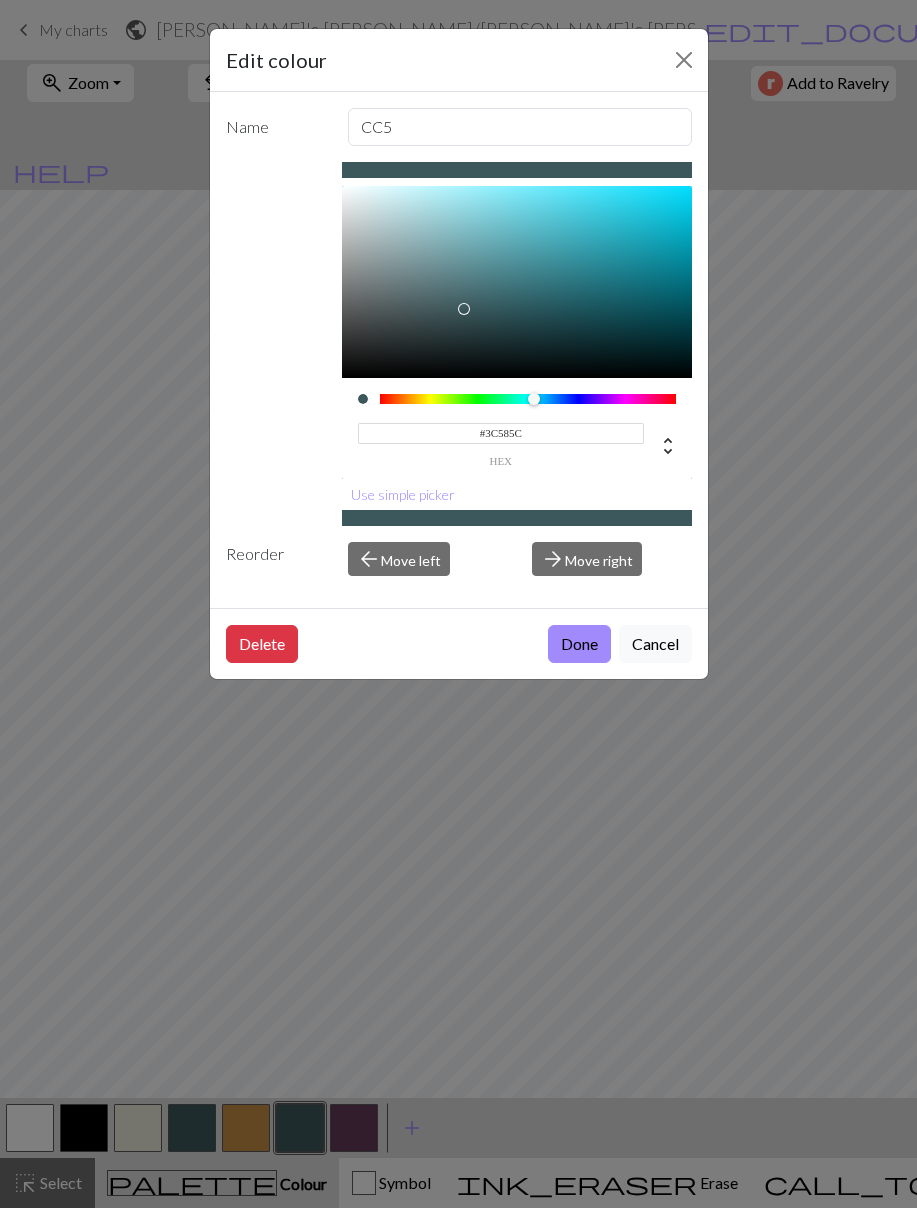 click on "#3C585C" at bounding box center [501, 433] 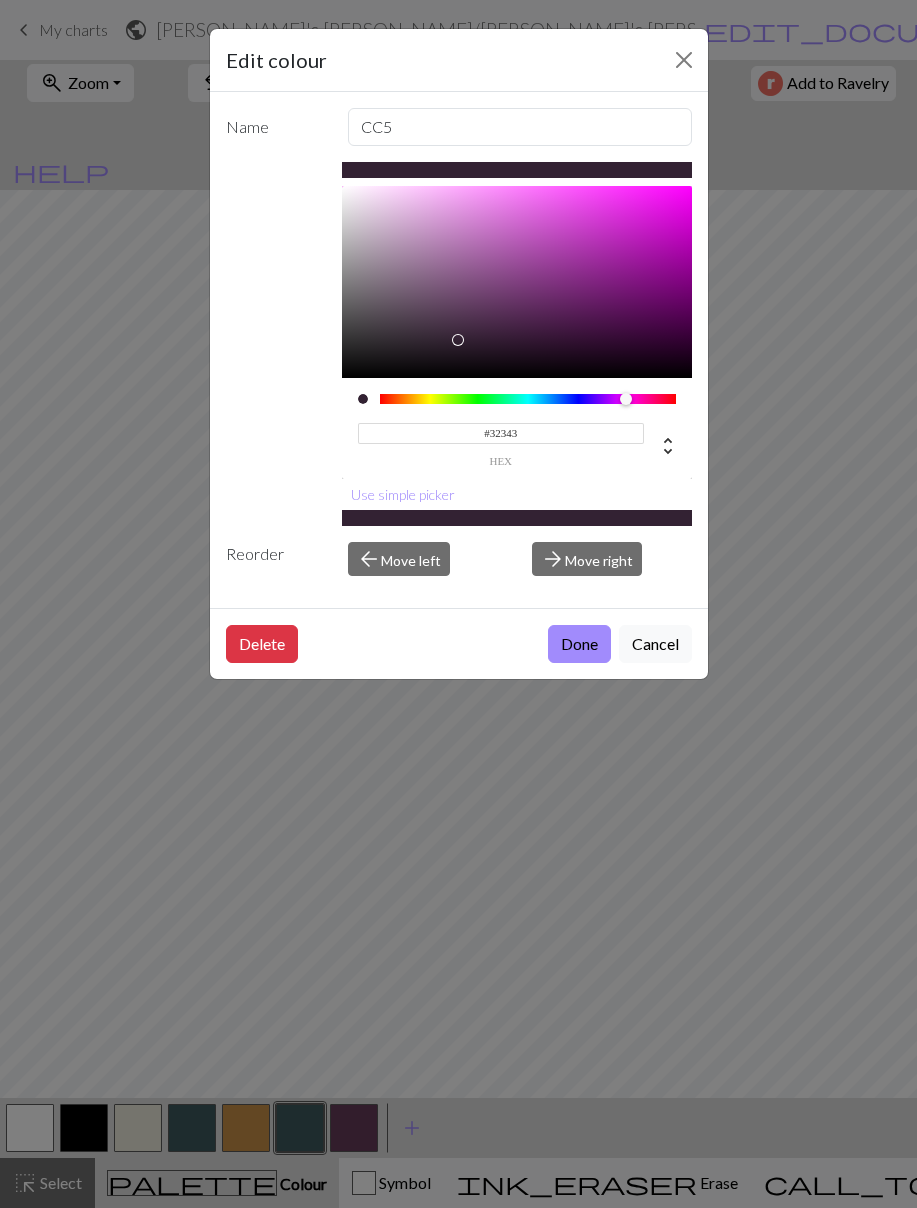 type on "#323432" 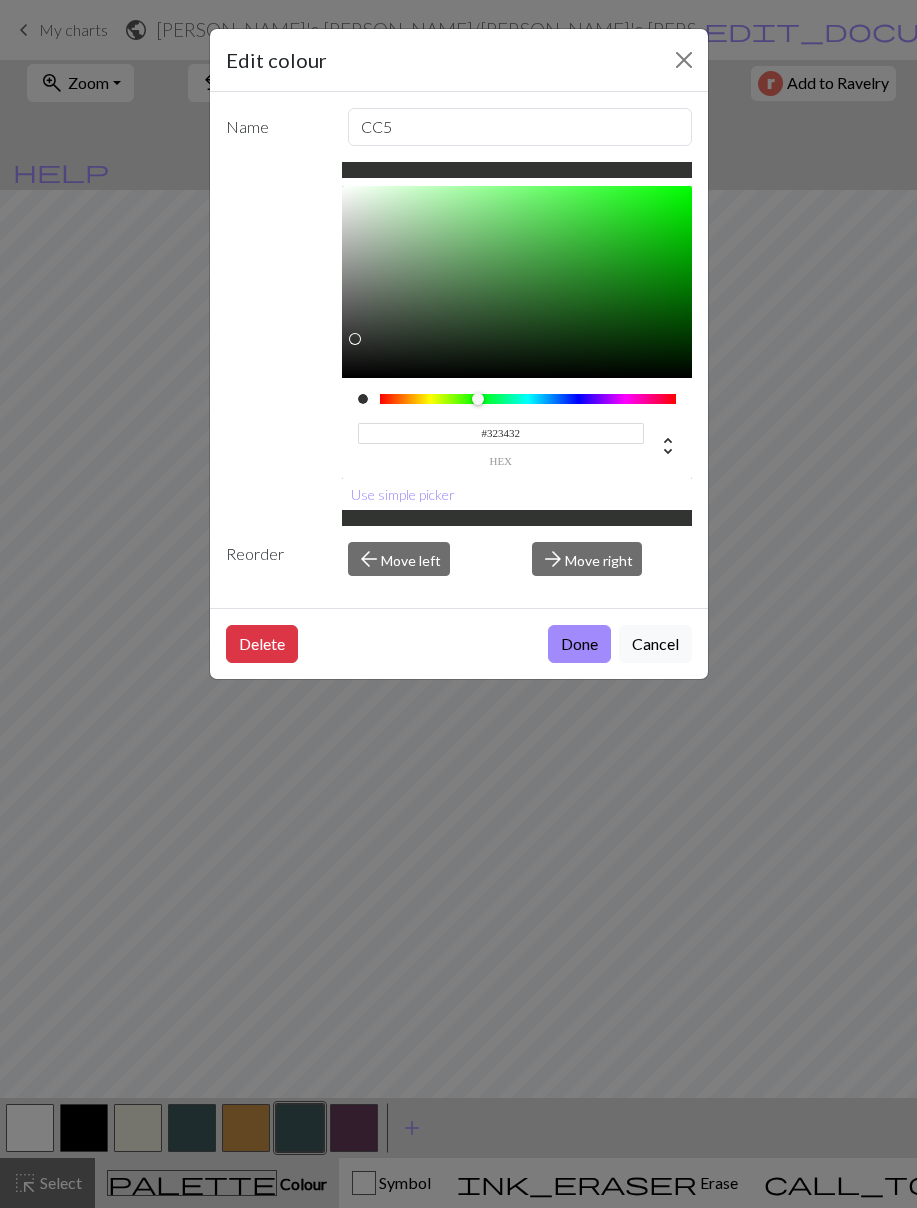 click on "Done" at bounding box center (579, 644) 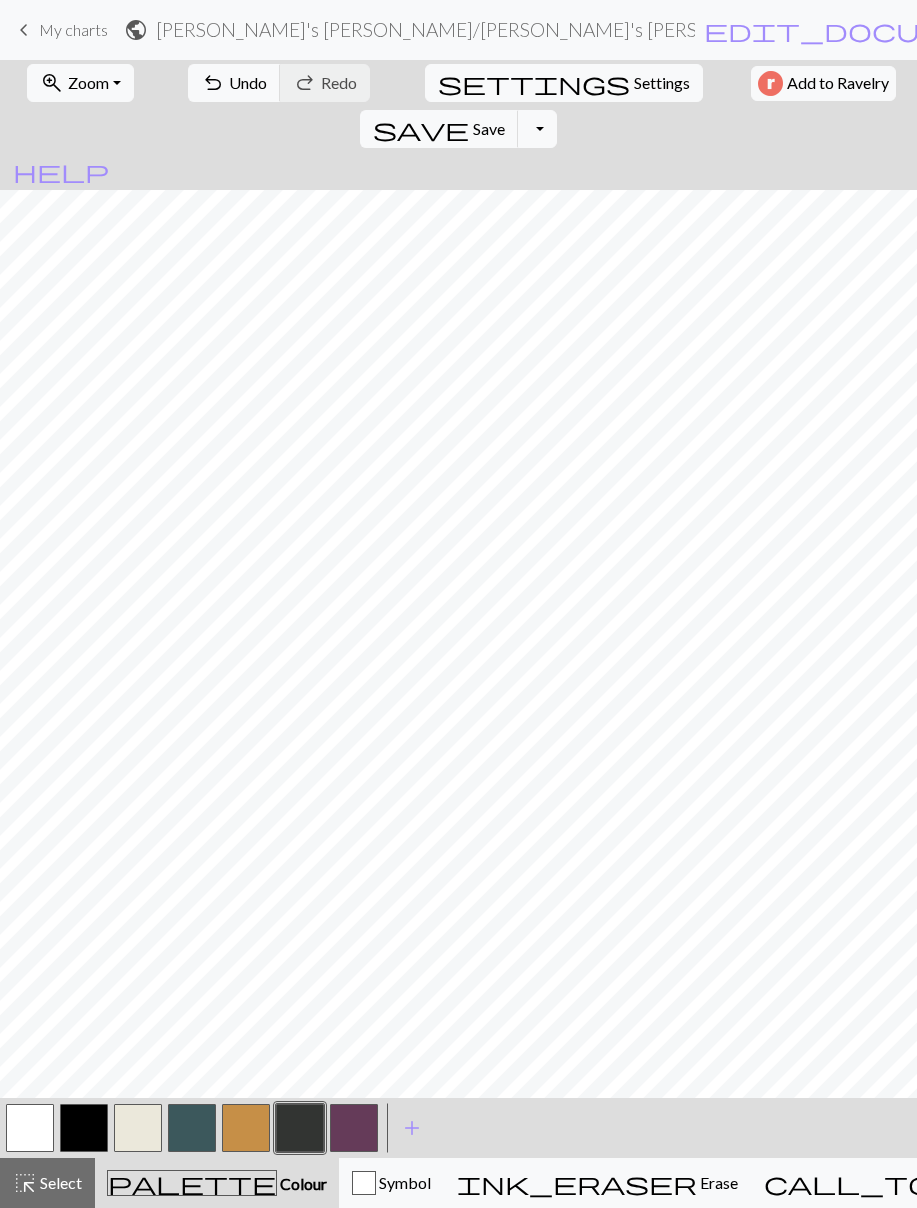 click at bounding box center [246, 1128] 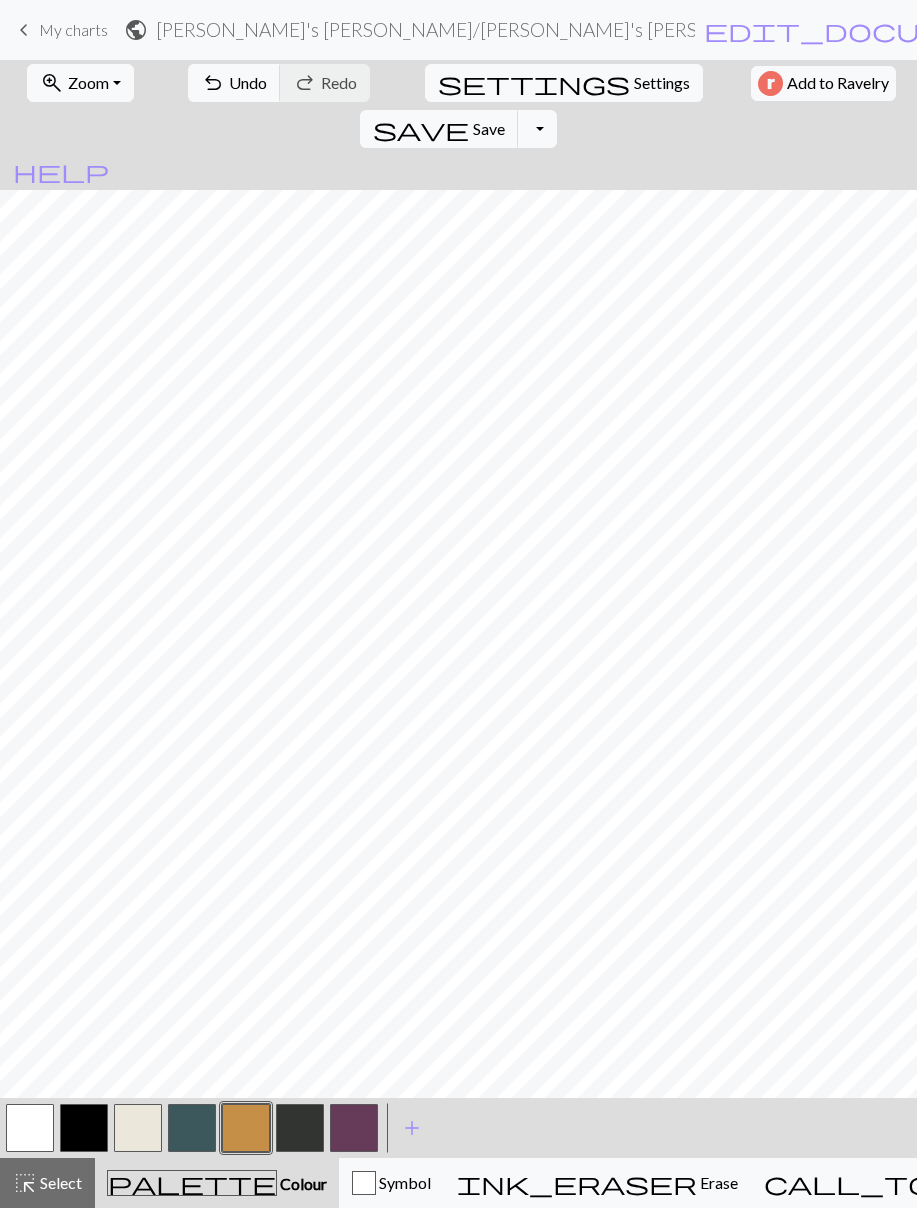 click at bounding box center (246, 1128) 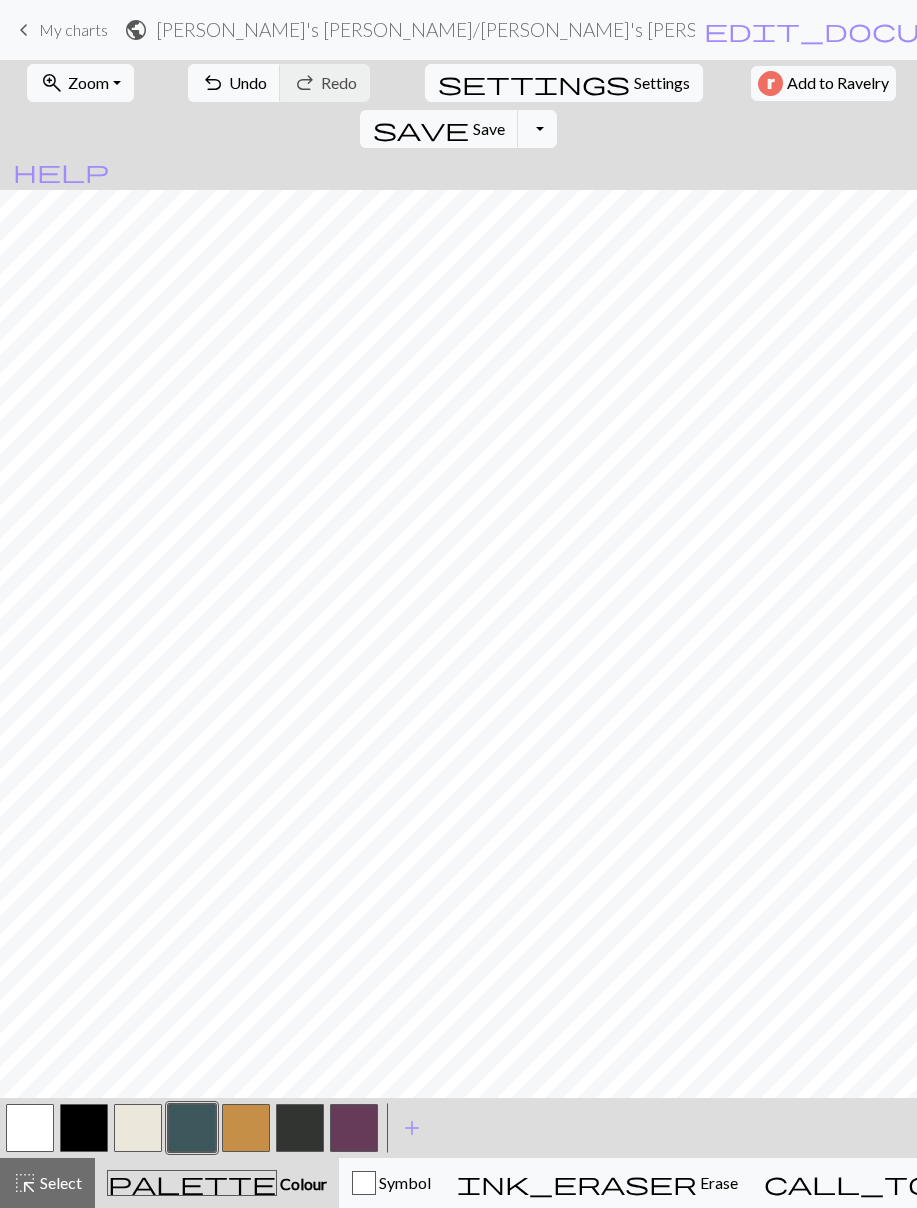 click at bounding box center (192, 1128) 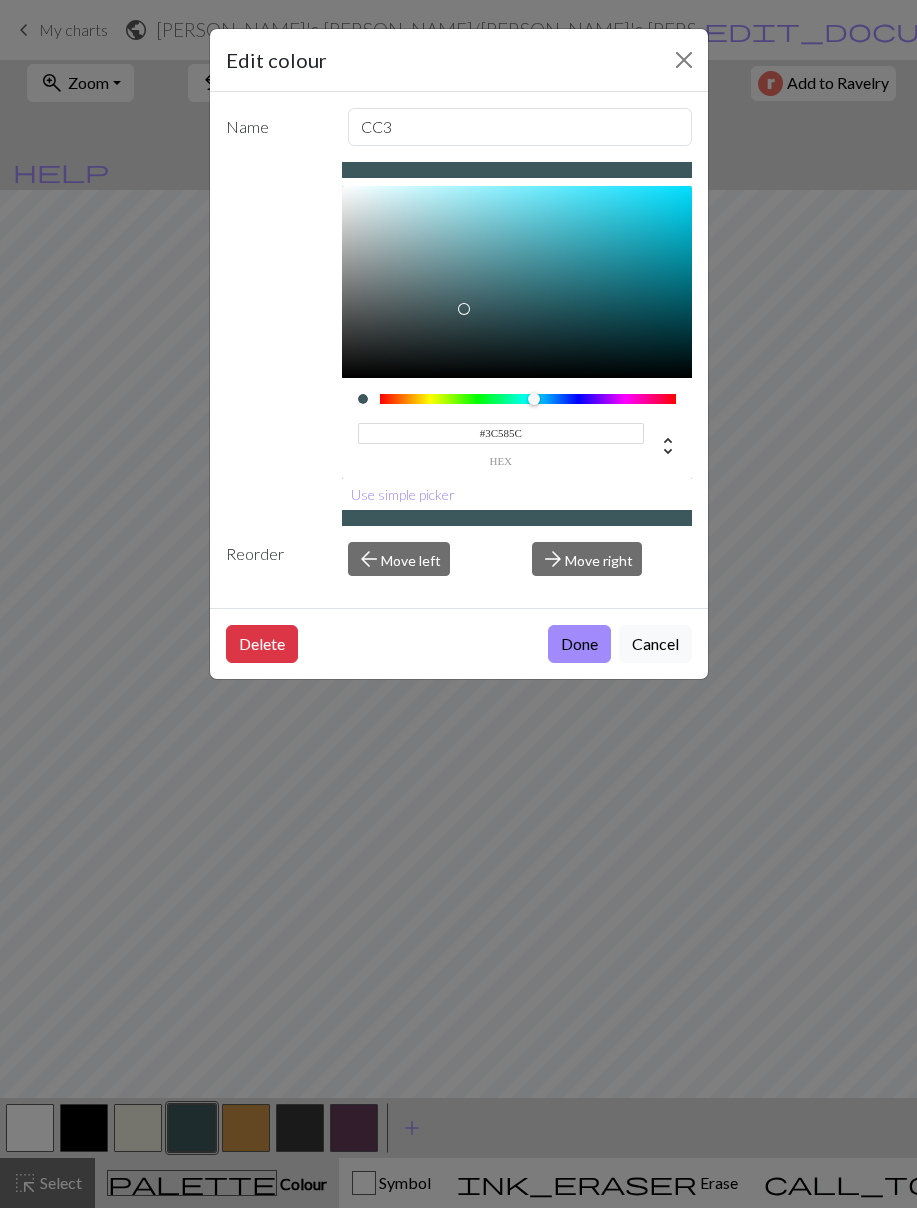 click on "#3C585C" at bounding box center [501, 433] 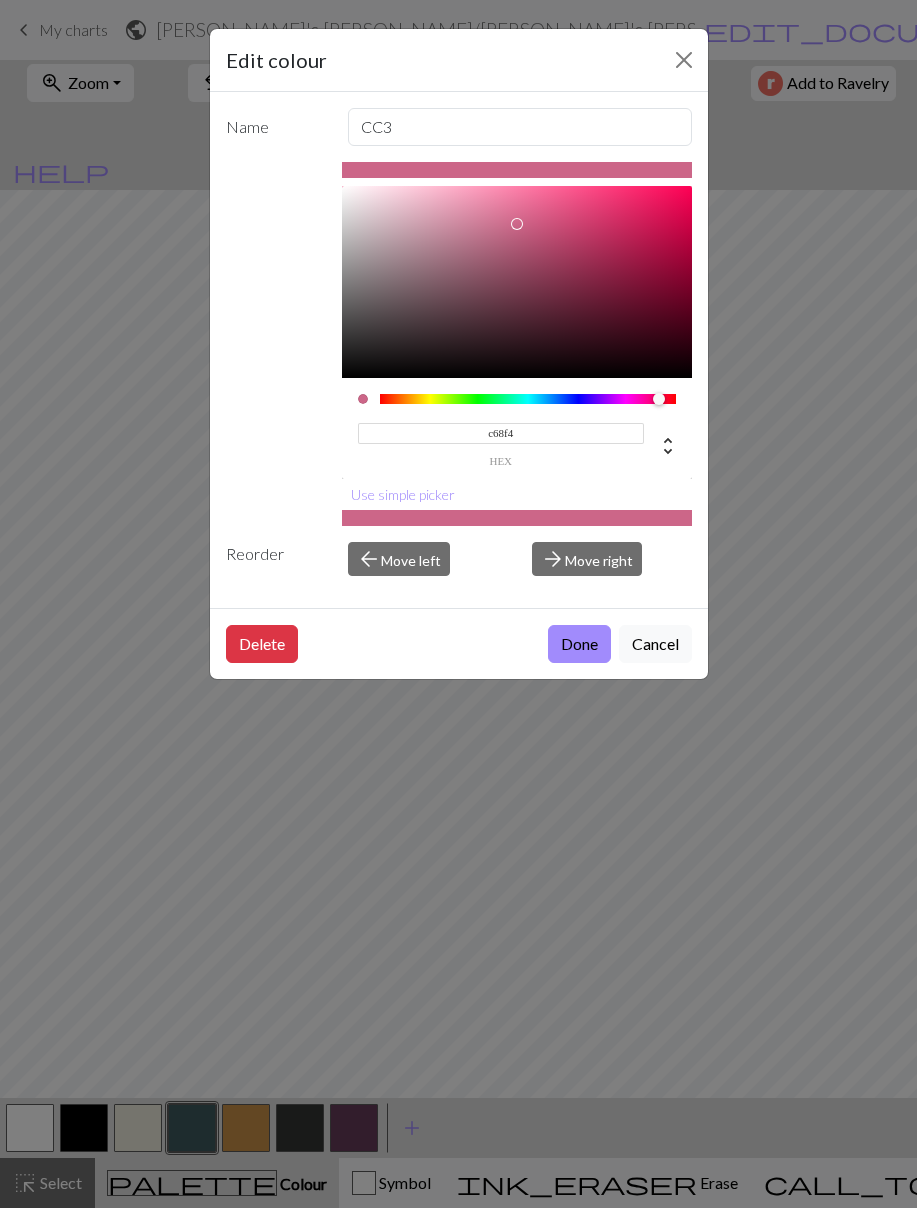 type on "c68f47" 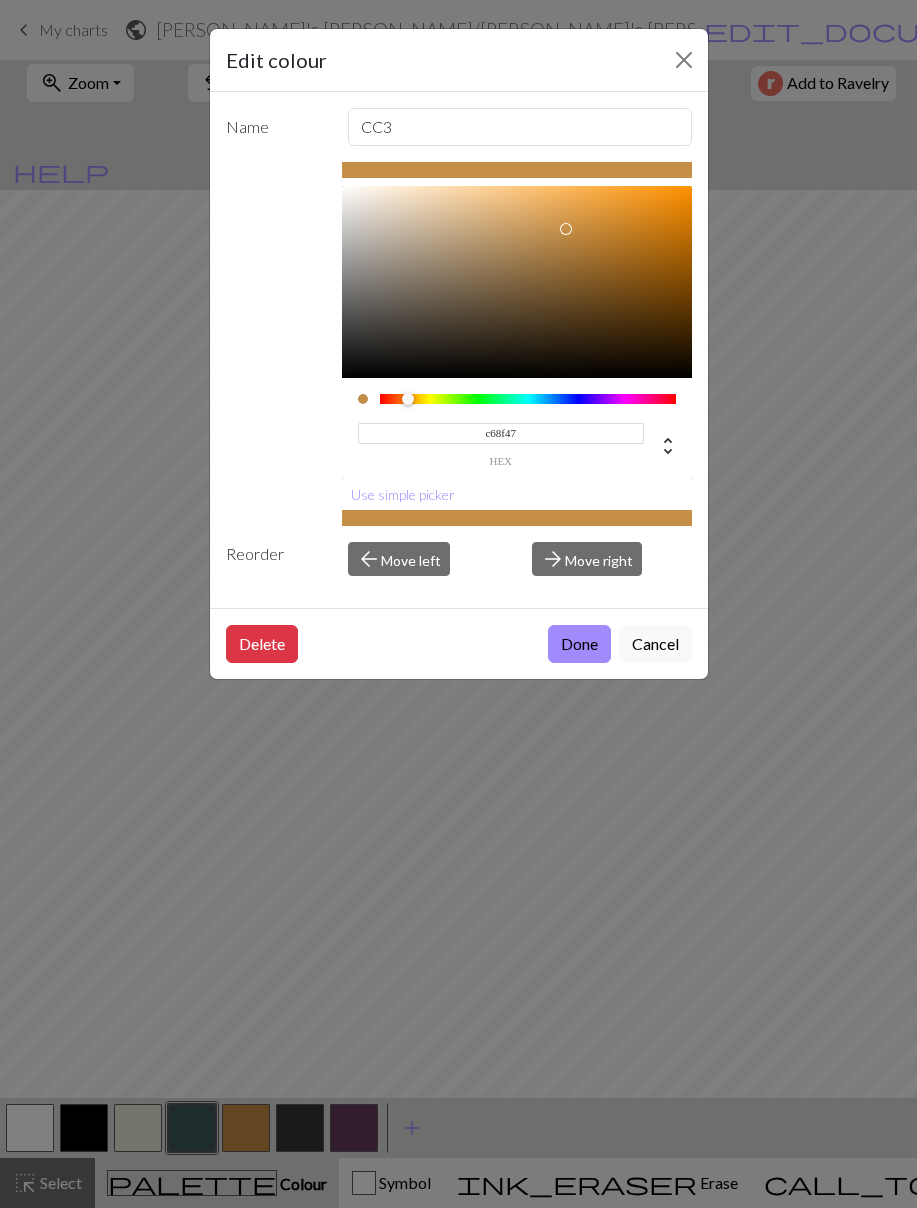 click on "Done" at bounding box center [579, 644] 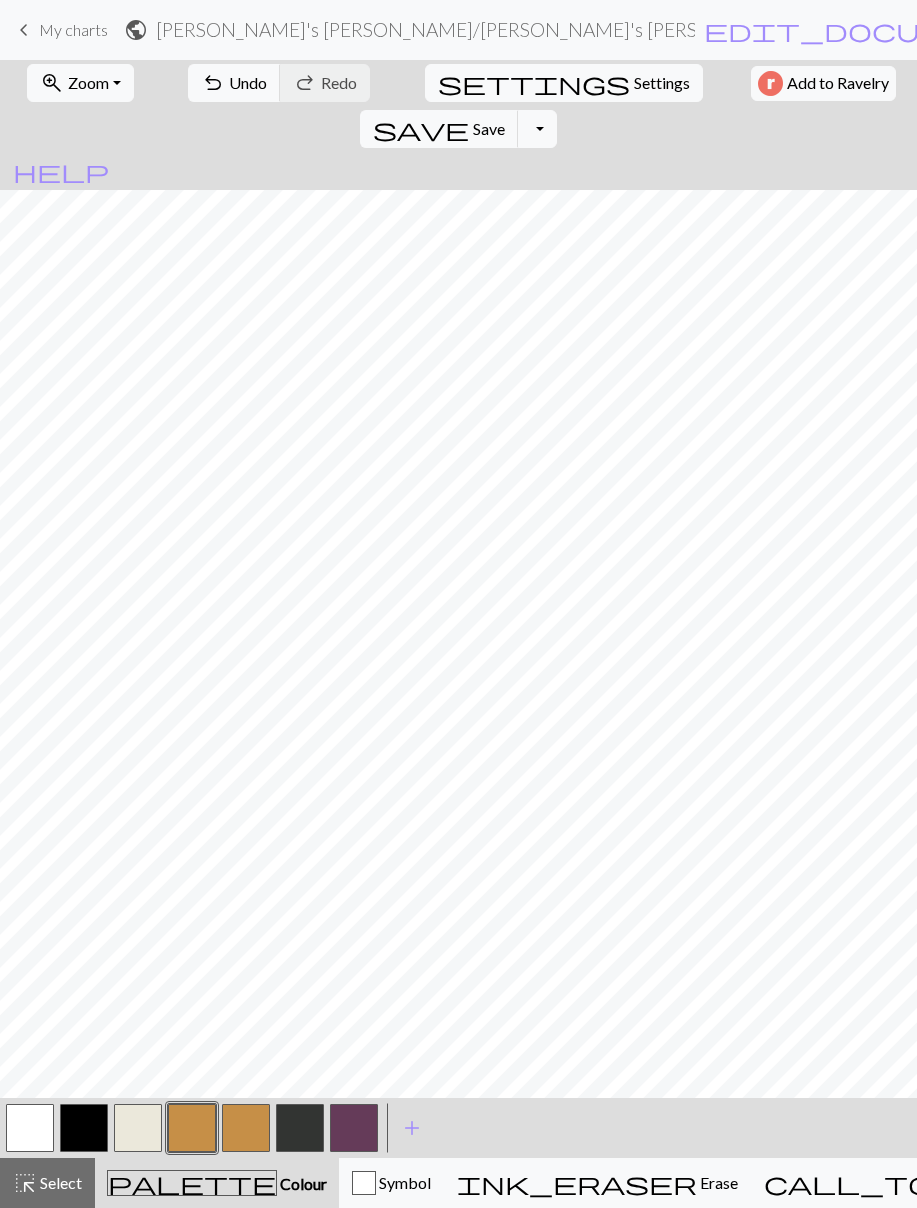 click at bounding box center (246, 1128) 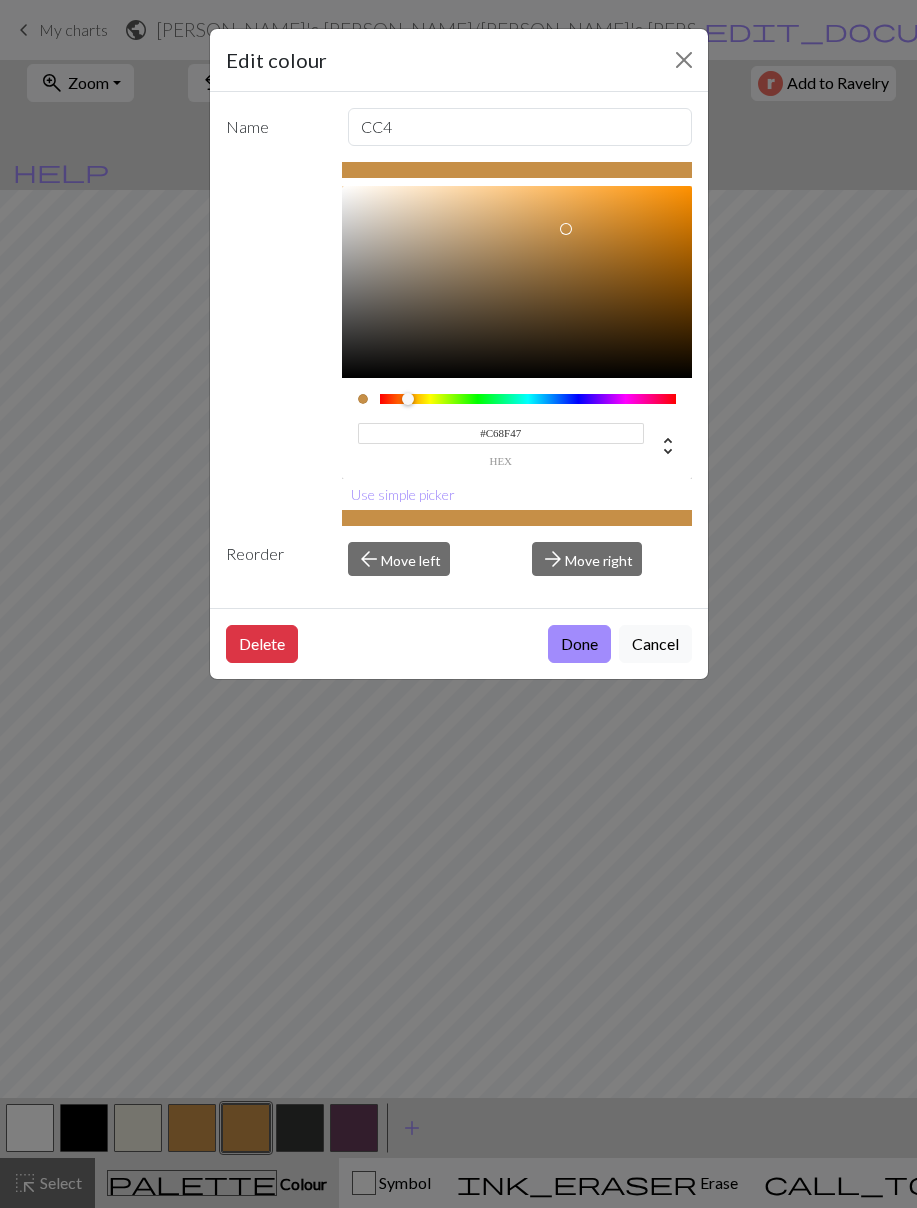 click on "#C68F47" at bounding box center (501, 433) 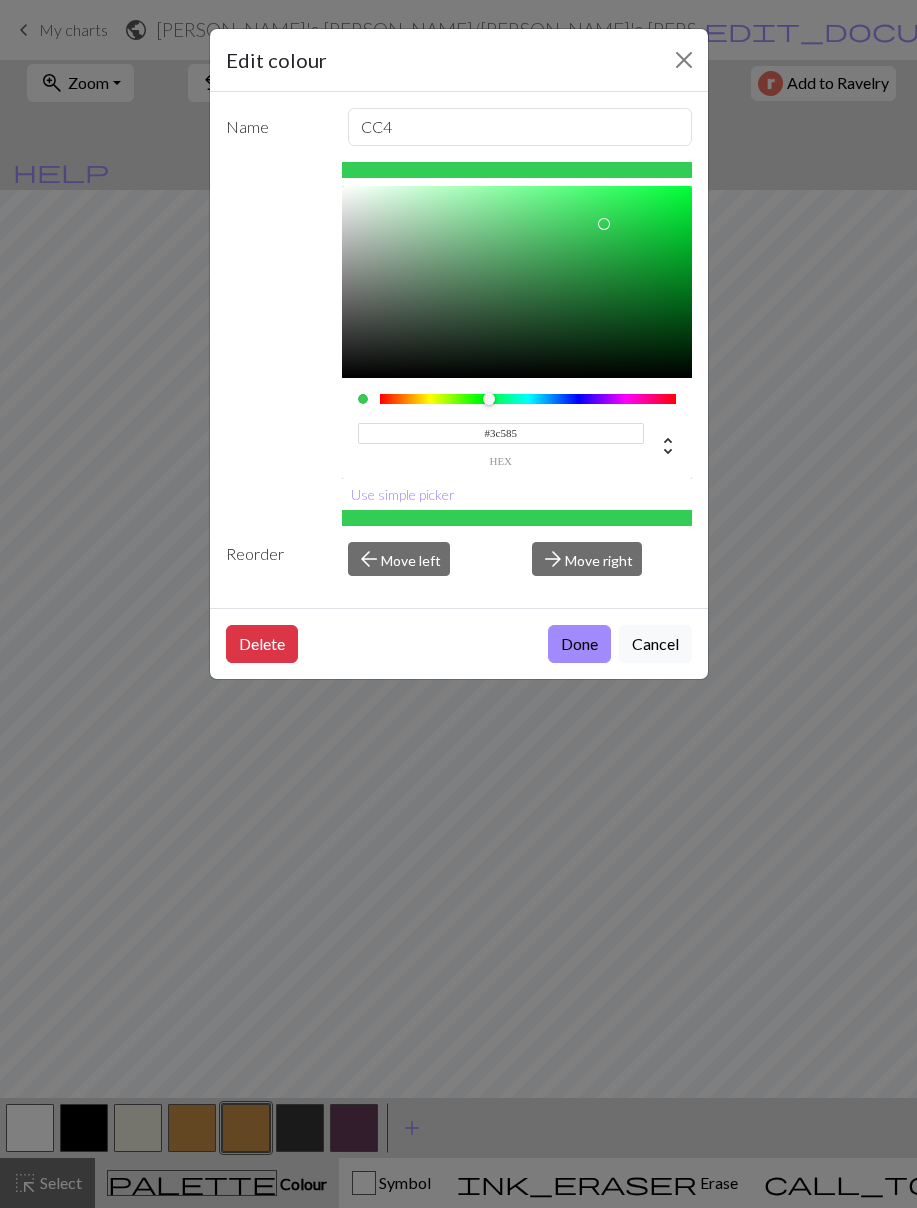 type on "#3c585c" 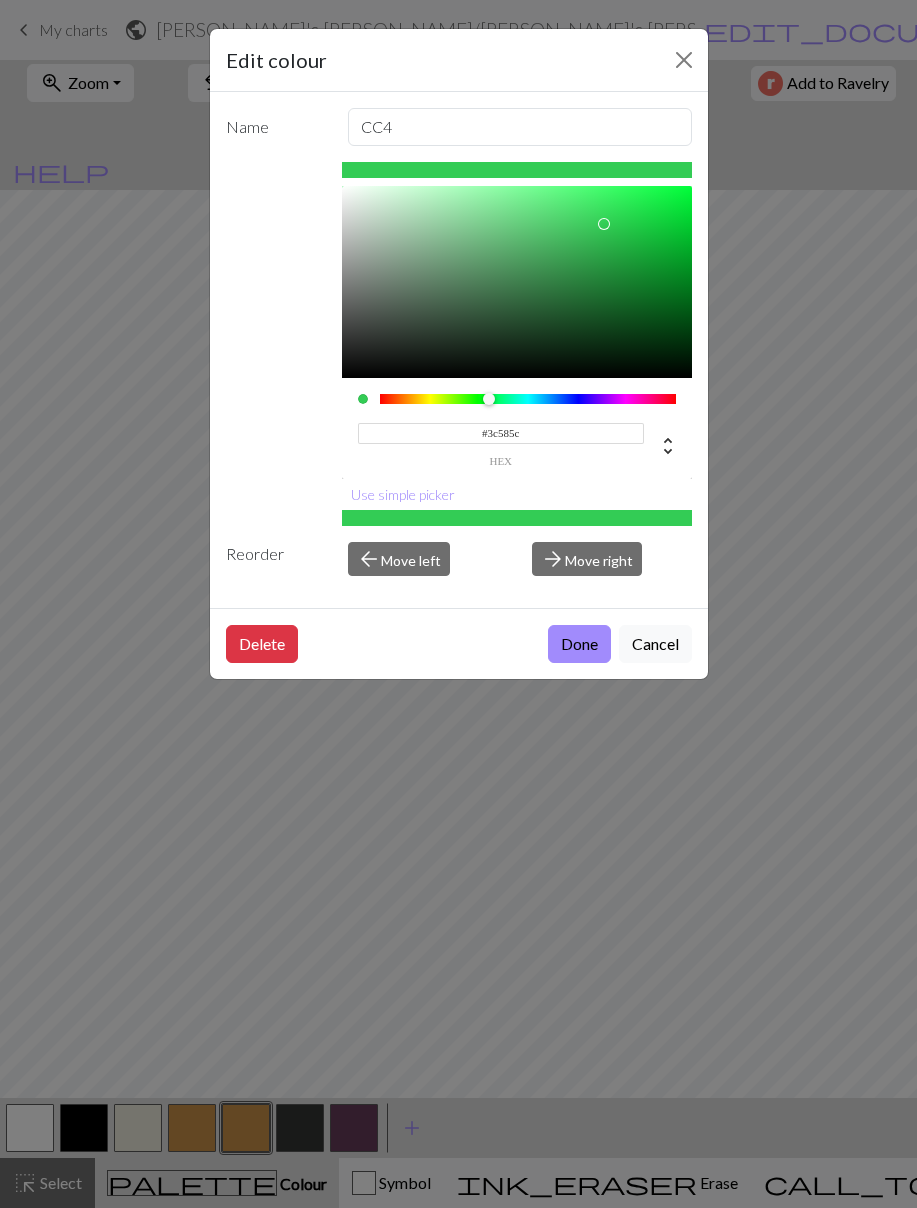 click on "Done" at bounding box center [579, 644] 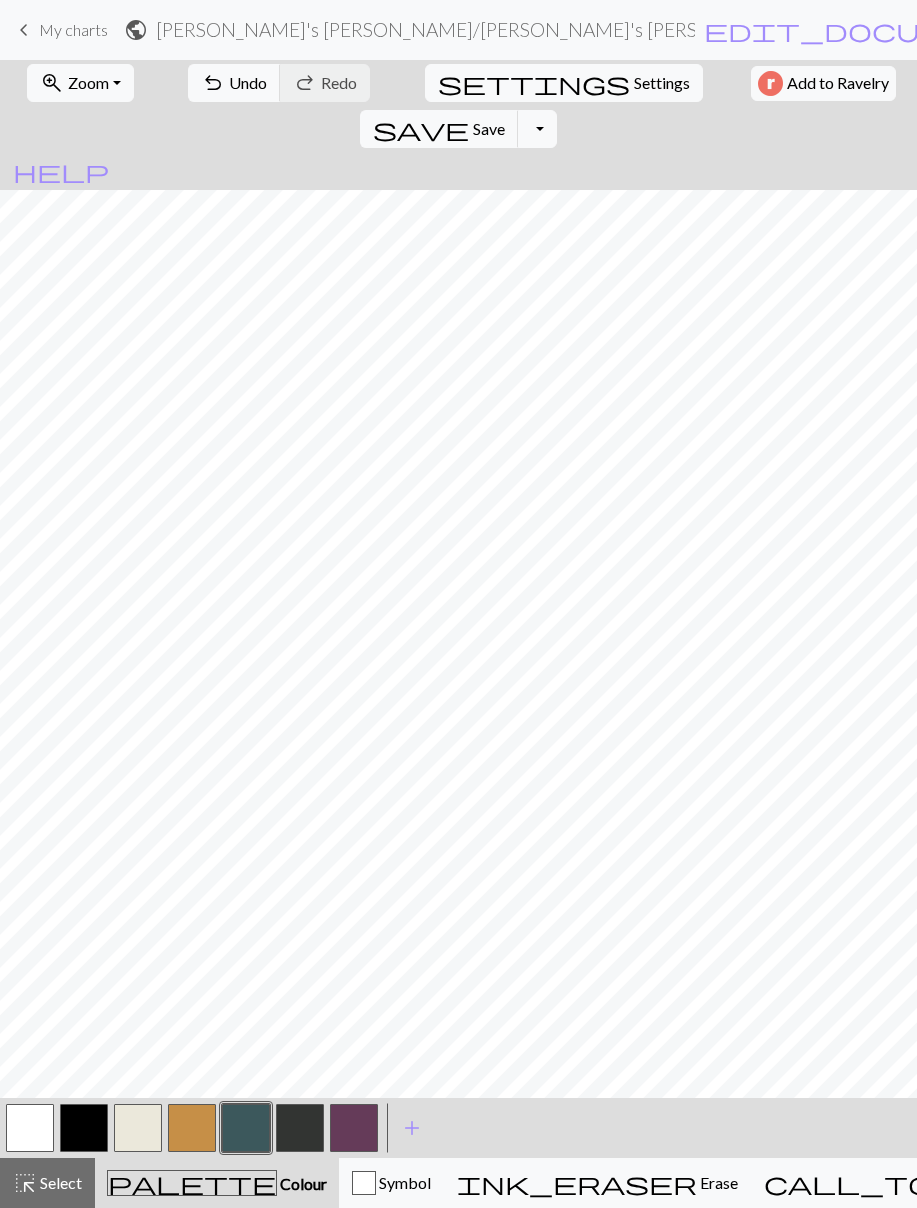 type 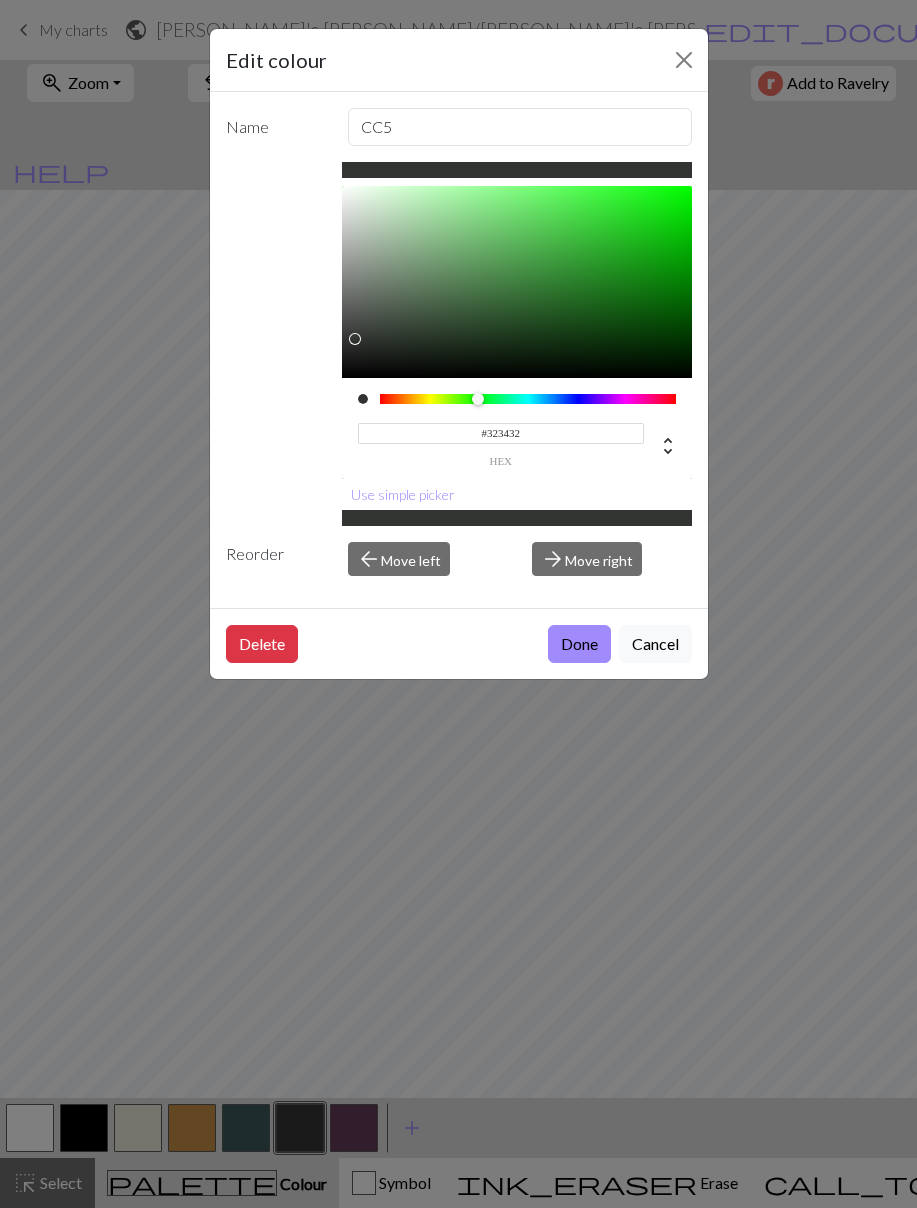 click on "#323432" at bounding box center (501, 433) 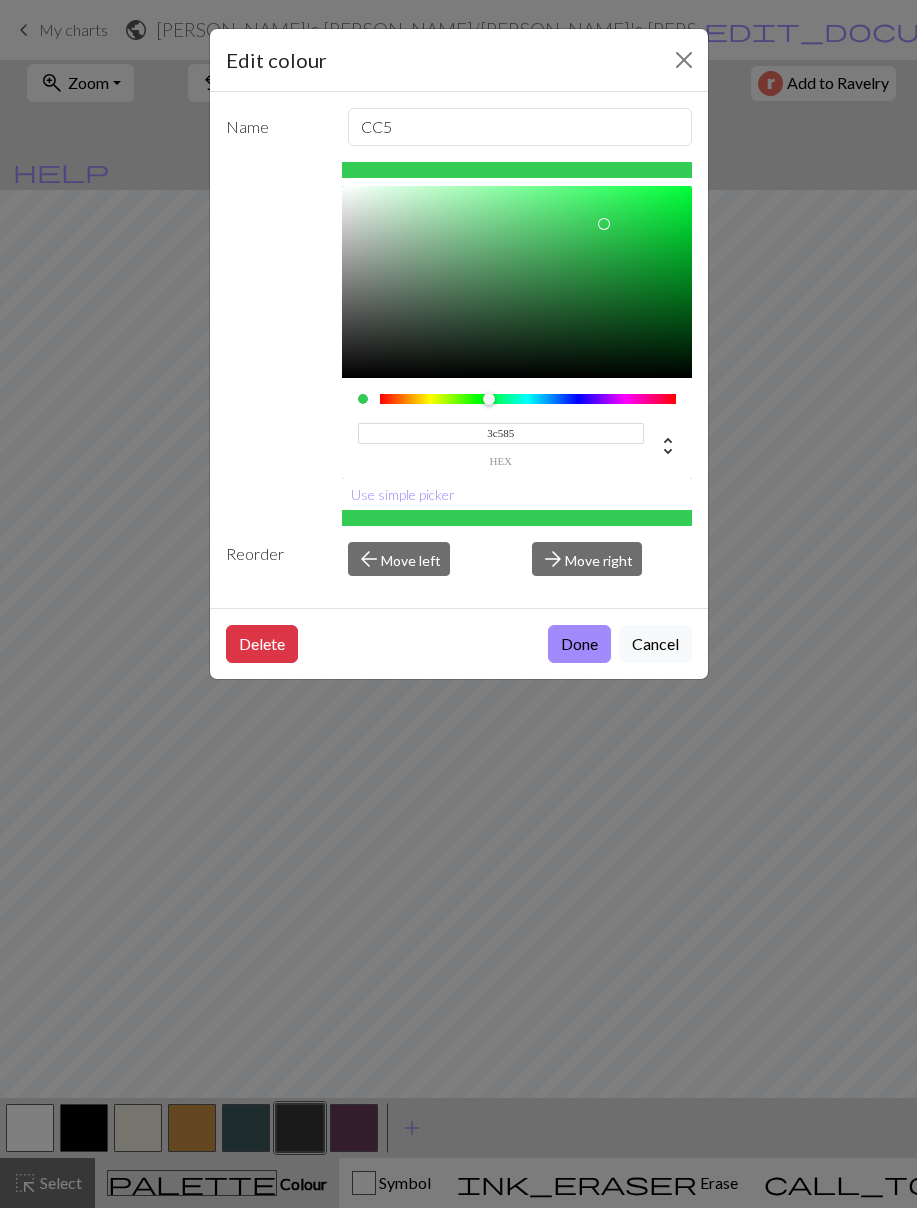 type on "3c585c" 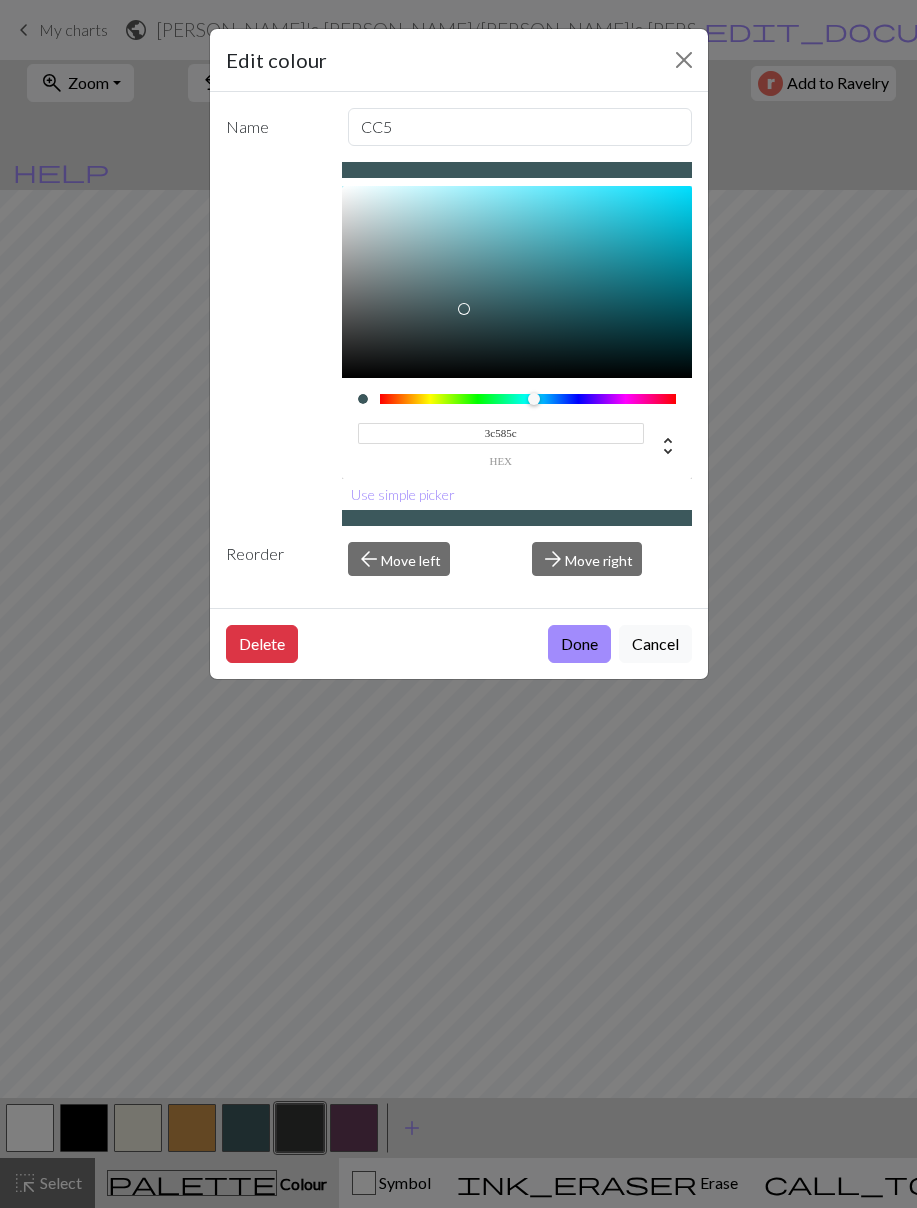 click on "Done" at bounding box center (579, 644) 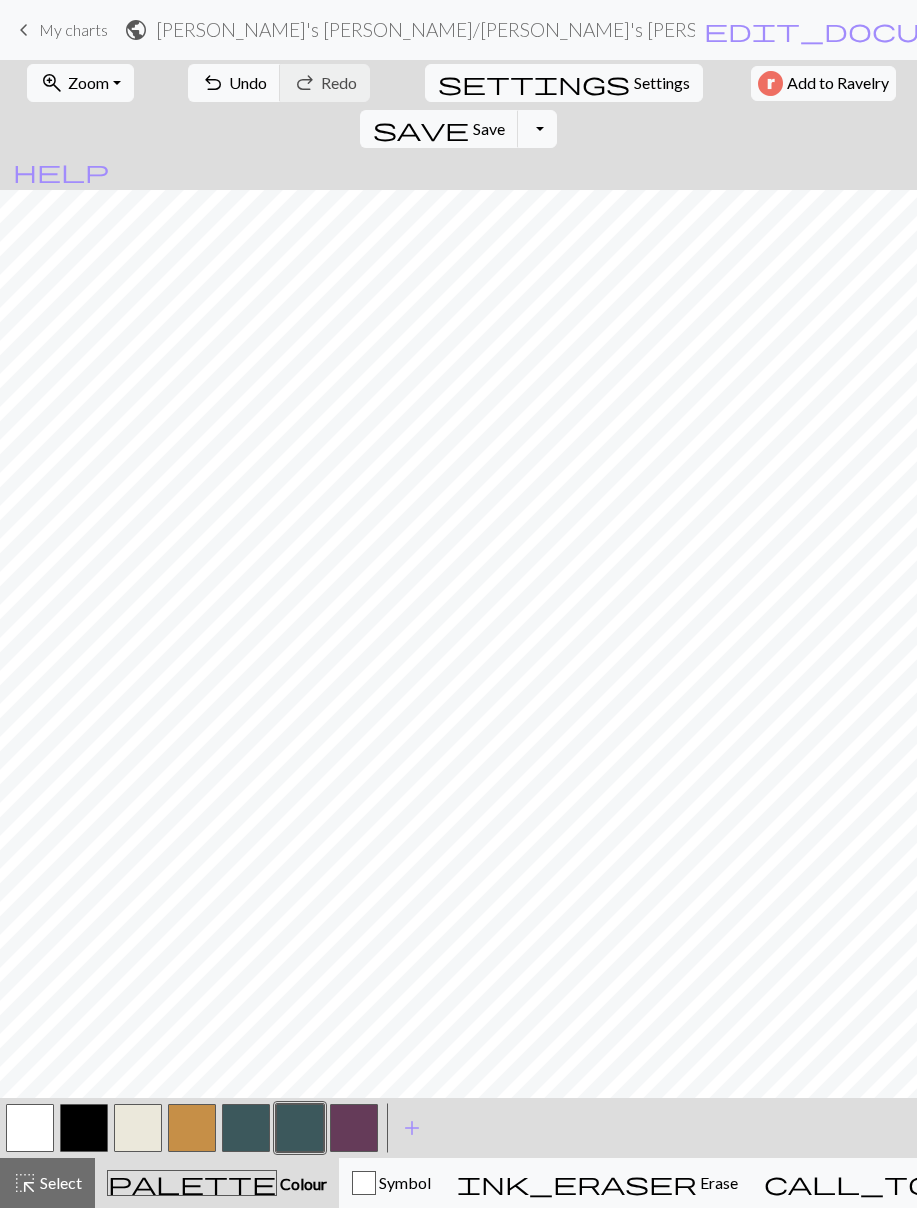 click at bounding box center (246, 1128) 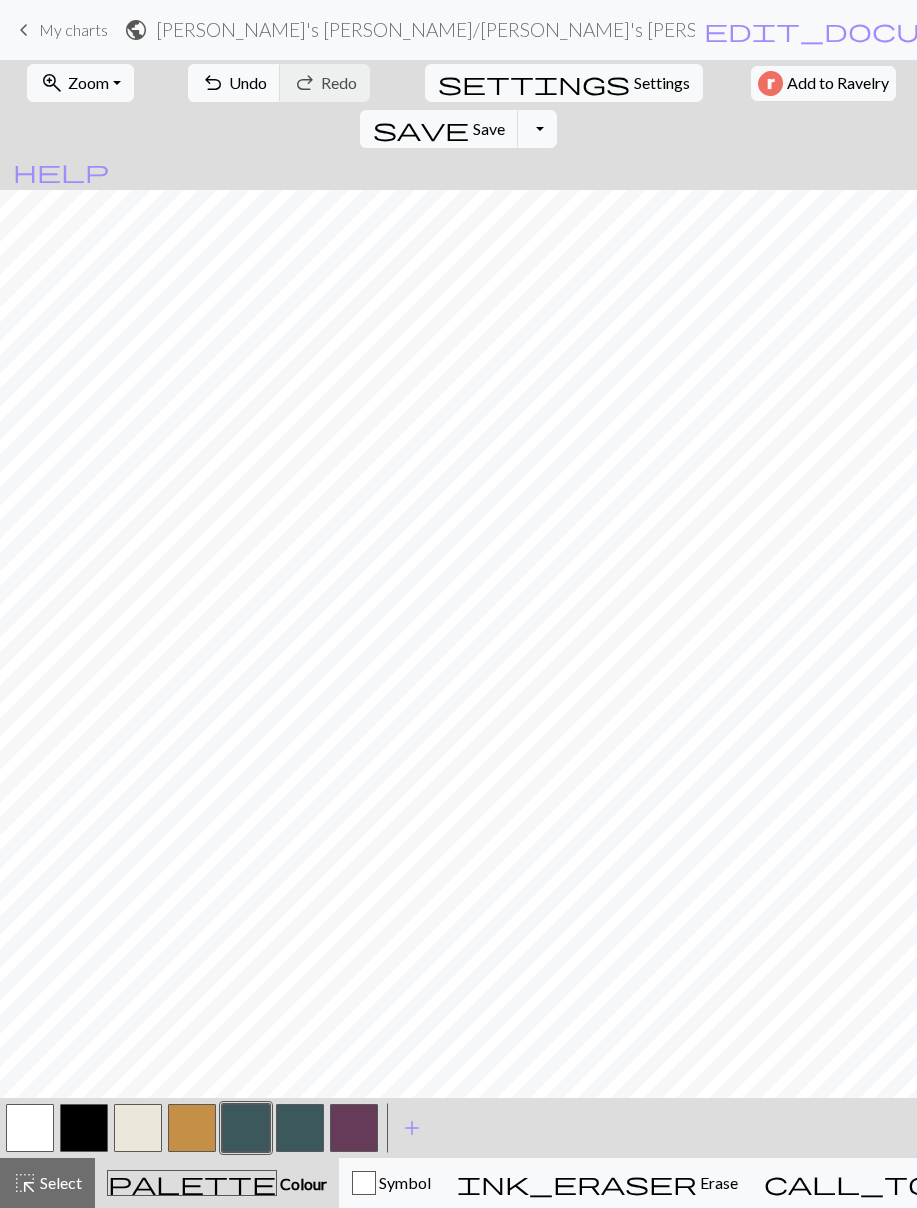 click at bounding box center (246, 1128) 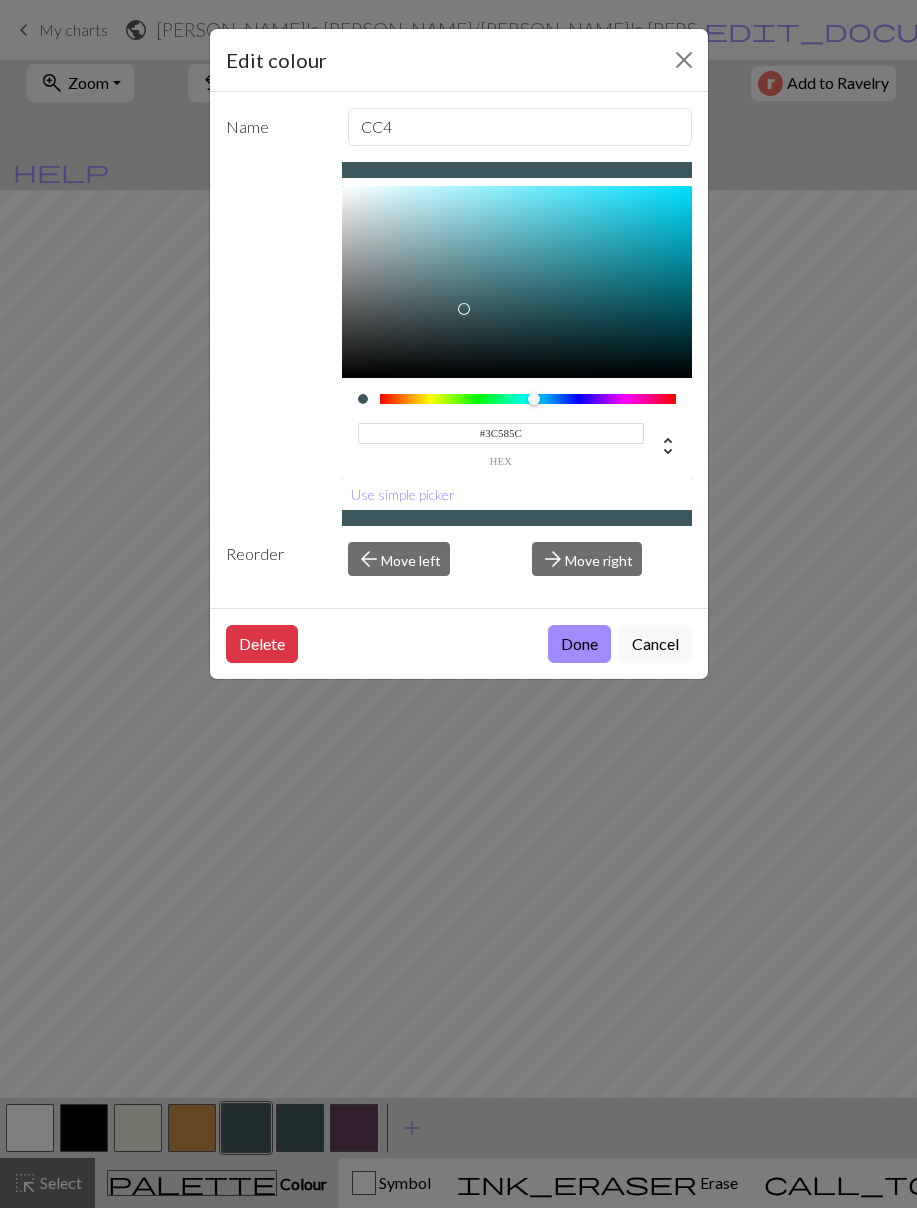 click on "#3C585C" at bounding box center [501, 433] 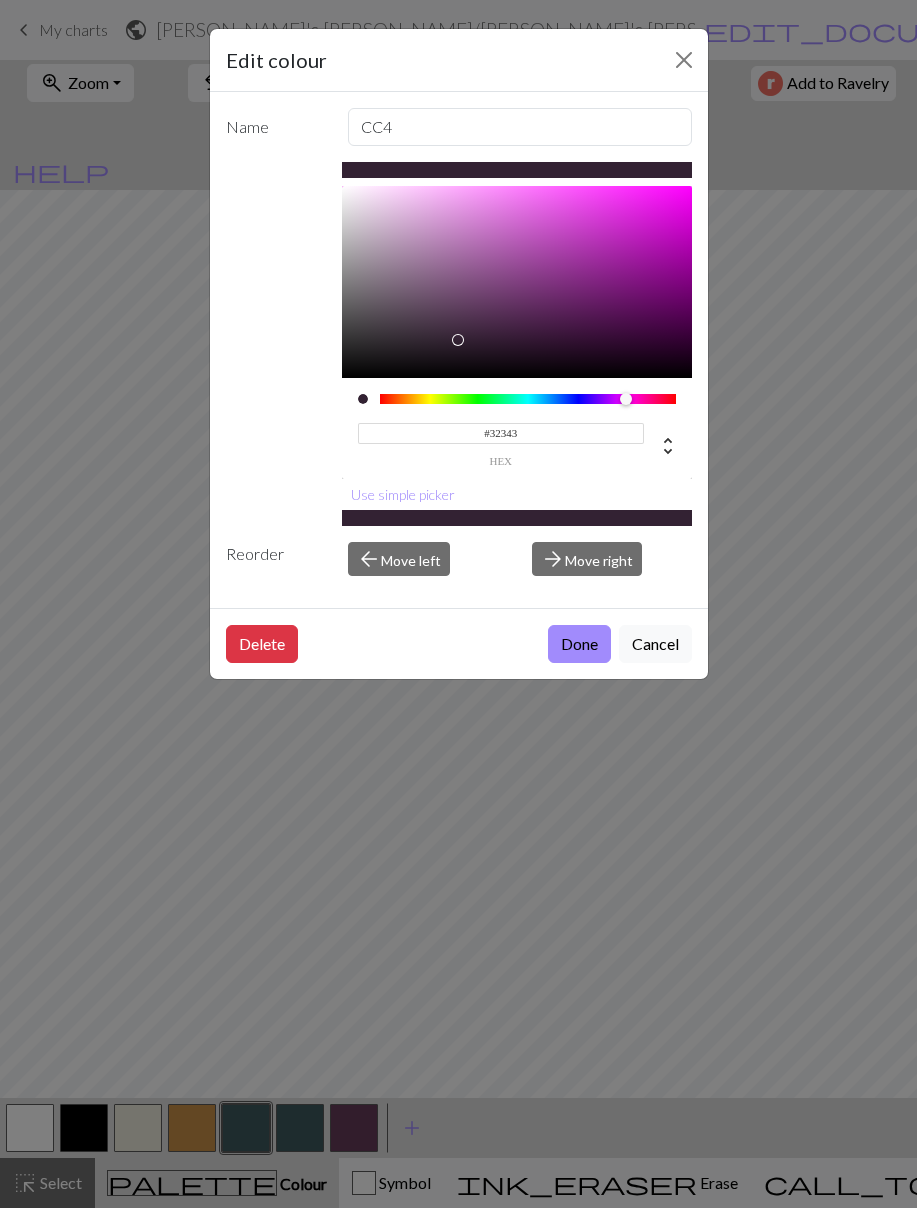 type on "#323432" 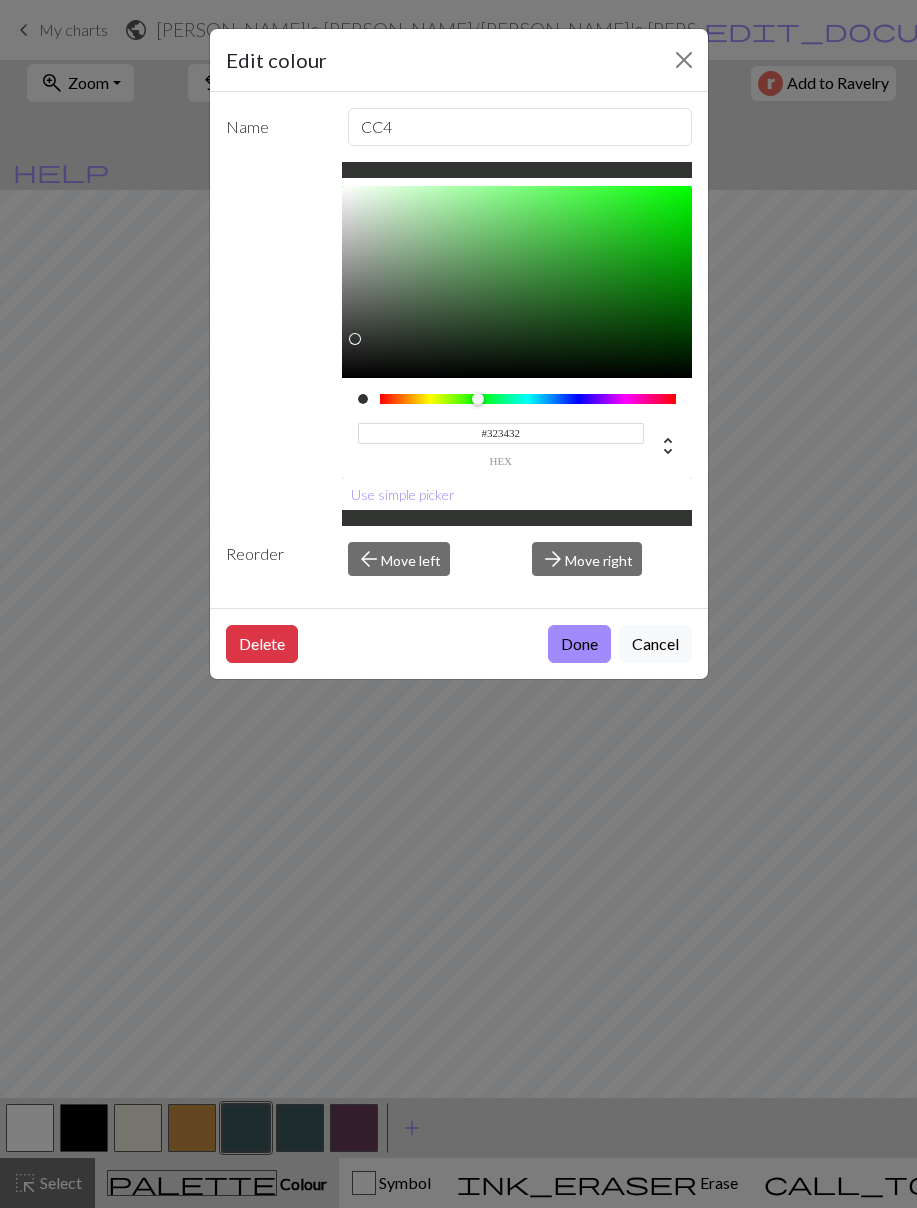 click on "Done" at bounding box center (579, 644) 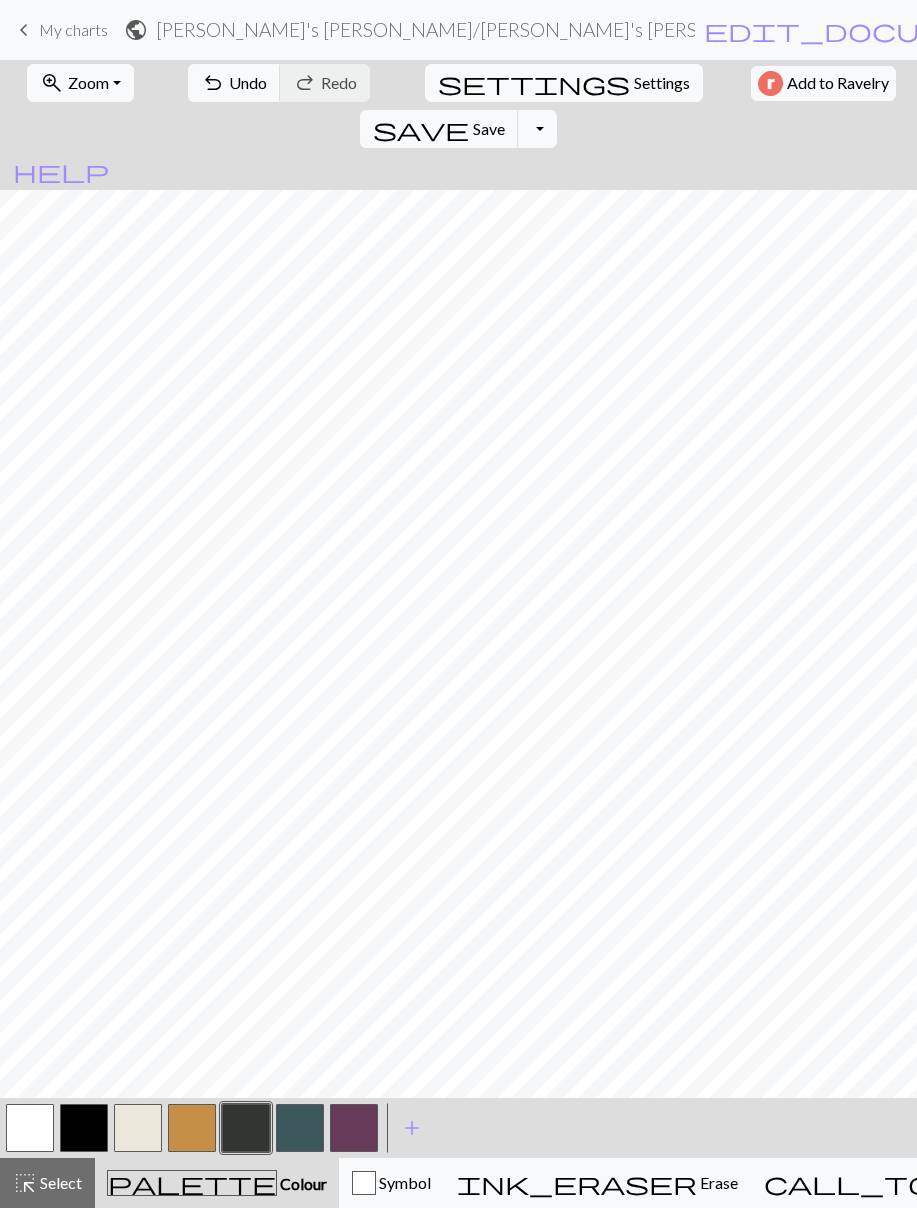 click at bounding box center [192, 1128] 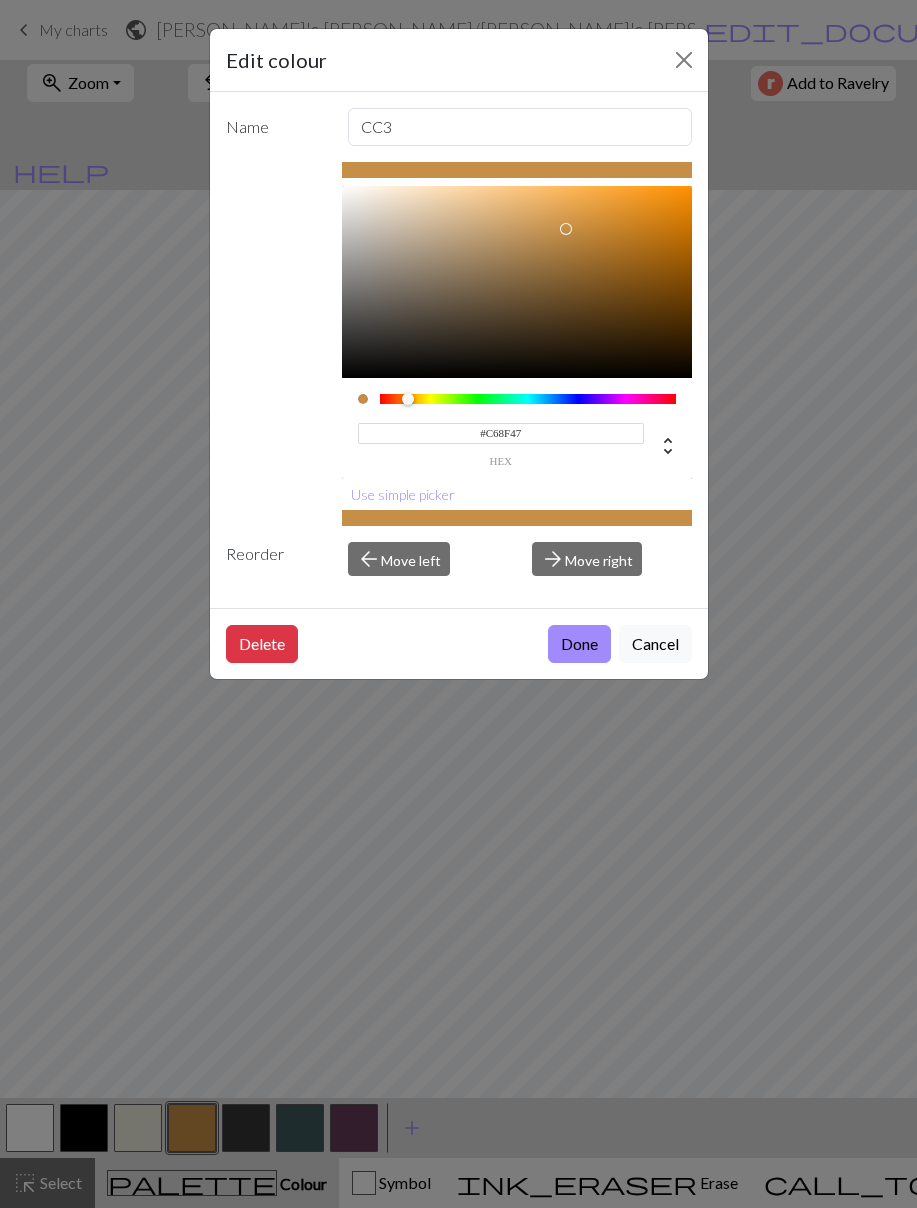 click on "#C68F47" at bounding box center (501, 433) 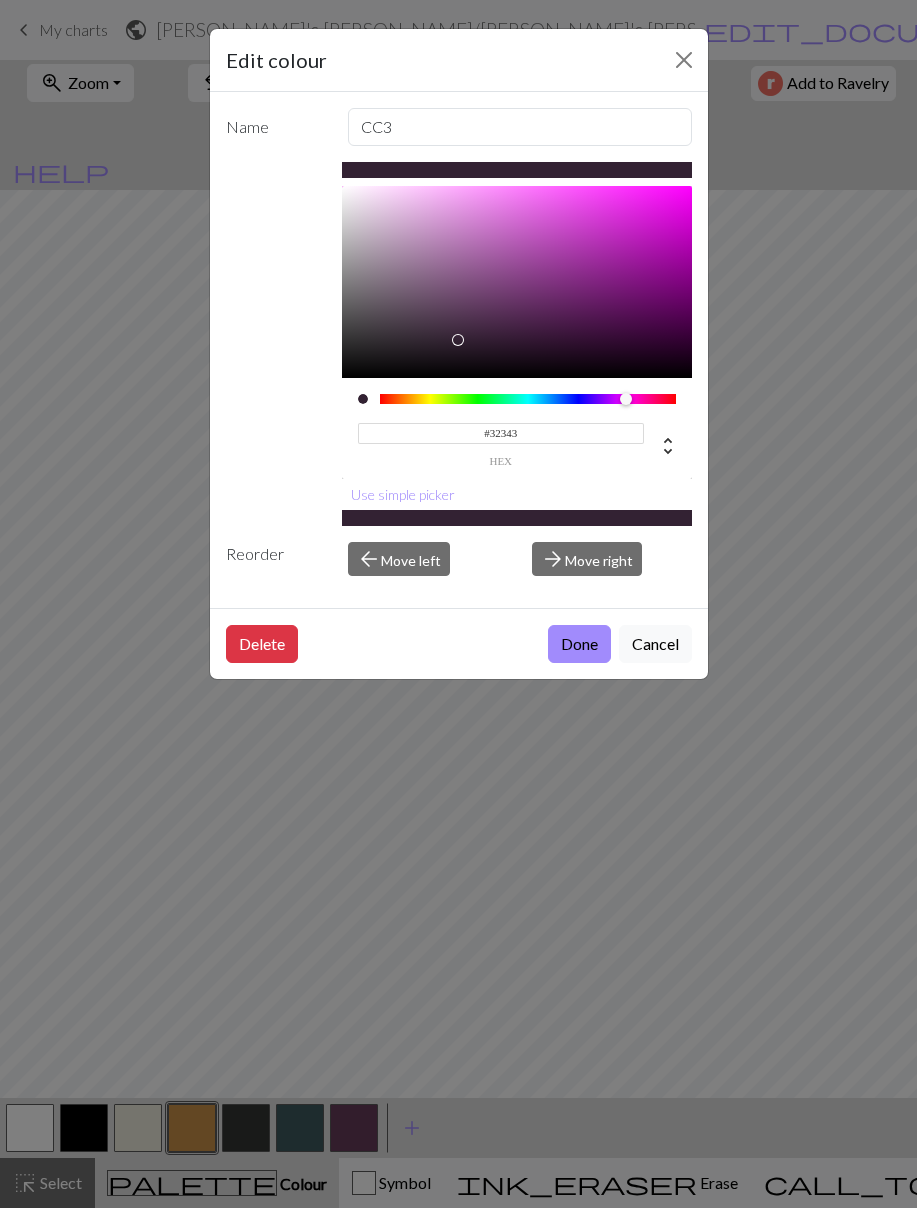 type on "#323432" 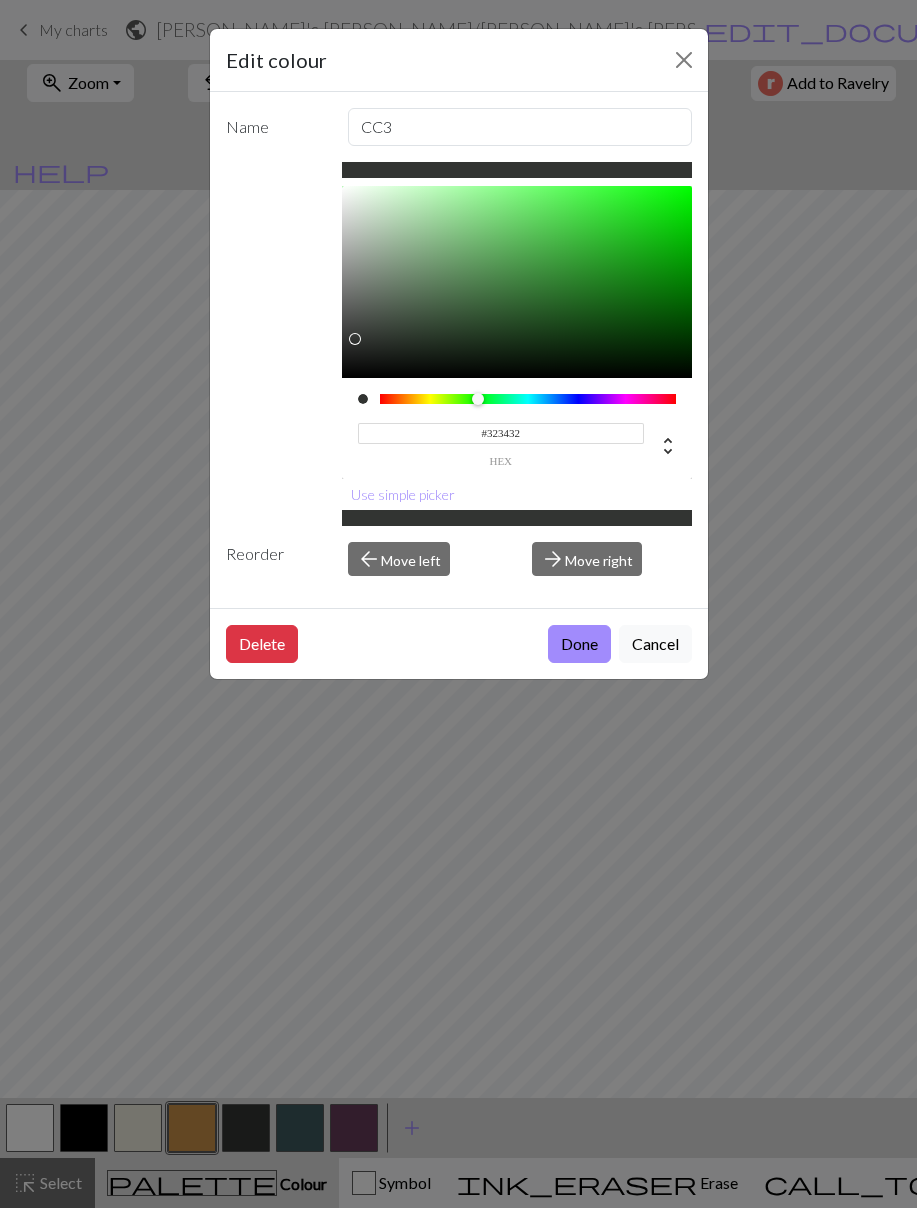 click on "Done" at bounding box center [579, 644] 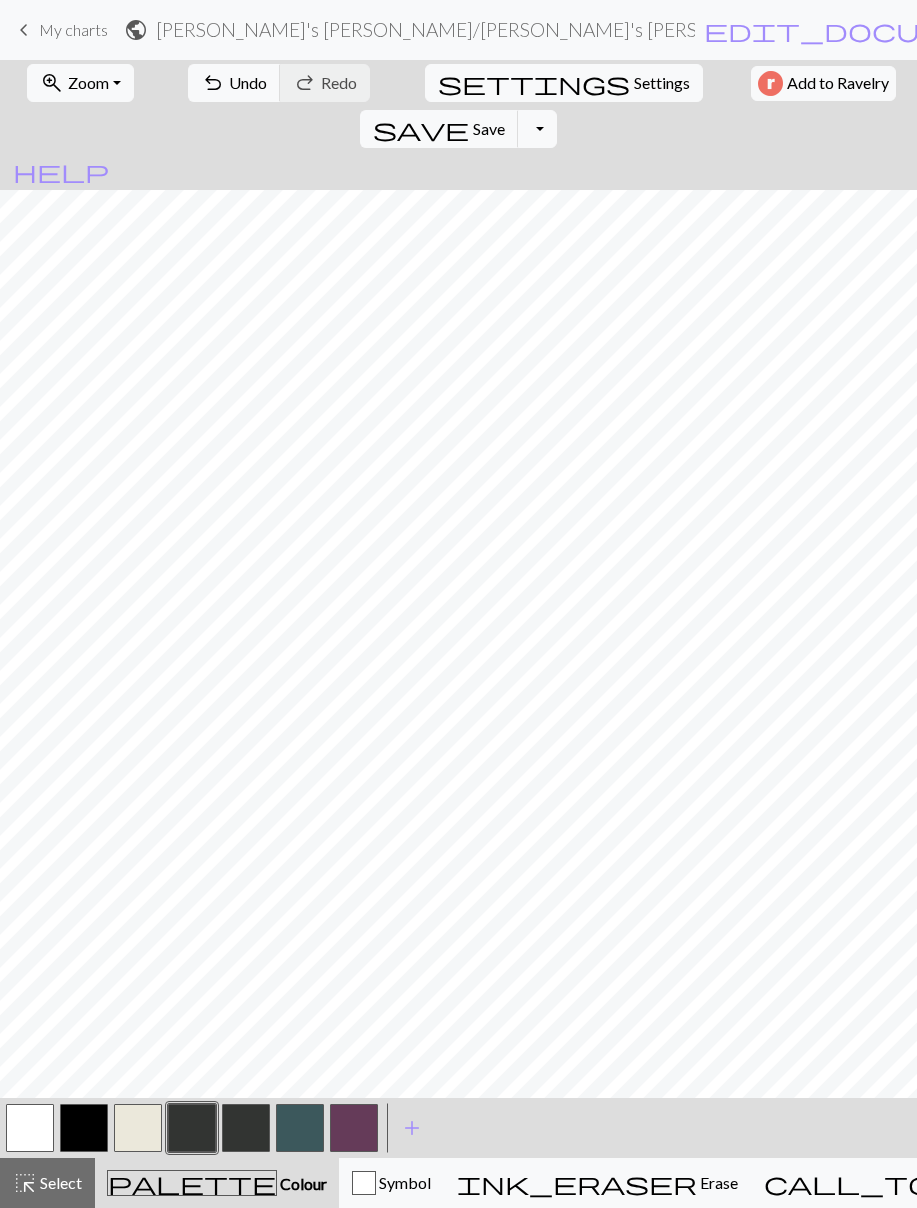 click at bounding box center (246, 1128) 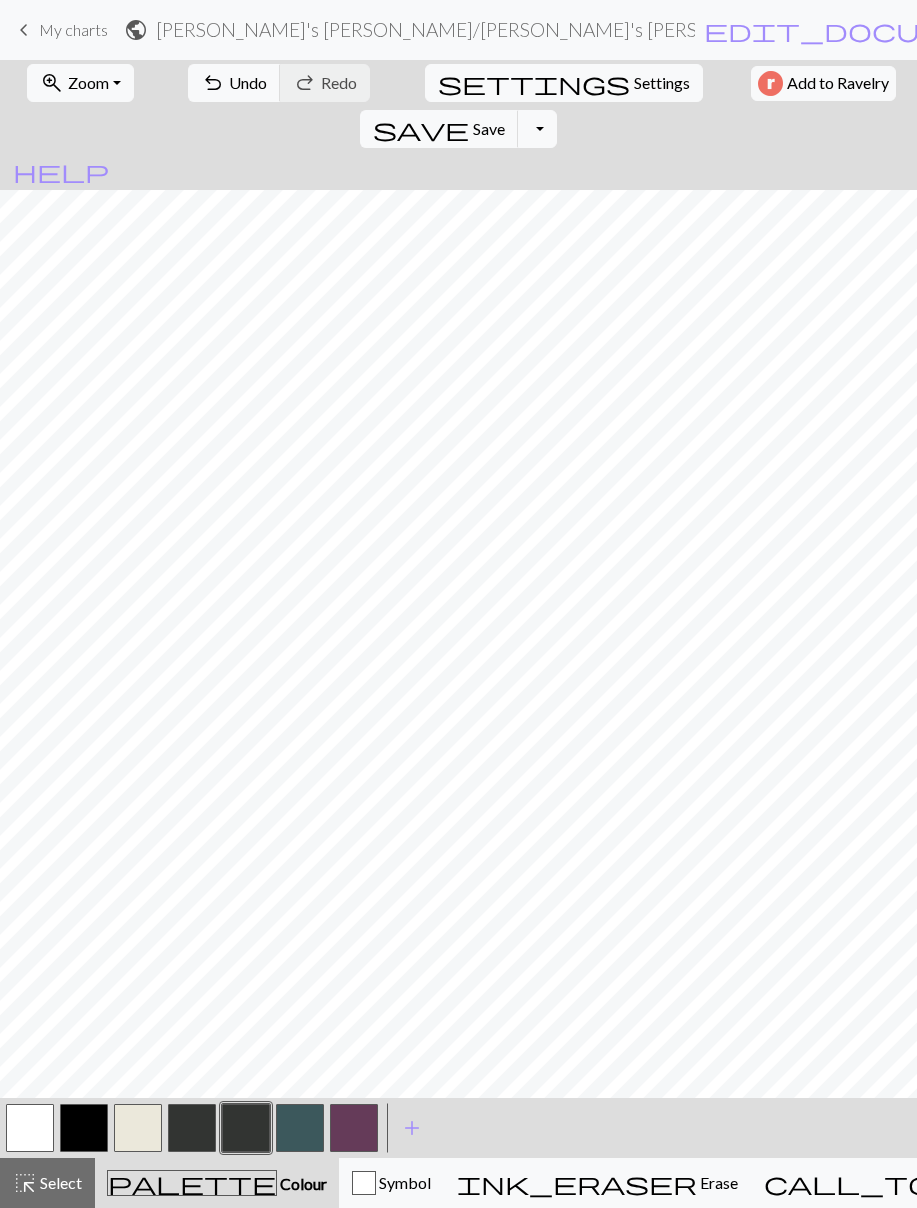click at bounding box center [246, 1128] 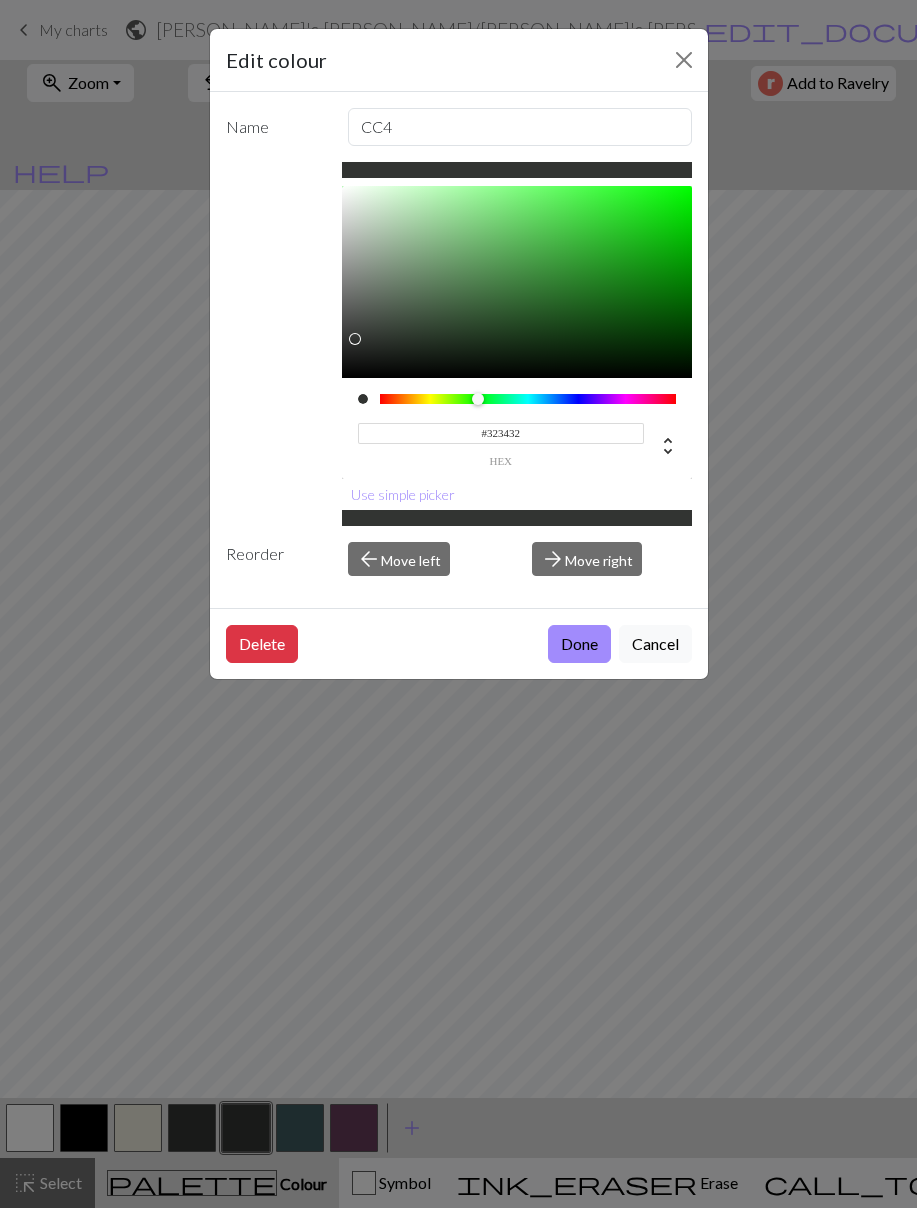 click on "#323432 hex" at bounding box center (501, 443) 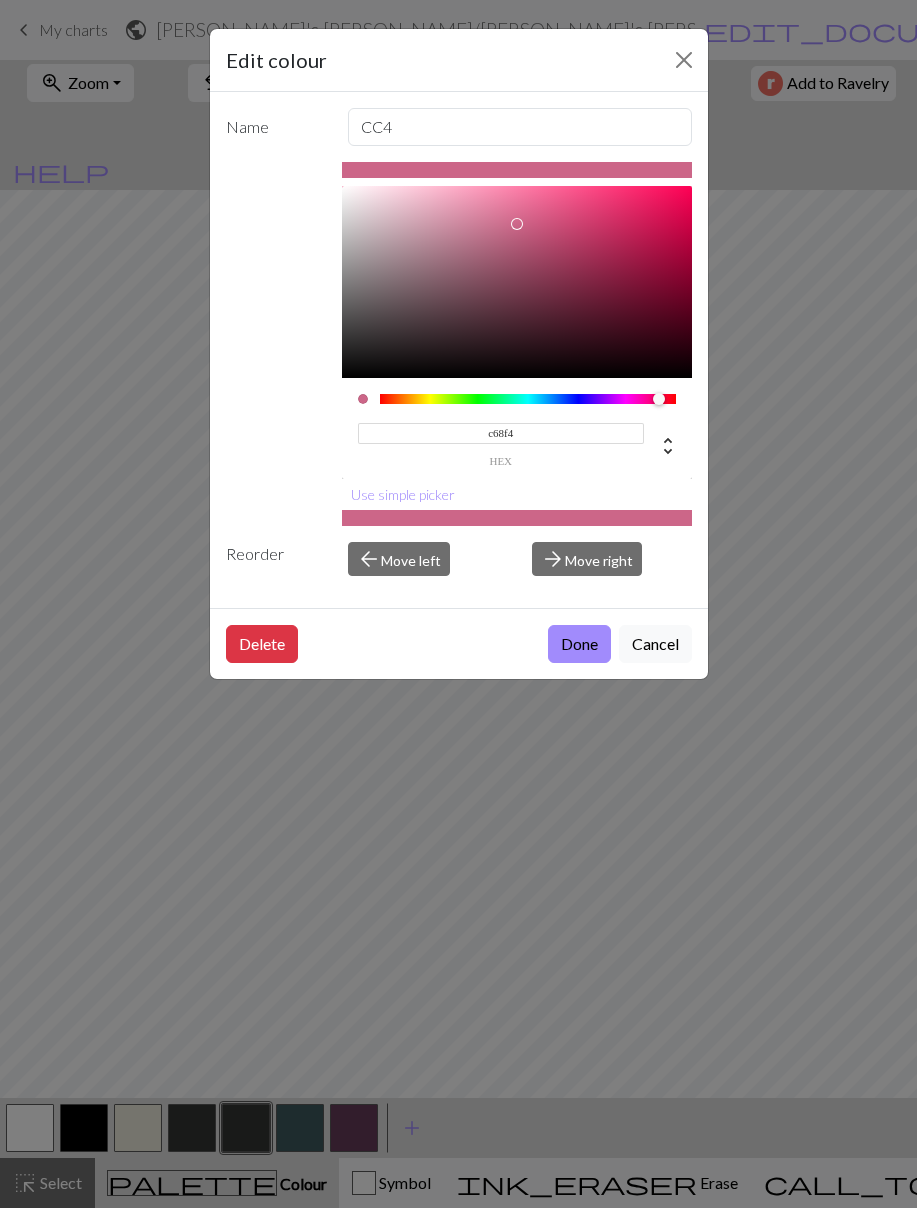 type on "c68f47" 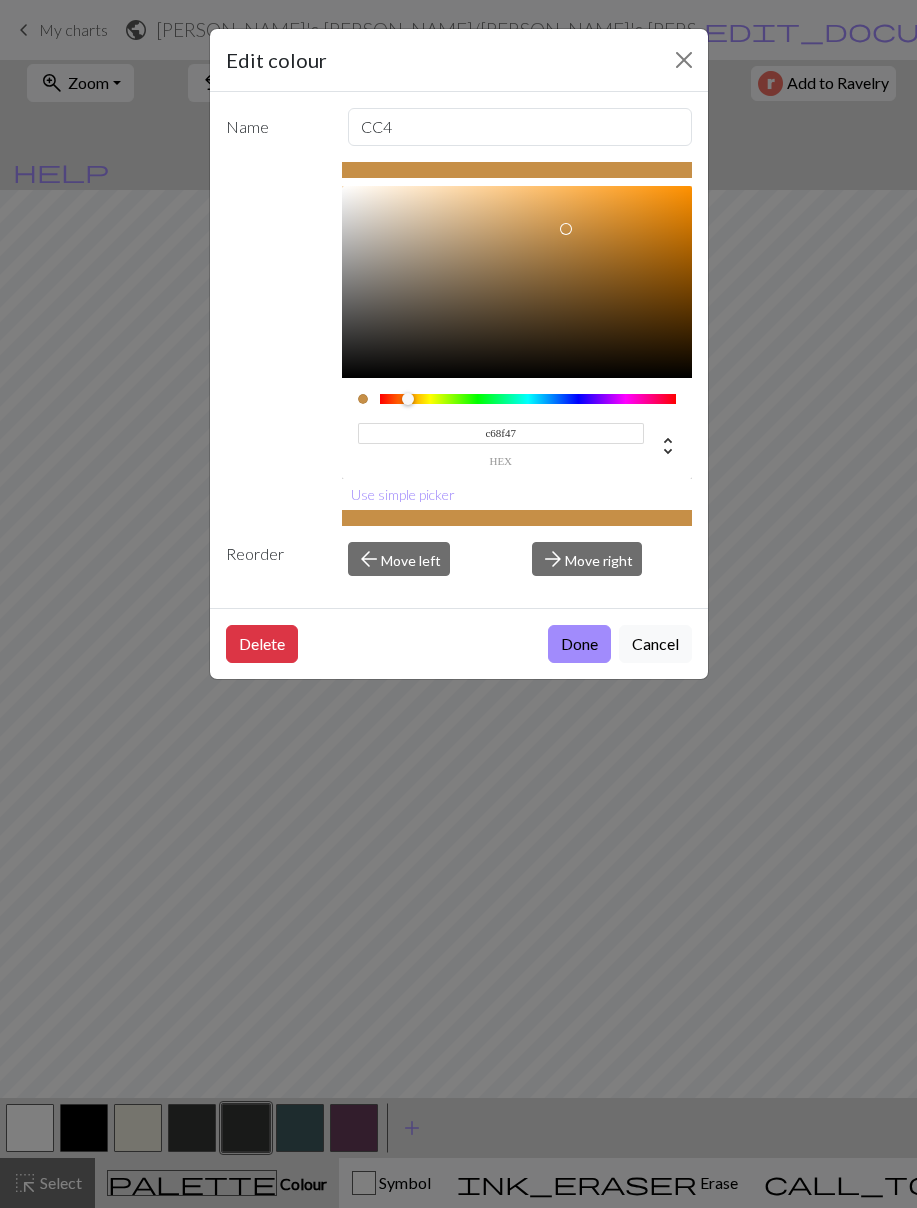 click on "Done" at bounding box center [579, 644] 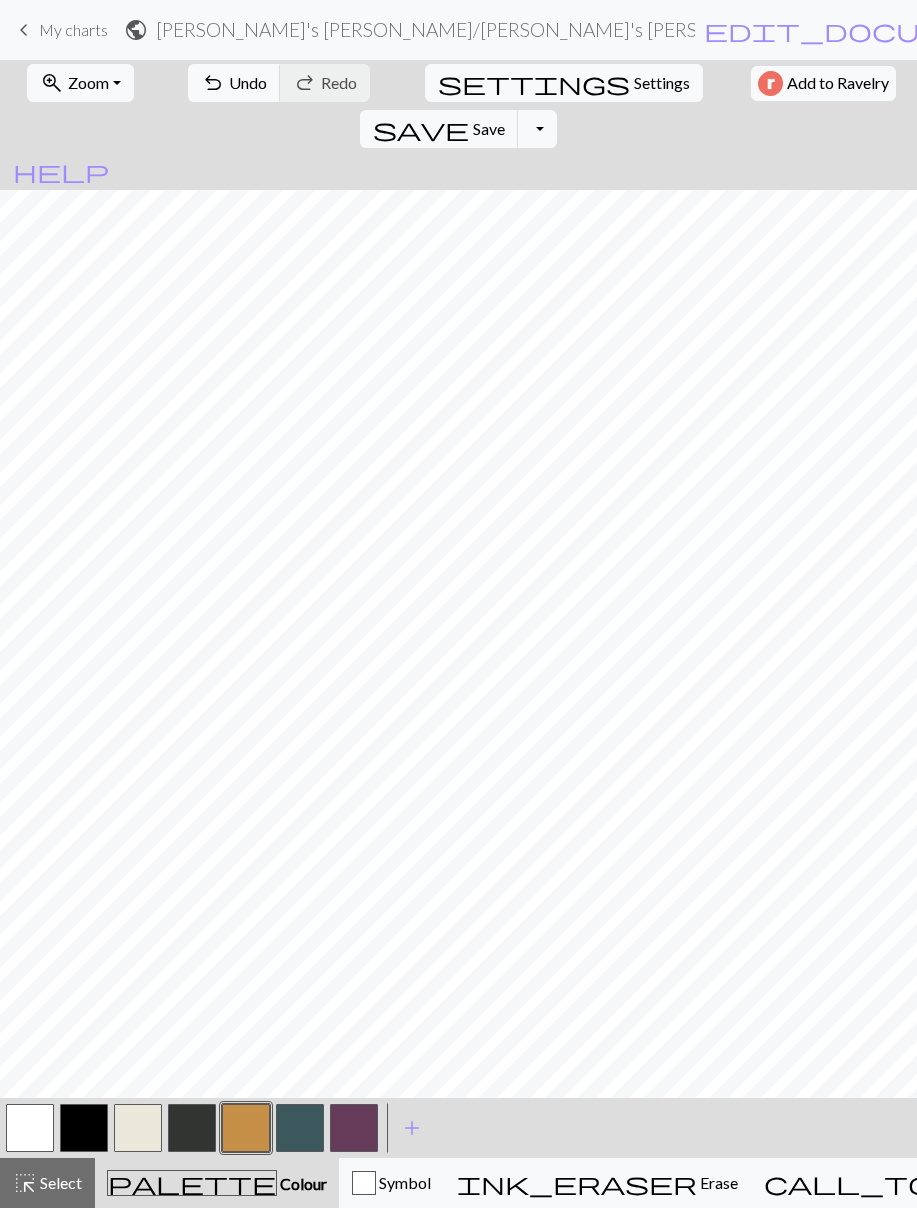 click at bounding box center (192, 1128) 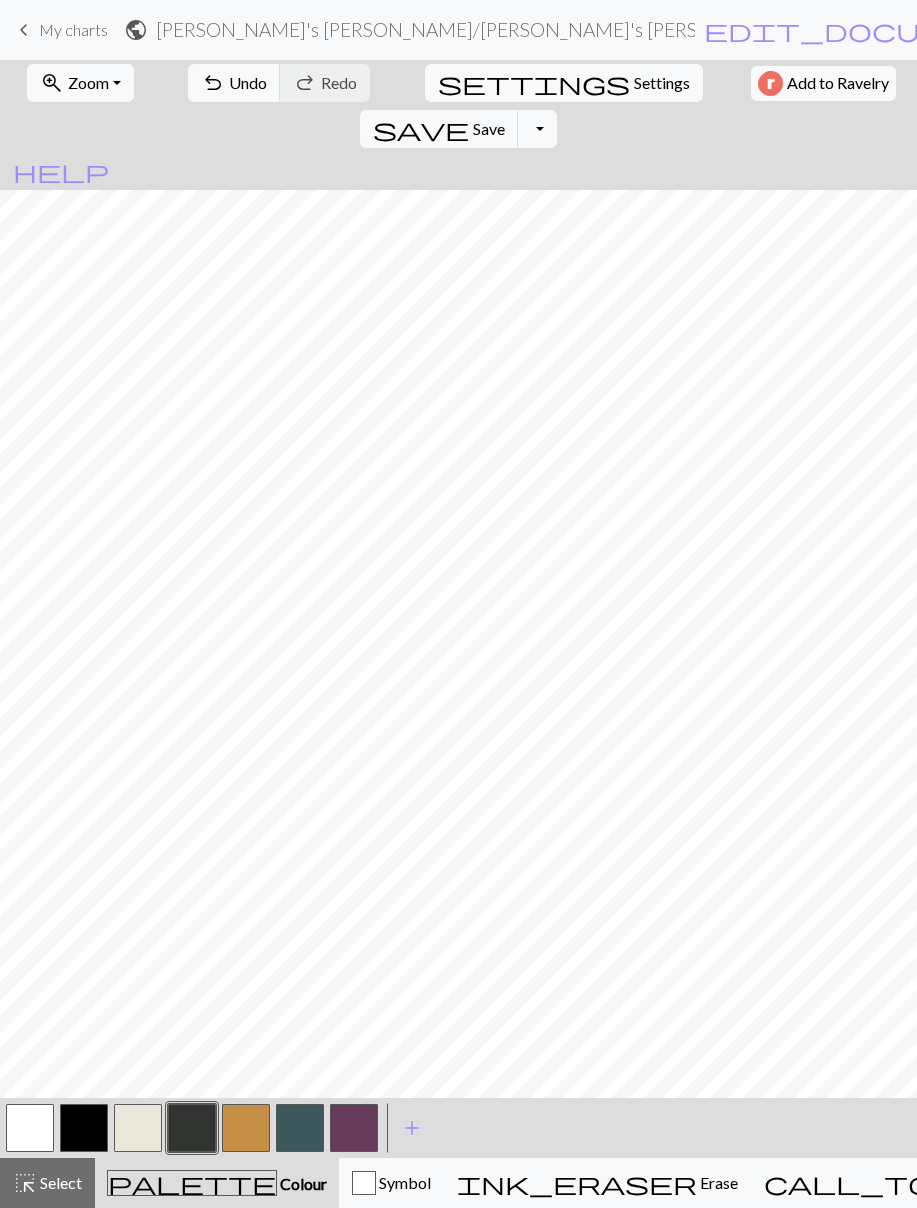 click at bounding box center [192, 1128] 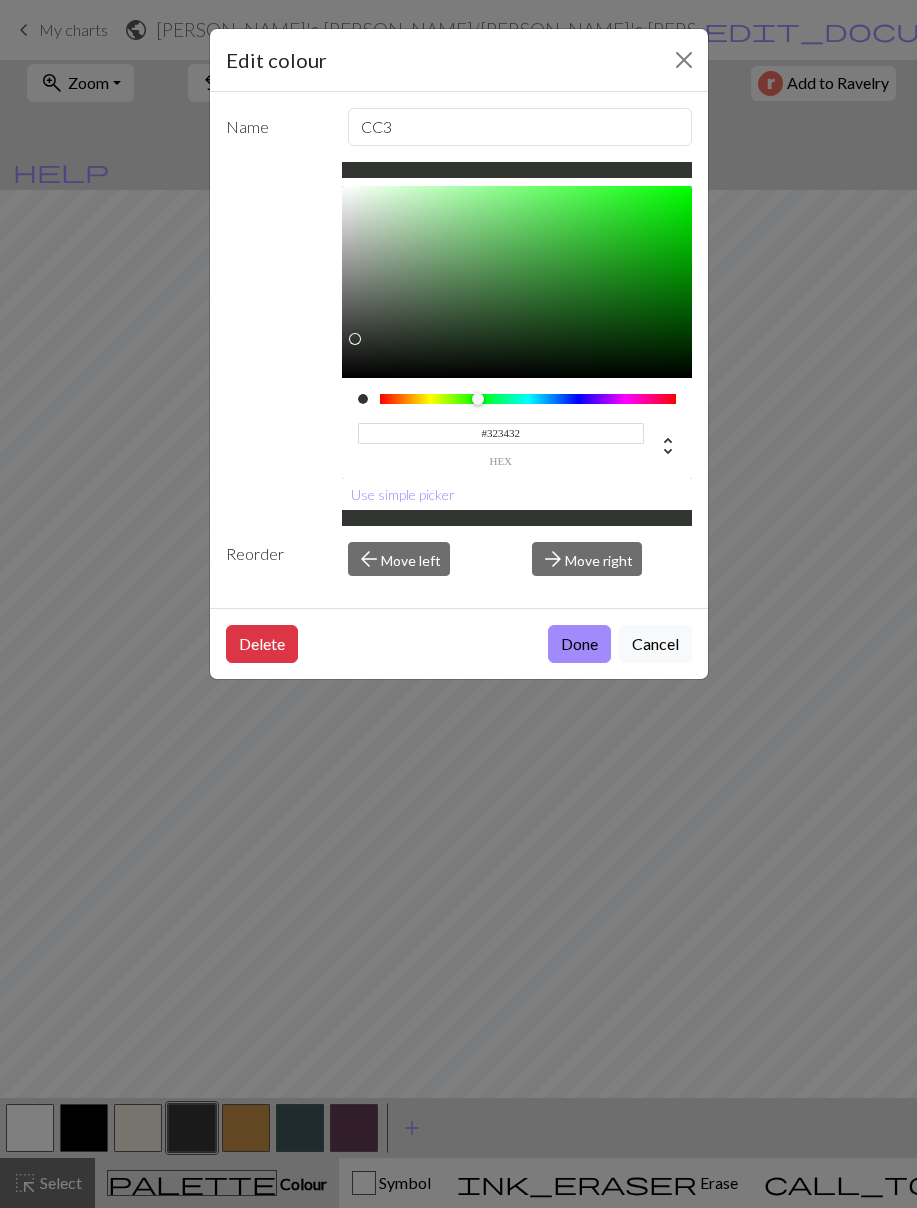 click on "#323432" at bounding box center [501, 433] 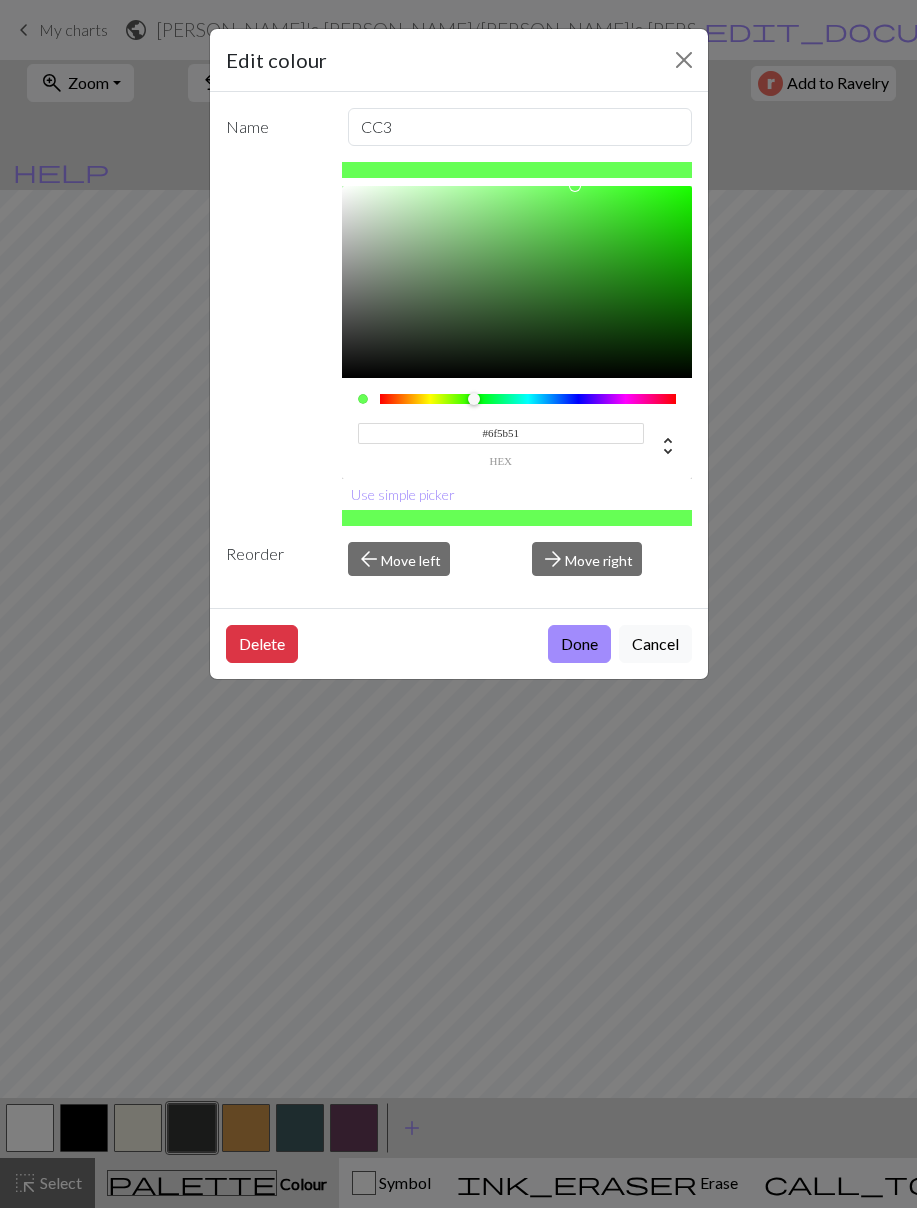 type on "#6f5b511" 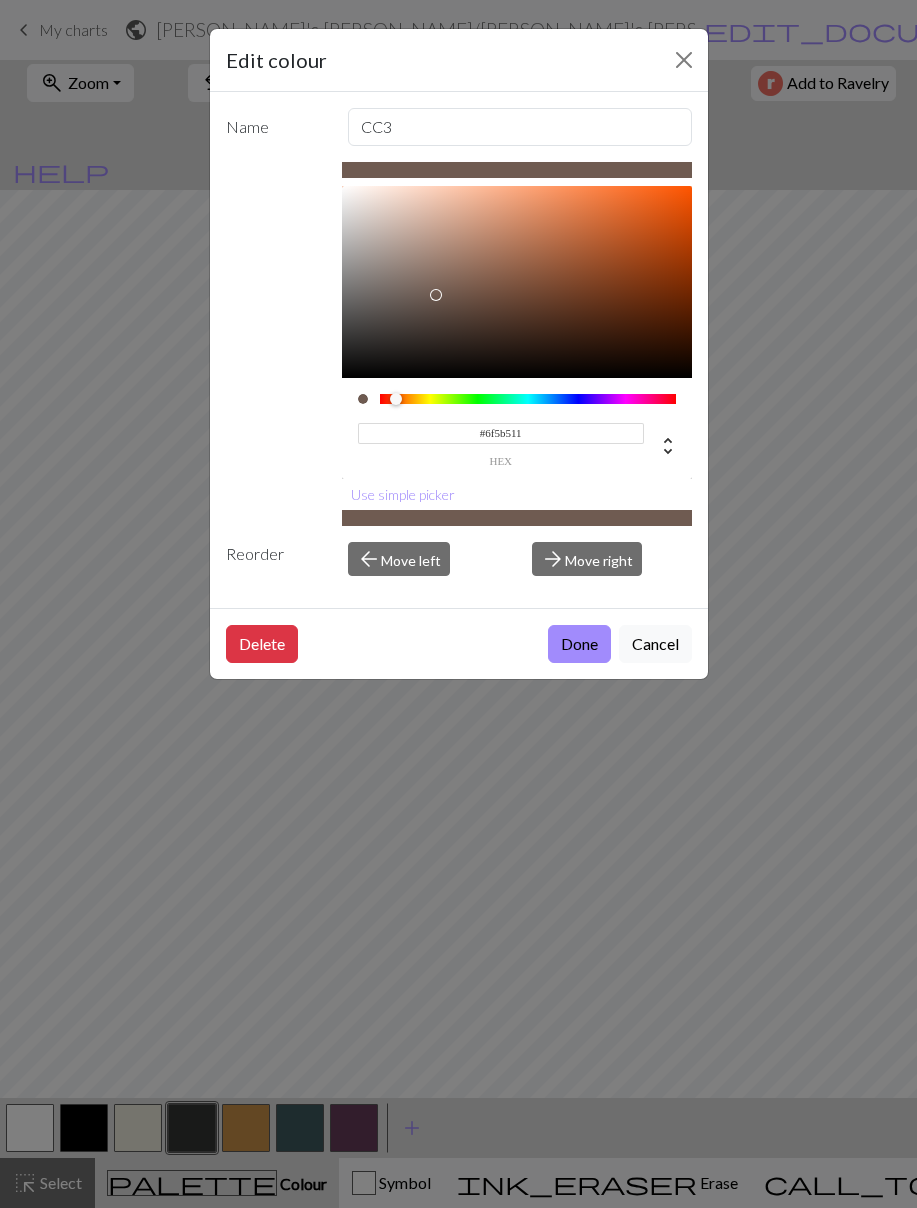 click on "Done" at bounding box center (579, 644) 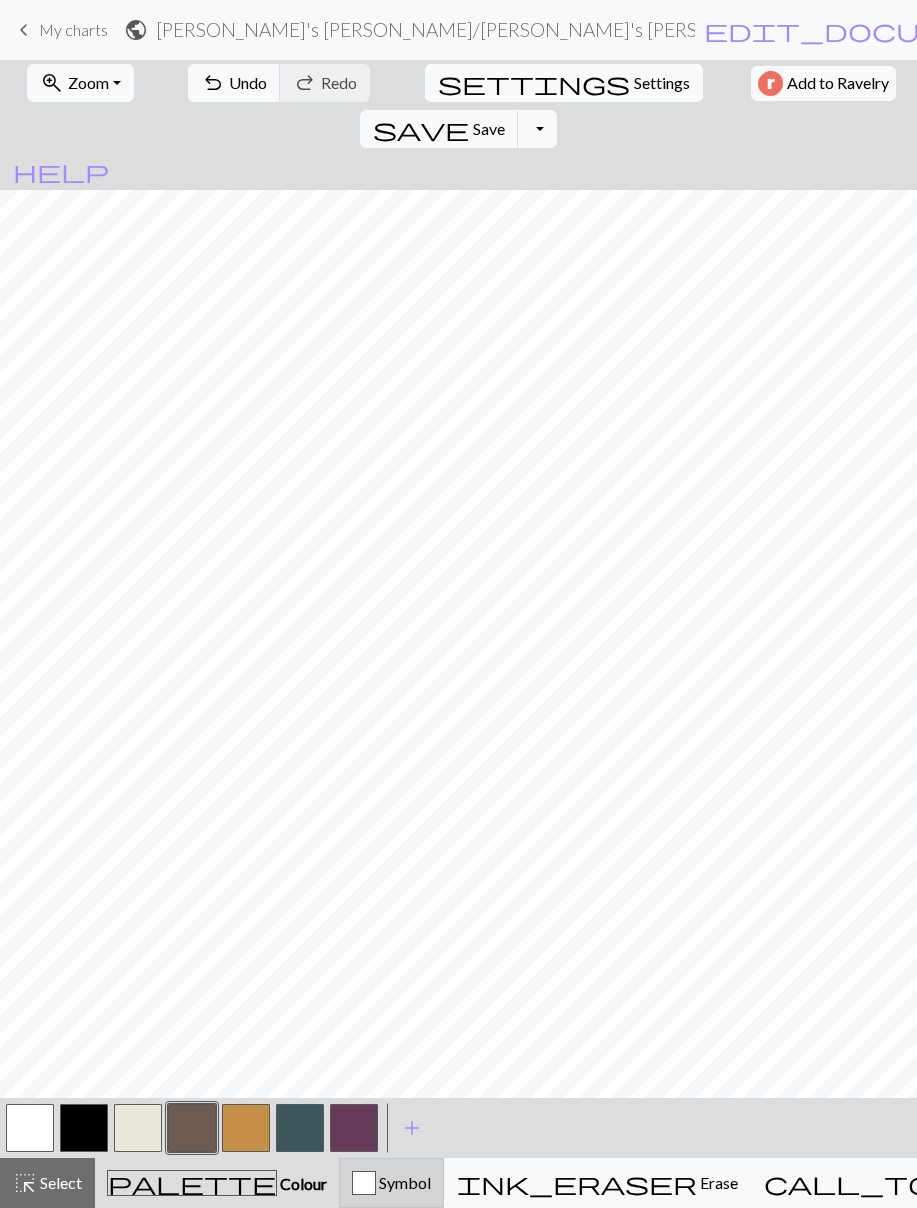 click on "Symbol" at bounding box center [403, 1182] 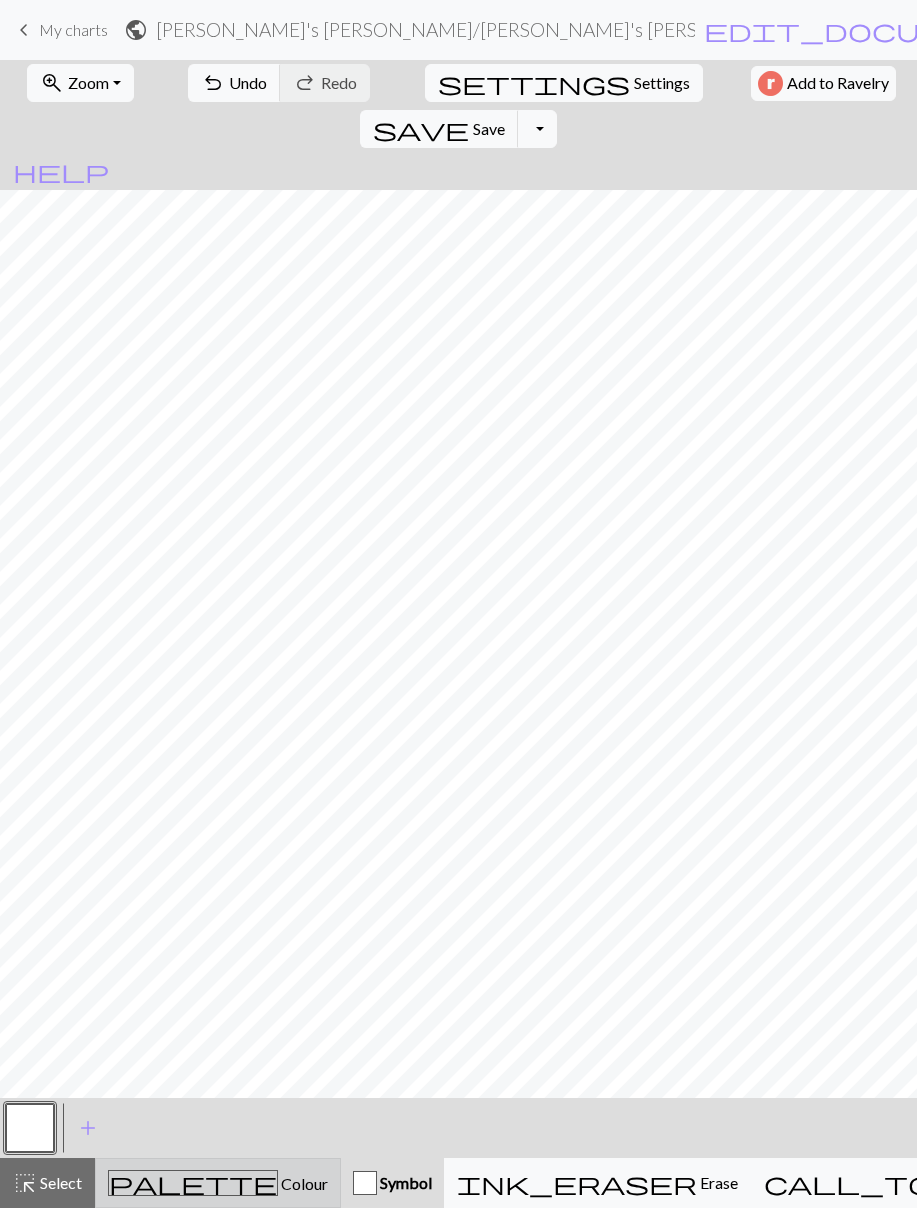 click on "palette   Colour   Colour" at bounding box center (218, 1183) 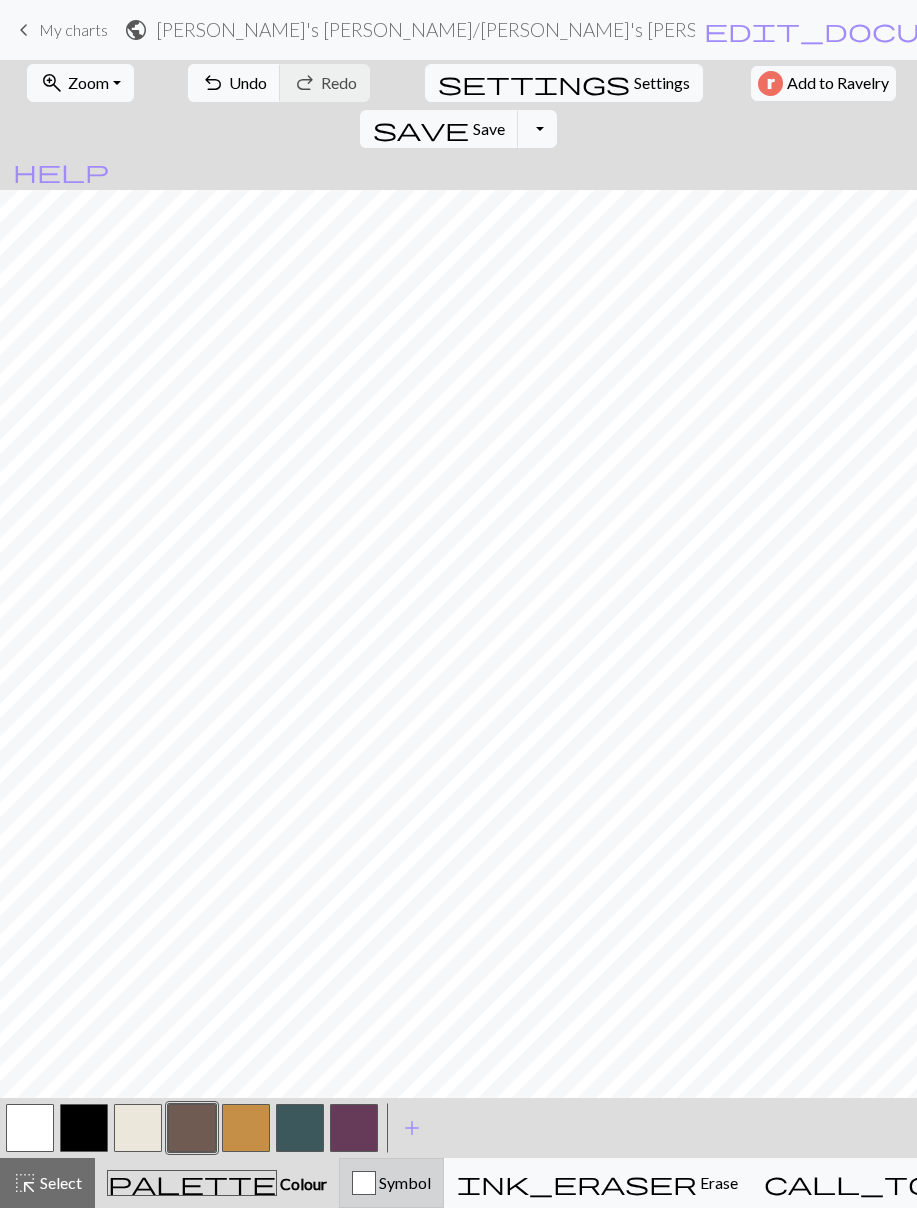 click at bounding box center [364, 1183] 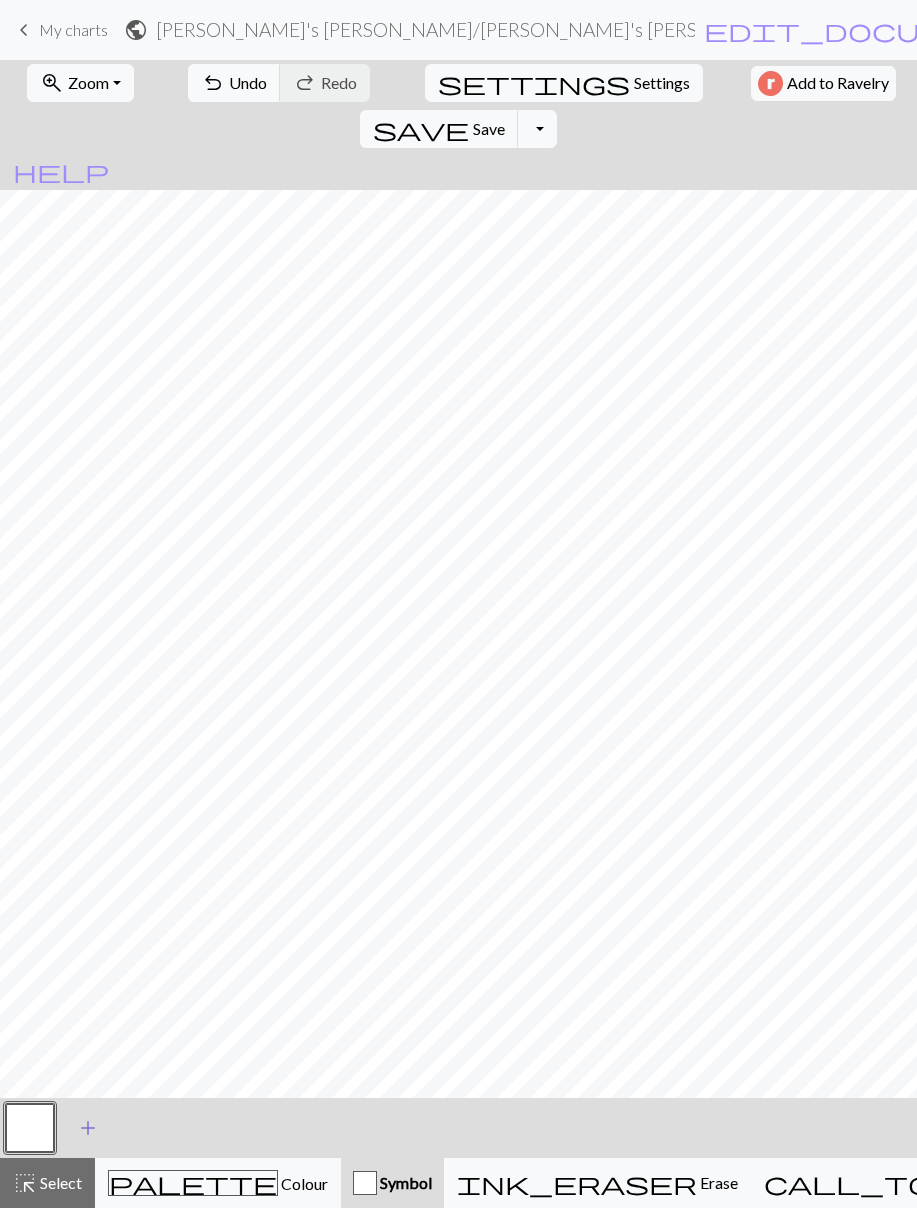 click on "add" at bounding box center [88, 1128] 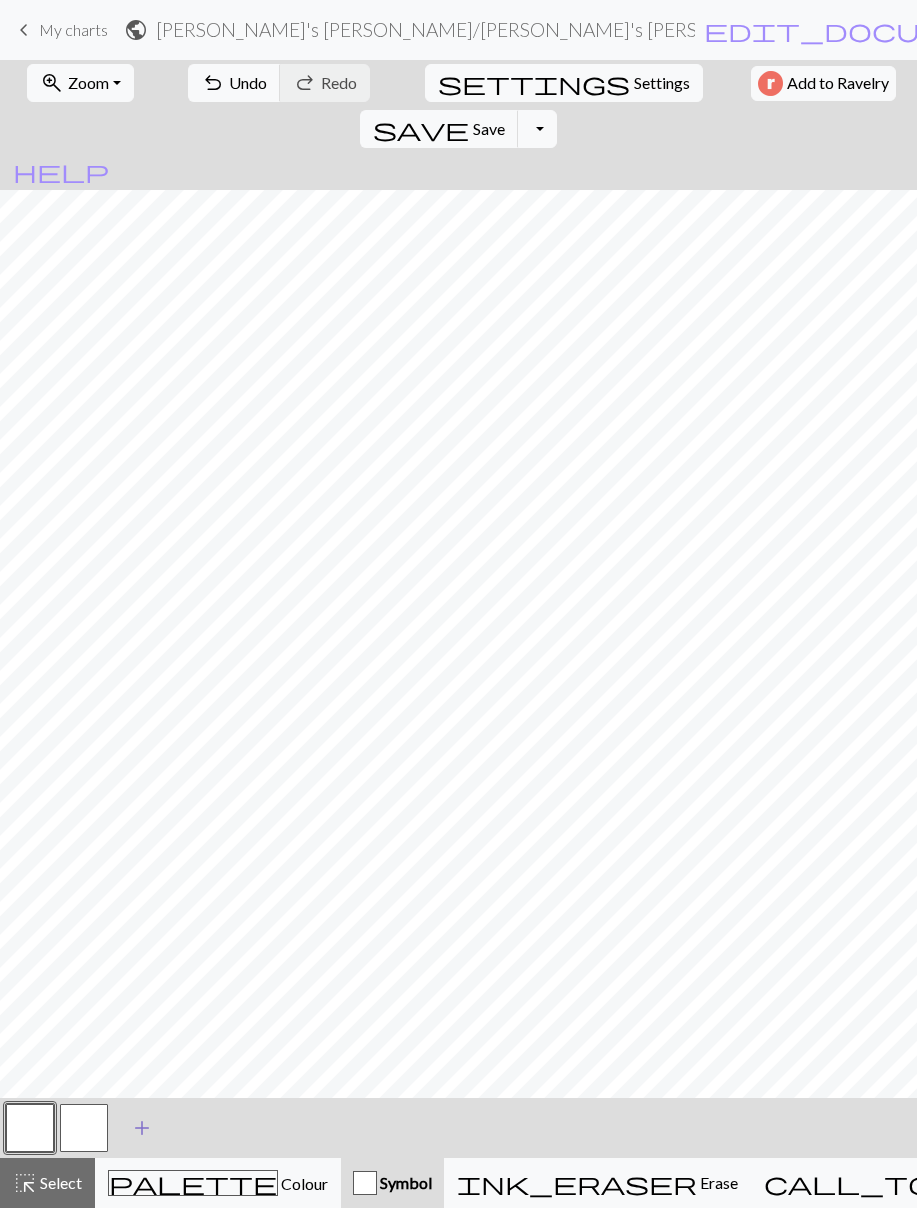 click at bounding box center (84, 1128) 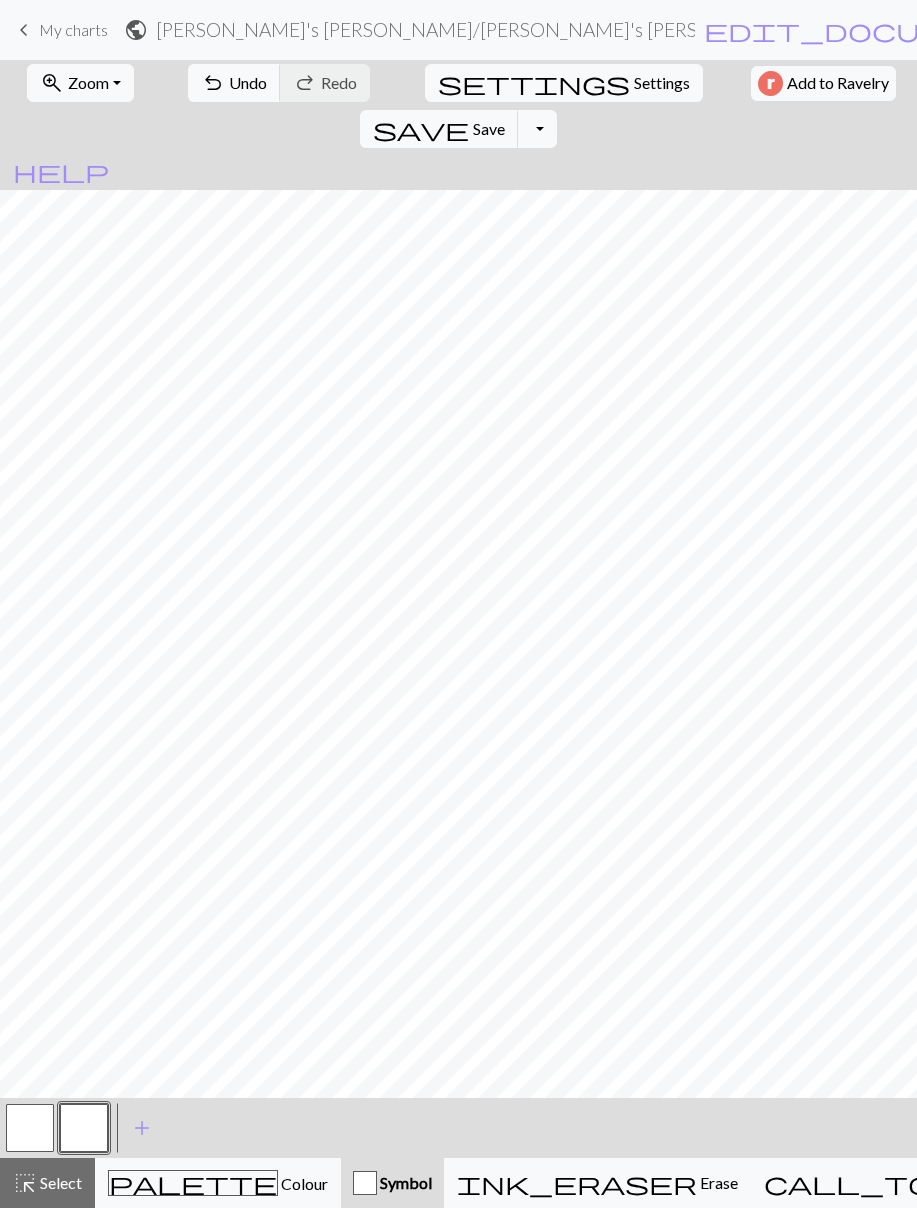 click at bounding box center [84, 1128] 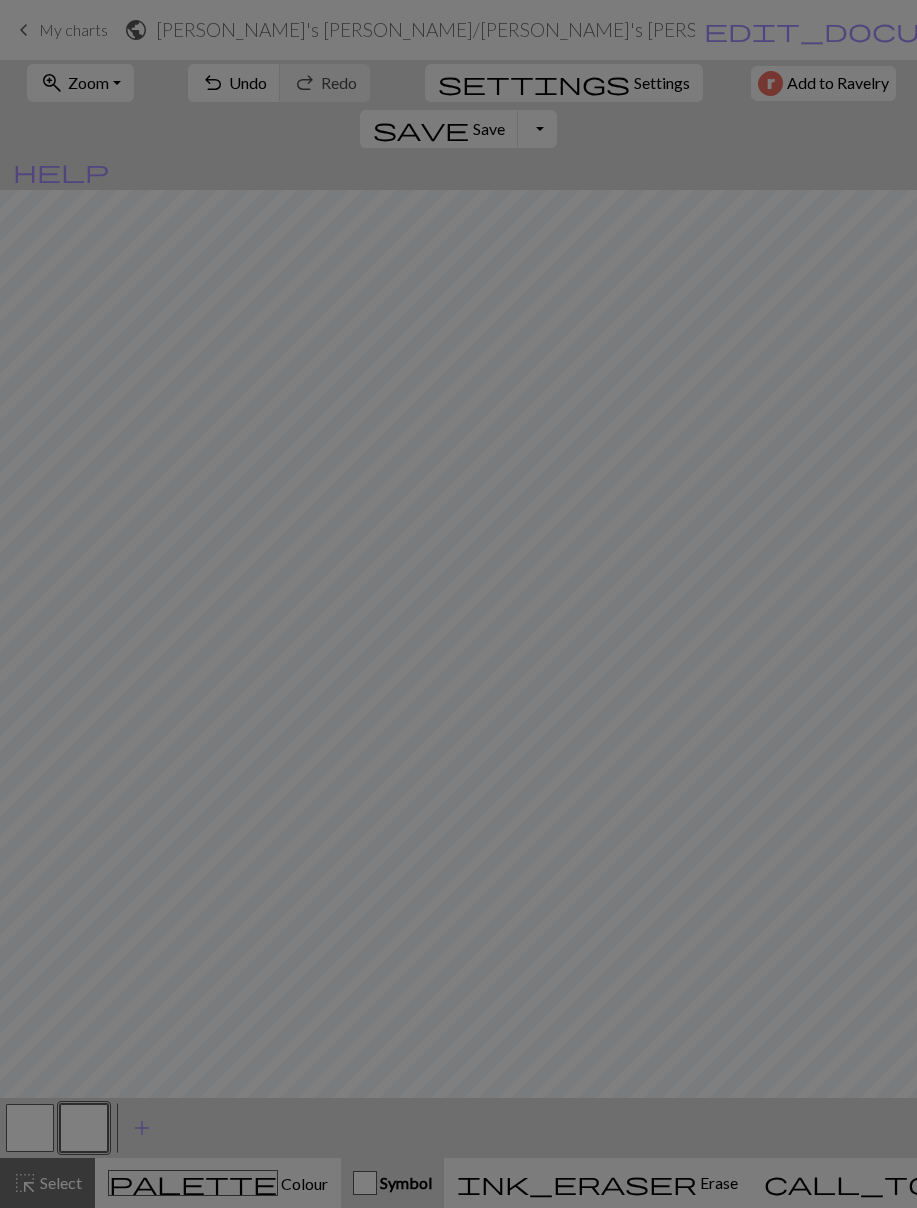 click on "Edit symbol Name d f g h j k p s t F H J O P T / | 0 1 2 3 4 5 6 7 8 9 e m n G I ' ~ . ` , " : ; + ( ) & * ^ % _ - a b c i l o r u v w x y z A B C D E K L M N R S U V W X Y < > Reorder arrow_back Move left arrow_forward Move right Delete Done Cancel" at bounding box center (458, 604) 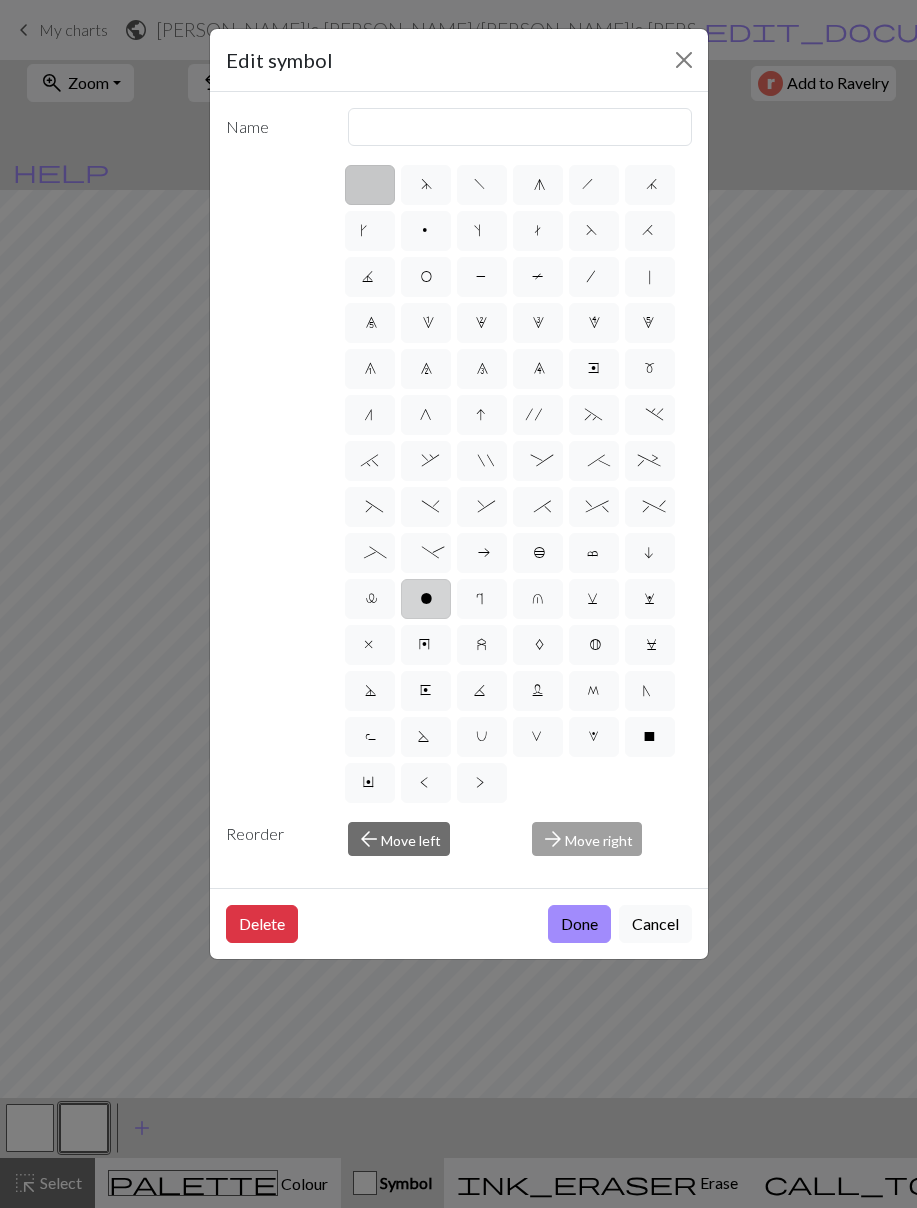 click on "o" at bounding box center (426, 599) 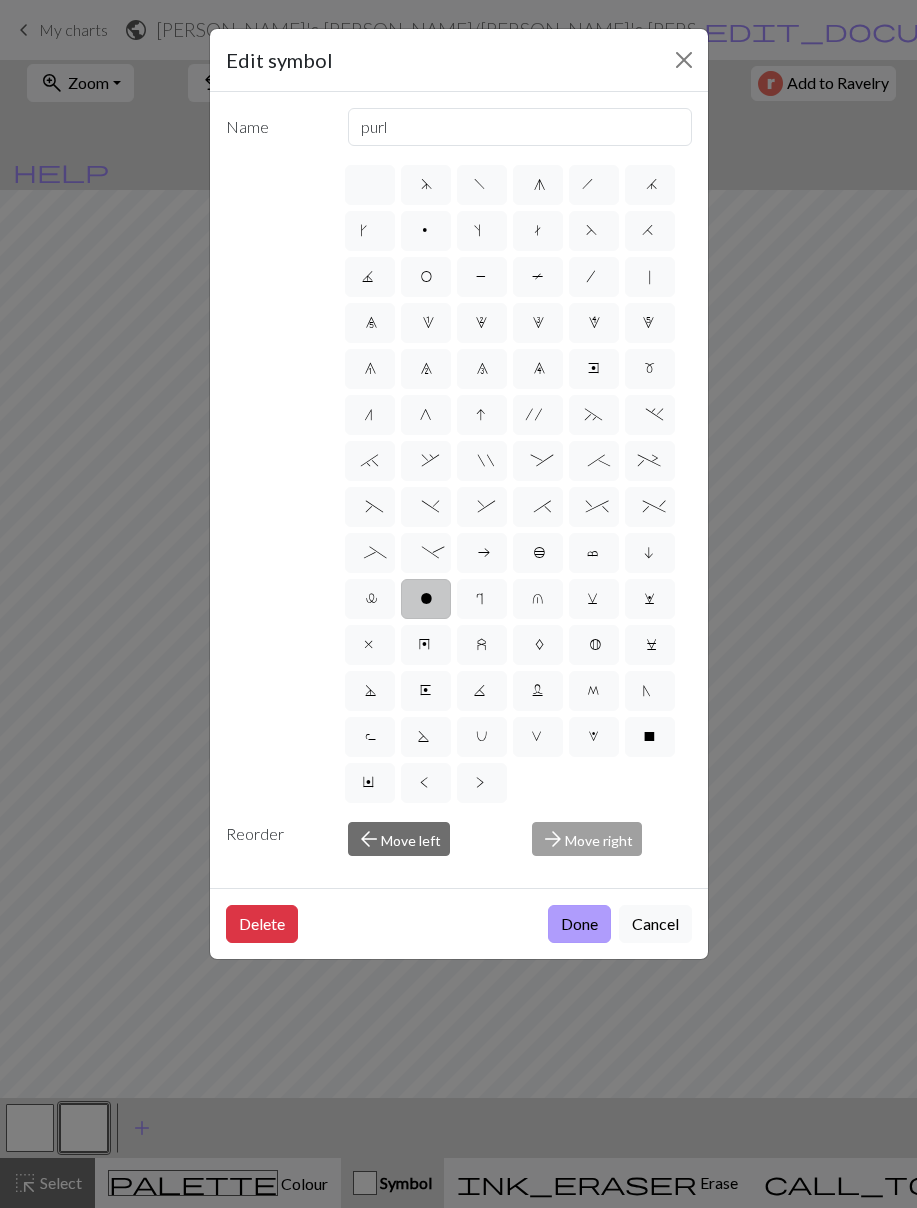 click on "Done" at bounding box center (579, 924) 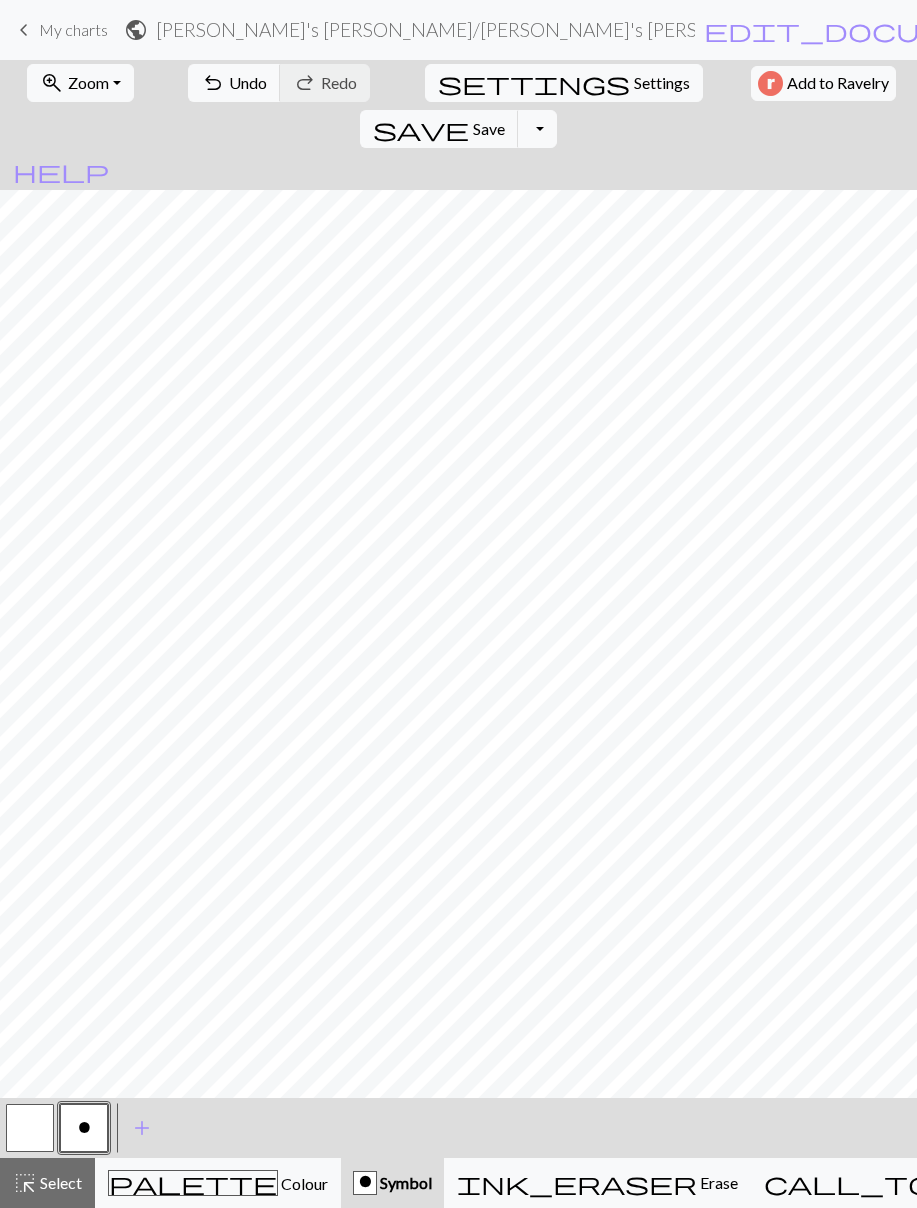 type 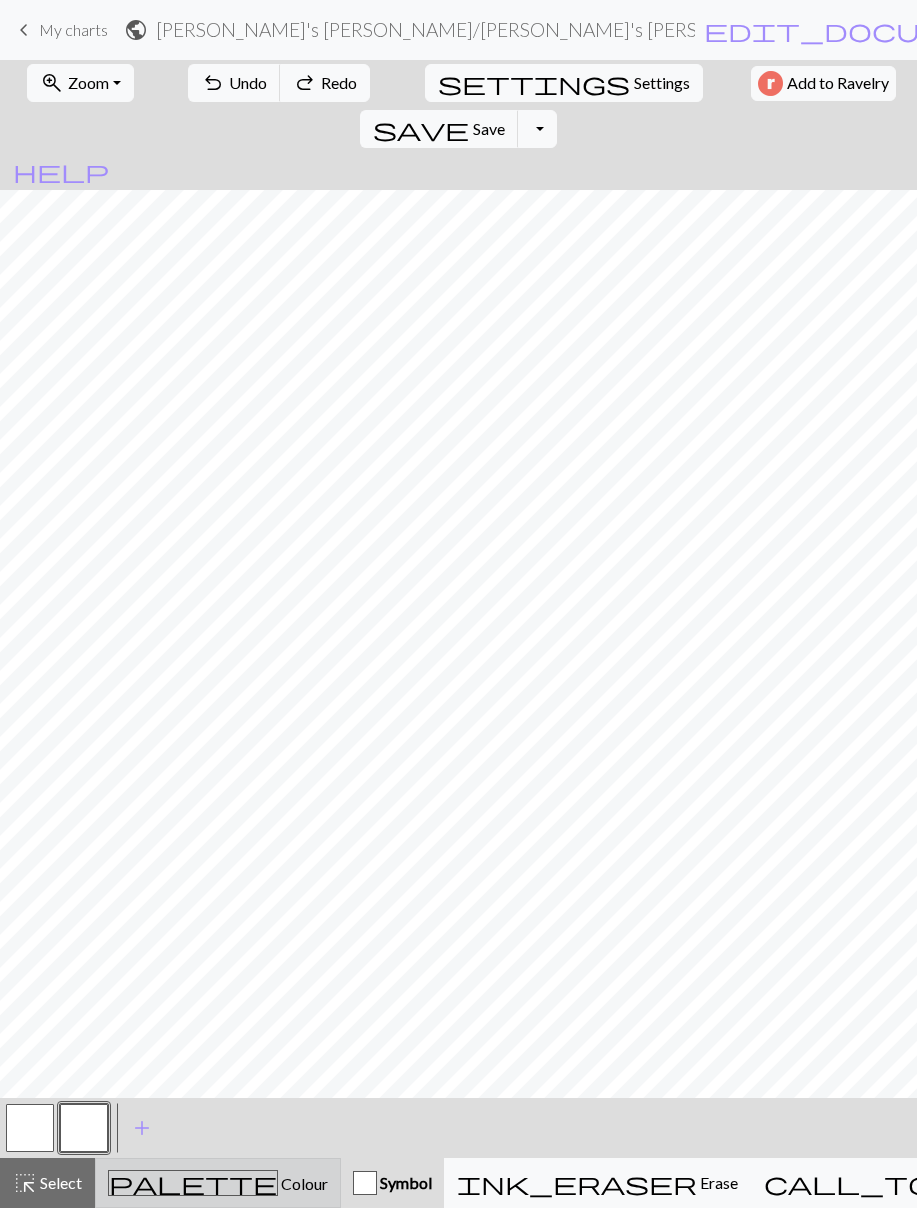 click on "palette   Colour   Colour" at bounding box center (218, 1183) 